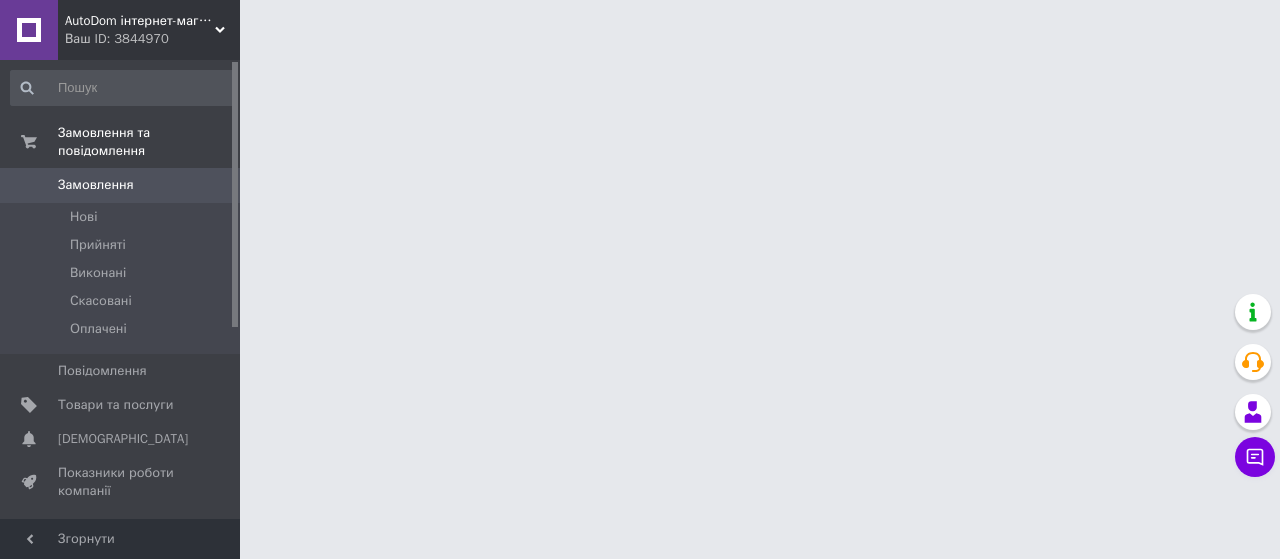 scroll, scrollTop: 0, scrollLeft: 0, axis: both 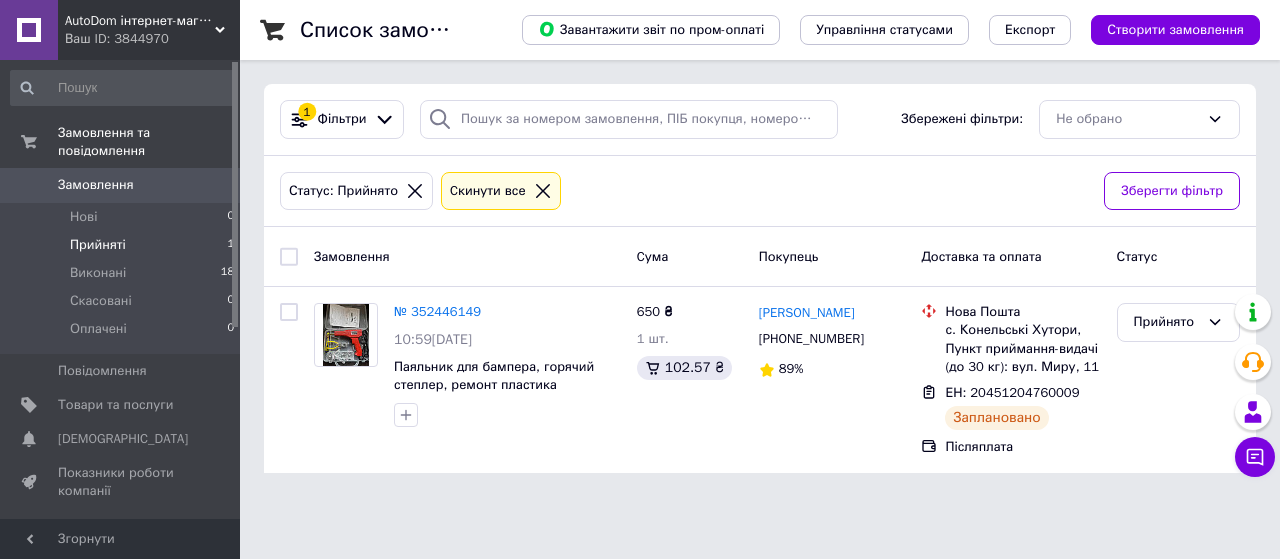 click on "Прийняті" at bounding box center (98, 245) 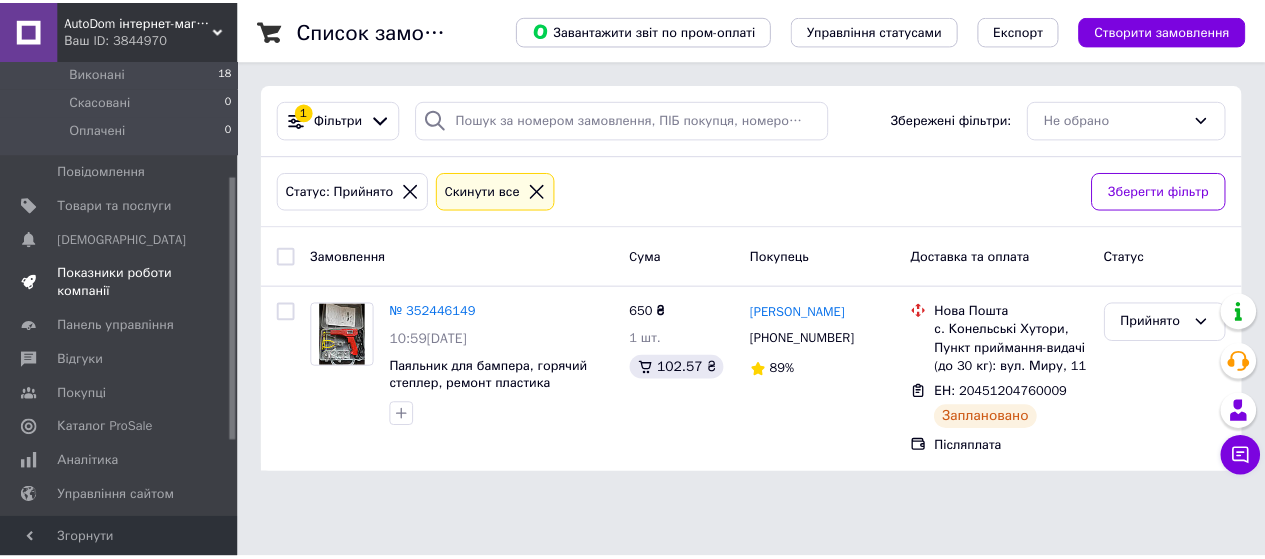 scroll, scrollTop: 0, scrollLeft: 0, axis: both 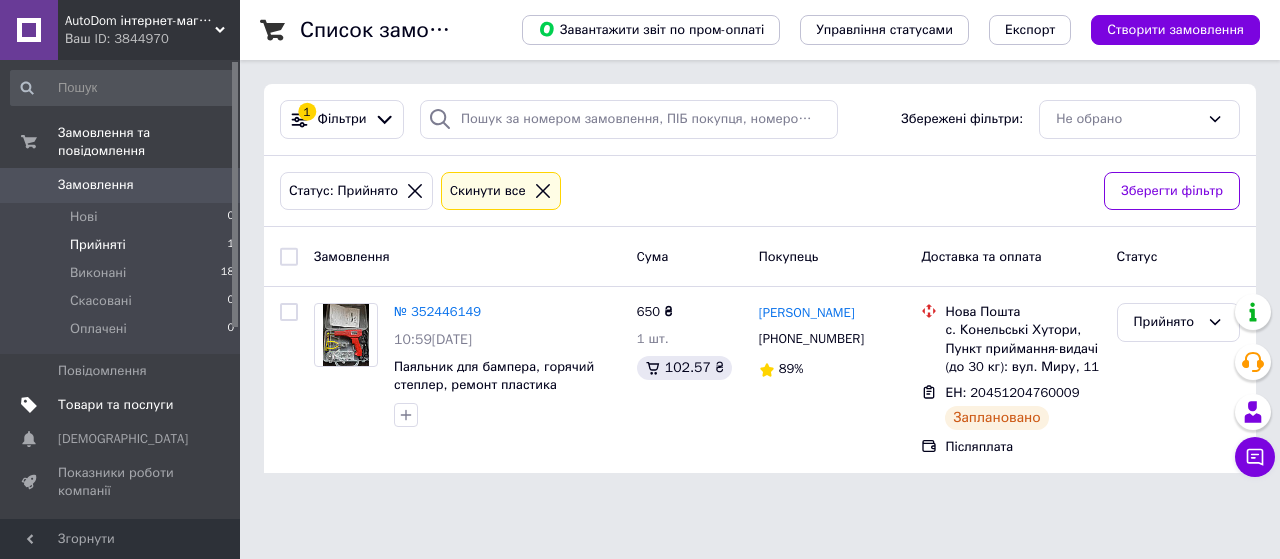 click on "Товари та послуги" at bounding box center [121, 405] 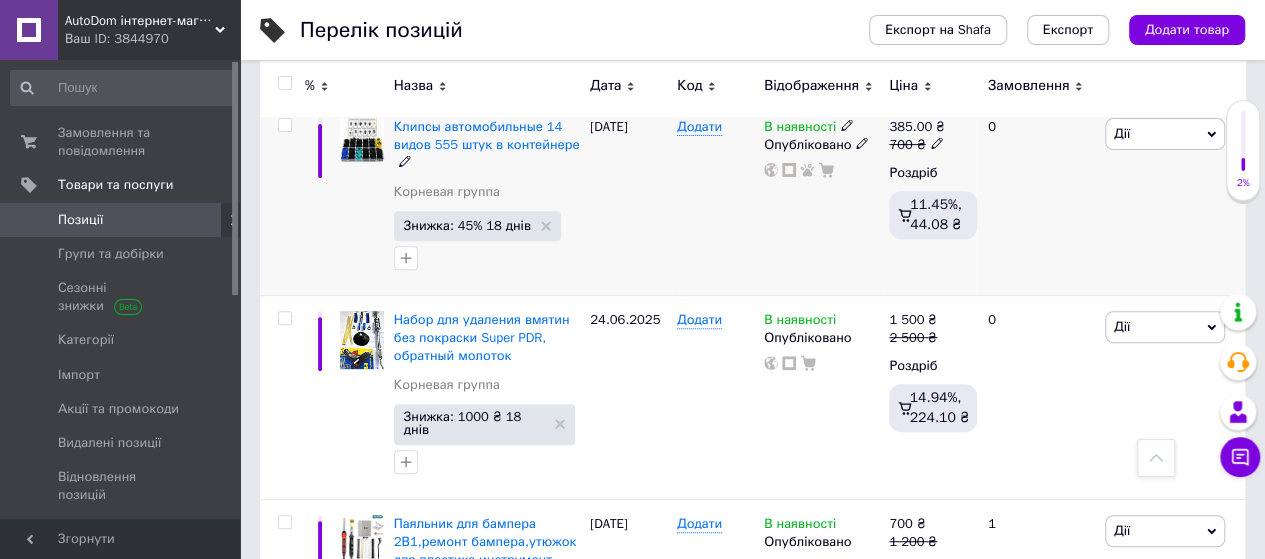 scroll, scrollTop: 0, scrollLeft: 0, axis: both 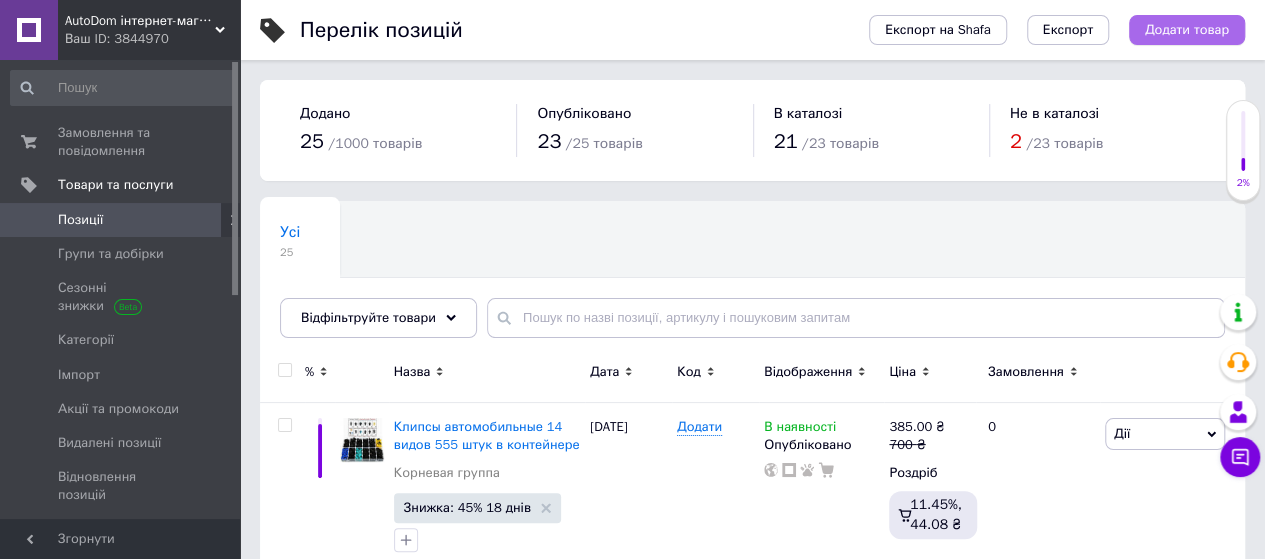 click on "Додати товар" at bounding box center (1187, 30) 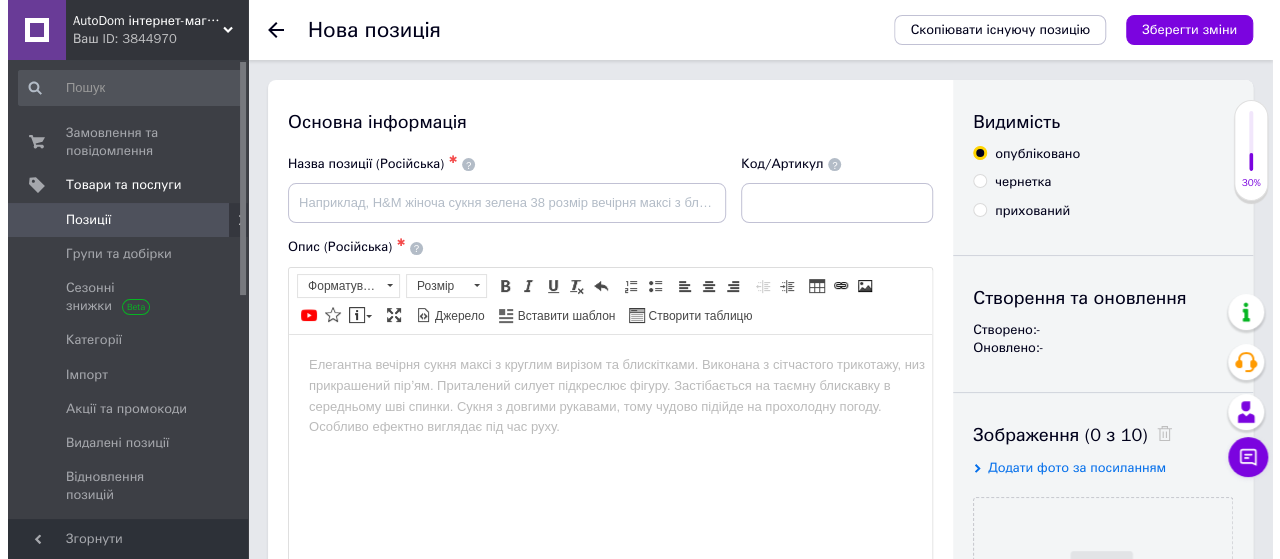scroll, scrollTop: 200, scrollLeft: 0, axis: vertical 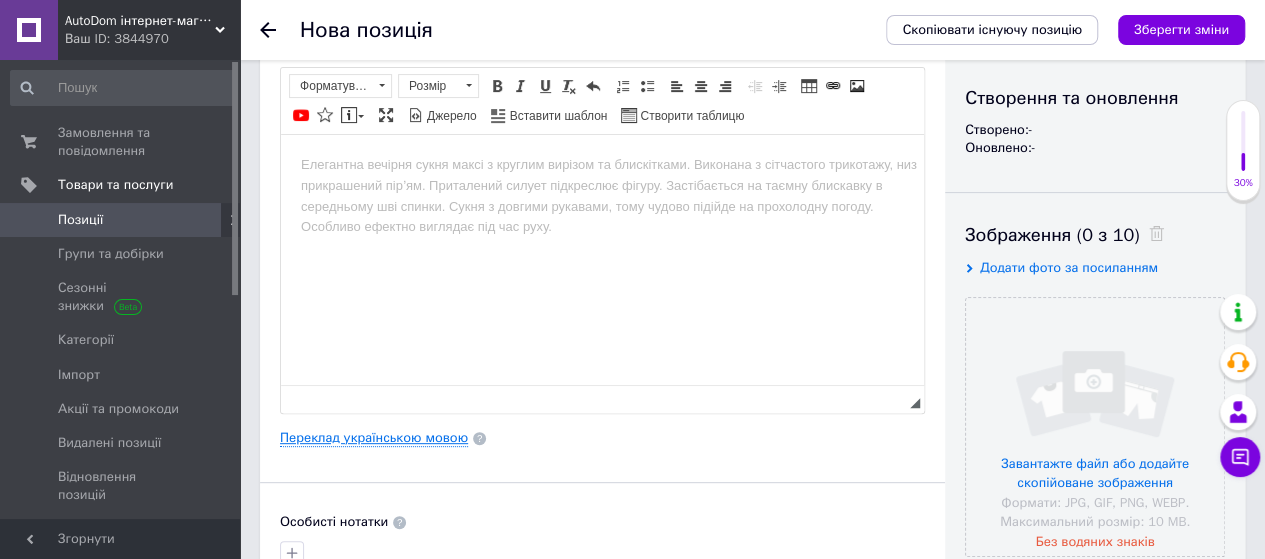 click on "Переклад українською мовою" at bounding box center (374, 438) 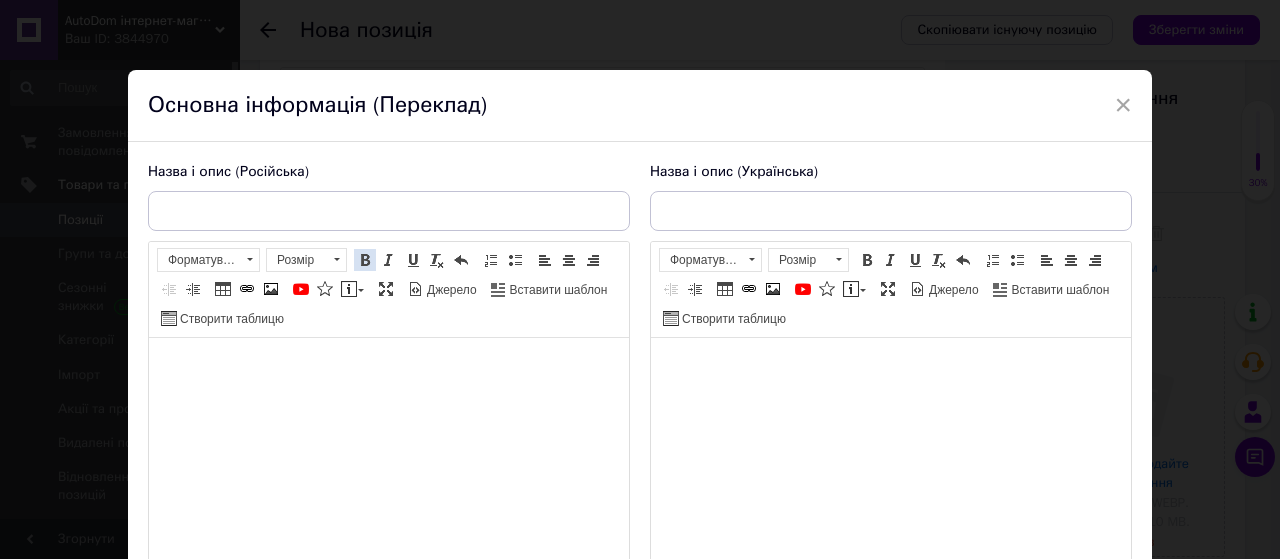 scroll, scrollTop: 0, scrollLeft: 0, axis: both 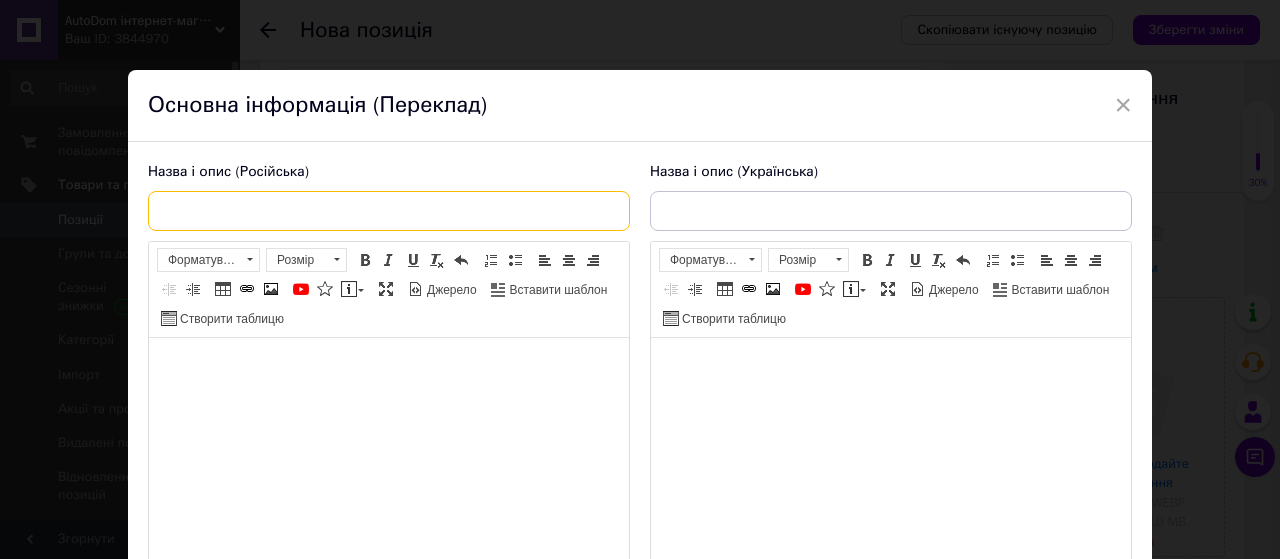 click at bounding box center (389, 211) 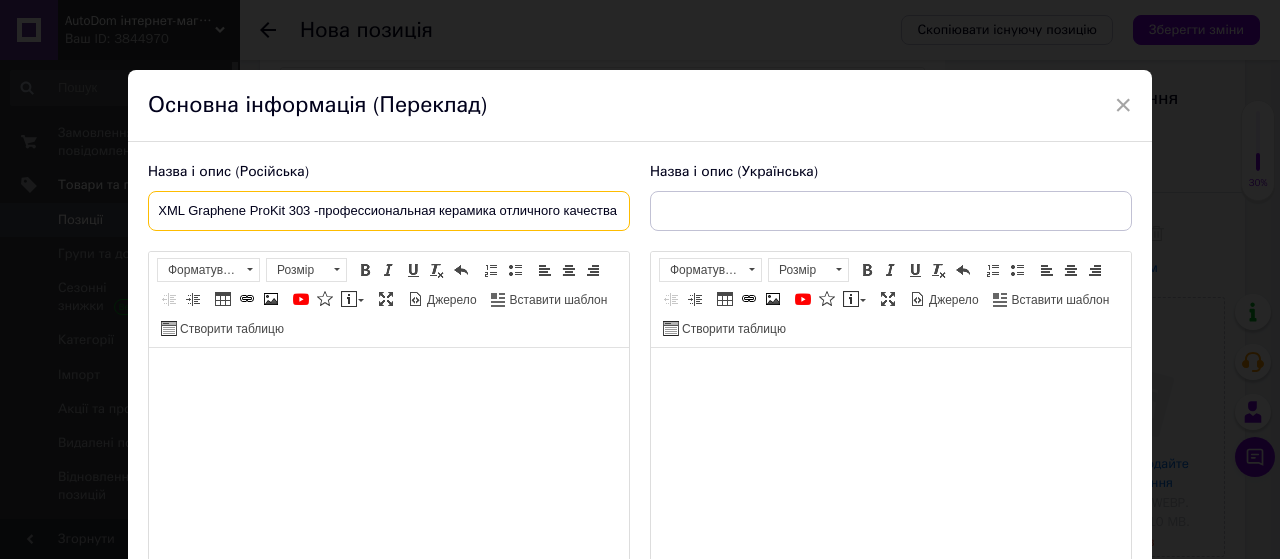 scroll, scrollTop: 0, scrollLeft: 58, axis: horizontal 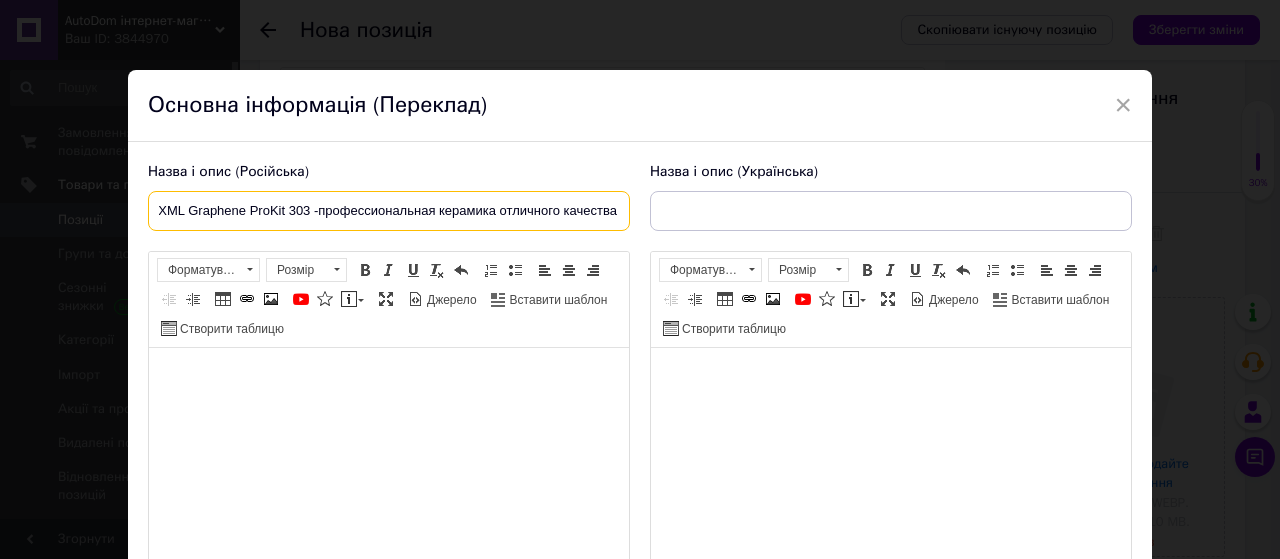 type on "Fantastic XML Graphene ProKit 303 -профессиональная керамика отличного качества" 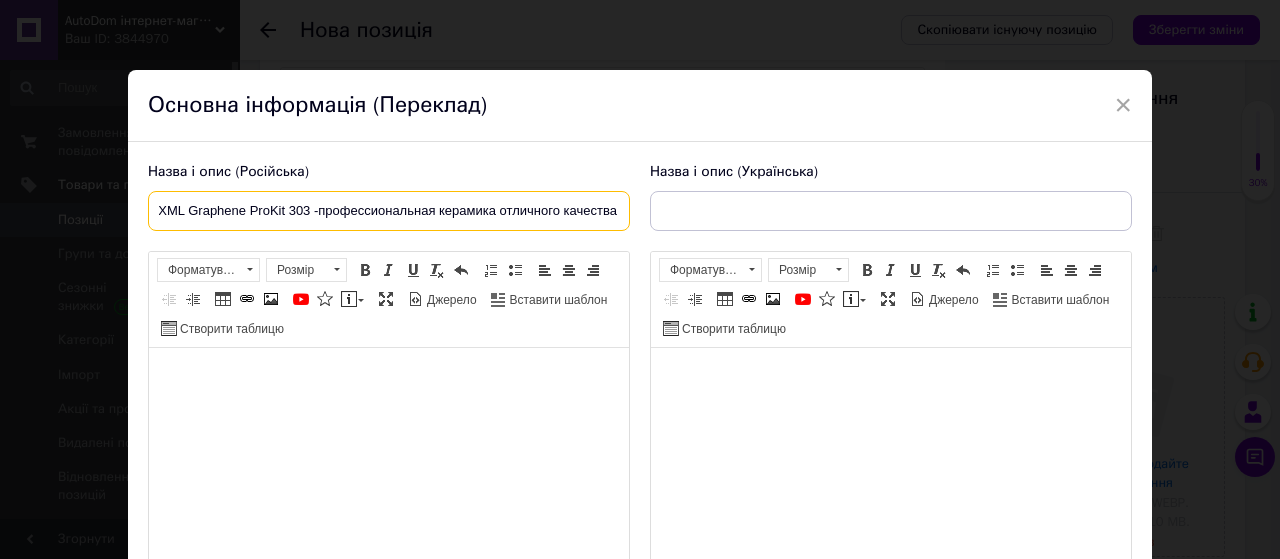 scroll, scrollTop: 0, scrollLeft: 0, axis: both 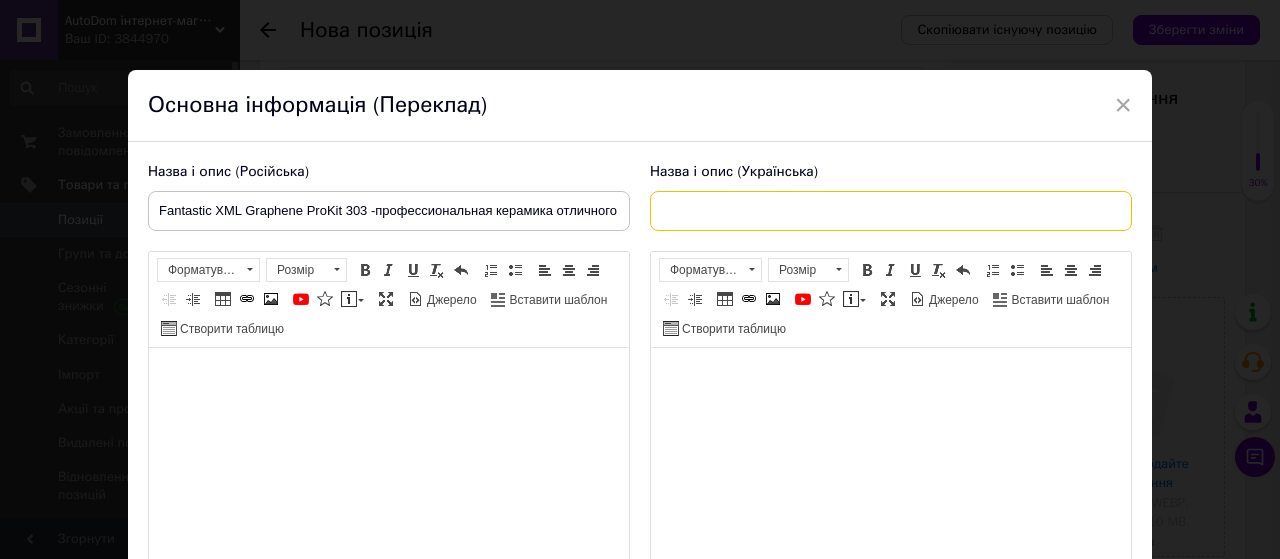 click at bounding box center (891, 211) 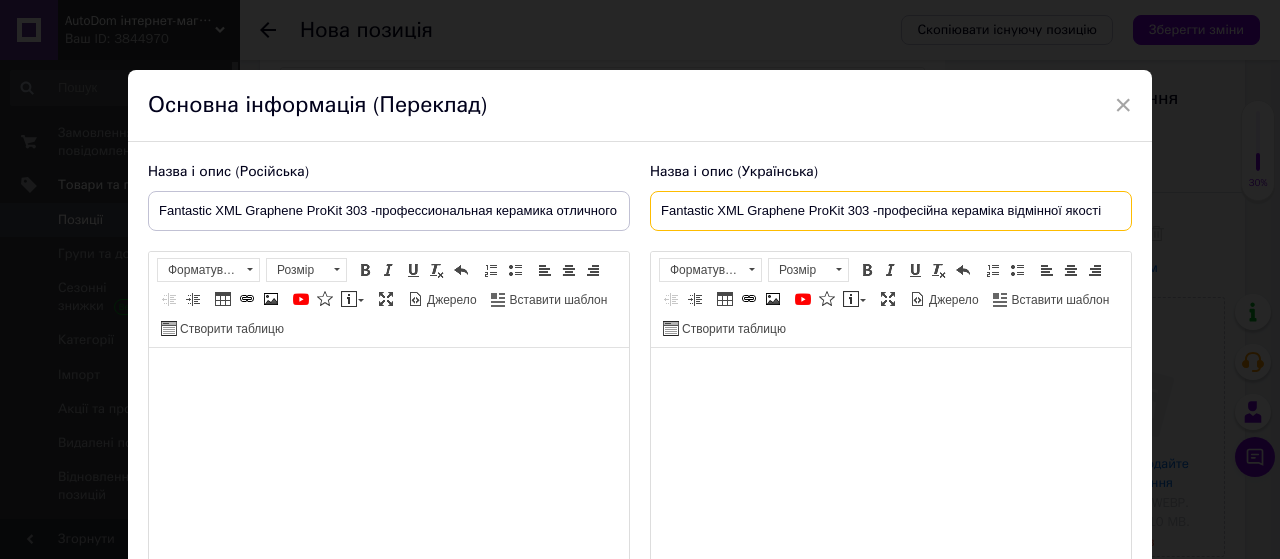 type on "Fantastic XML Graphene ProKit 303 -професійна кераміка відмінної якості" 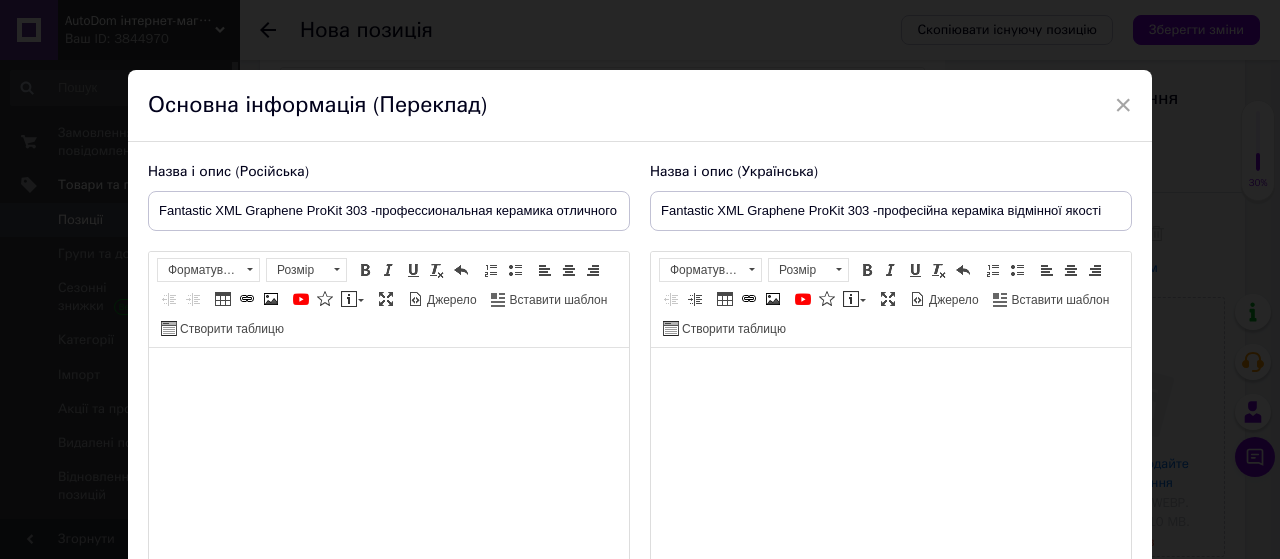 click at bounding box center [389, 378] 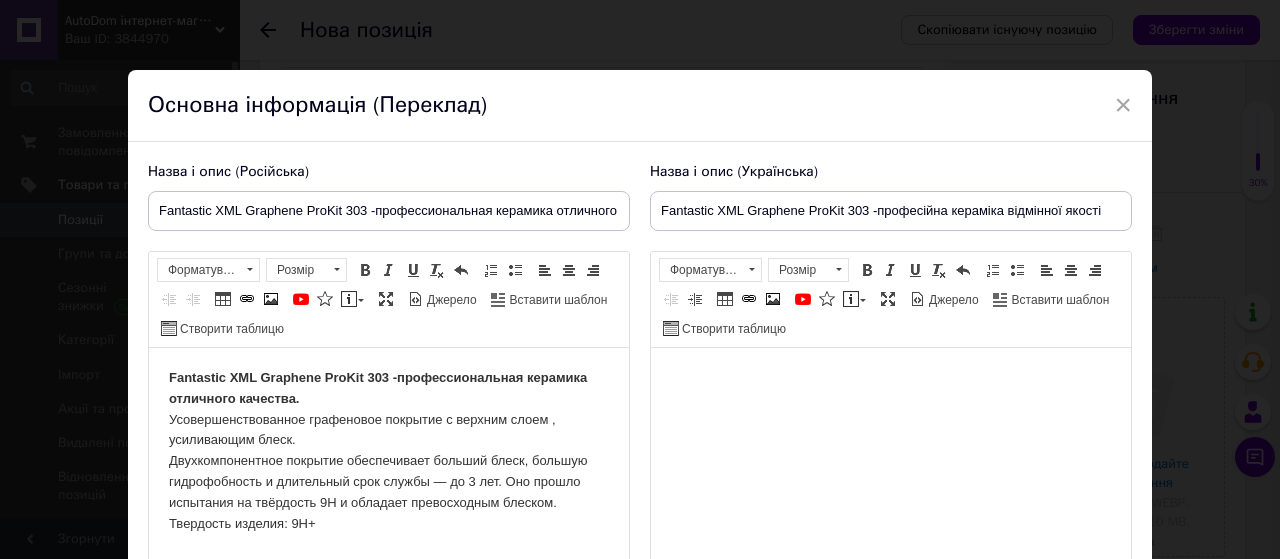 scroll, scrollTop: 100, scrollLeft: 0, axis: vertical 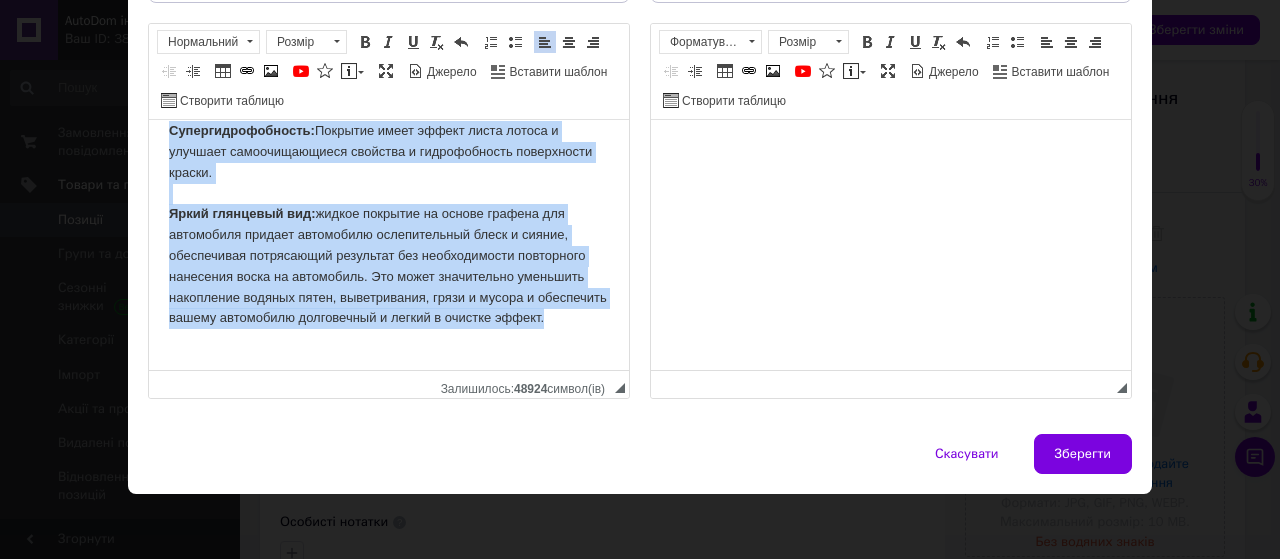 drag, startPoint x: 171, startPoint y: 149, endPoint x: 365, endPoint y: 317, distance: 256.63202 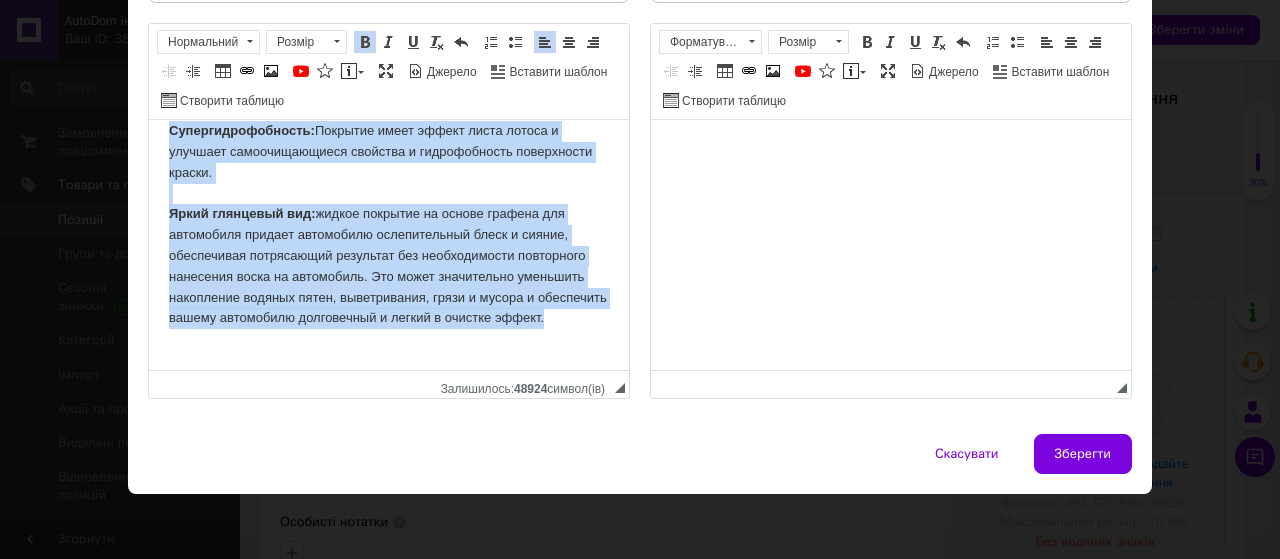 copy on "Loremipsu DOL Sitametc AdiPis 360 -elitseddoeiusmod temporin utlaboree dolorema. Aliquaenimadminimve quisnostru exercita u laboris nisia , exeacommodo conse. Duisauteirureinr voluptat velitessecil fugiatn paria, excepte sintoccaecatc n proidentsu culp quioff — de 4 mol. Ani idestl perspicia un omnisiste 7N e voluptat accusantiumd laudant. Totamrema eaqueip: 9Q+ A illoinve verita: 7. Q0 Archite beat 96 vi d 1 (explicabon enimipsa) 9. Q0 Volupta aspe 60 au o 9 (fugitco-magni dolorese) 3. Rationese nes nequeporr q 6 8. Doloremadi numquame m 7 3. Tempo inc magnamqua e 1 Minussolutanobisel:  Optiocum nihil impedi quopl facere p assumend repellendustemp autemqui o debitisrerumn saepeevenie volupt. Repud recusanda ita:  earumh teneturs de reicie volupta mai aliasperfe dolorib asperiores repellatminim nostr e ullamc, suscipitlab aliquidcomm consequat qui maximemolliti molestiaeh quidemrer facil ex distinctio. Nam liber temporecums nobiselig optiocumqu nihilim minus, quodmaximepl, facer p omnisl i dolorsitam consec..." 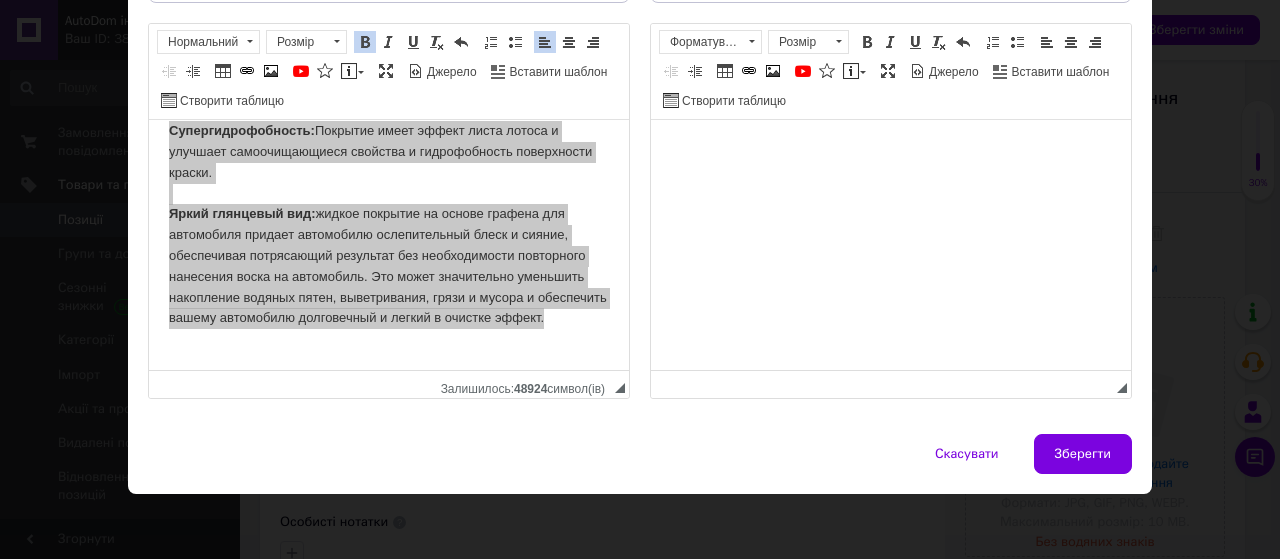 click at bounding box center (891, 150) 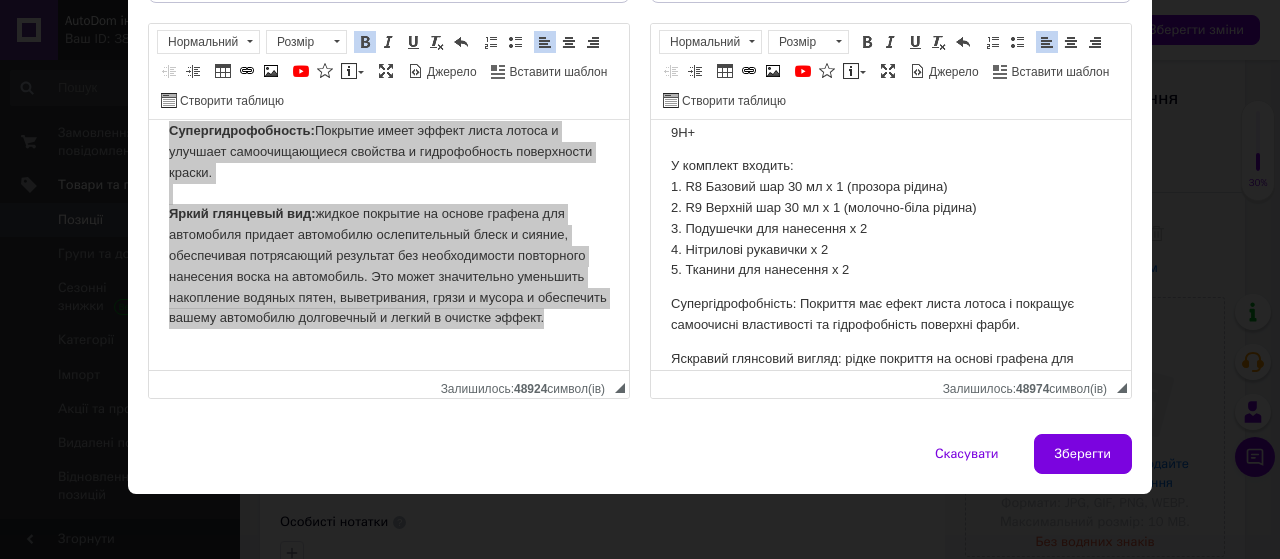 scroll, scrollTop: 0, scrollLeft: 0, axis: both 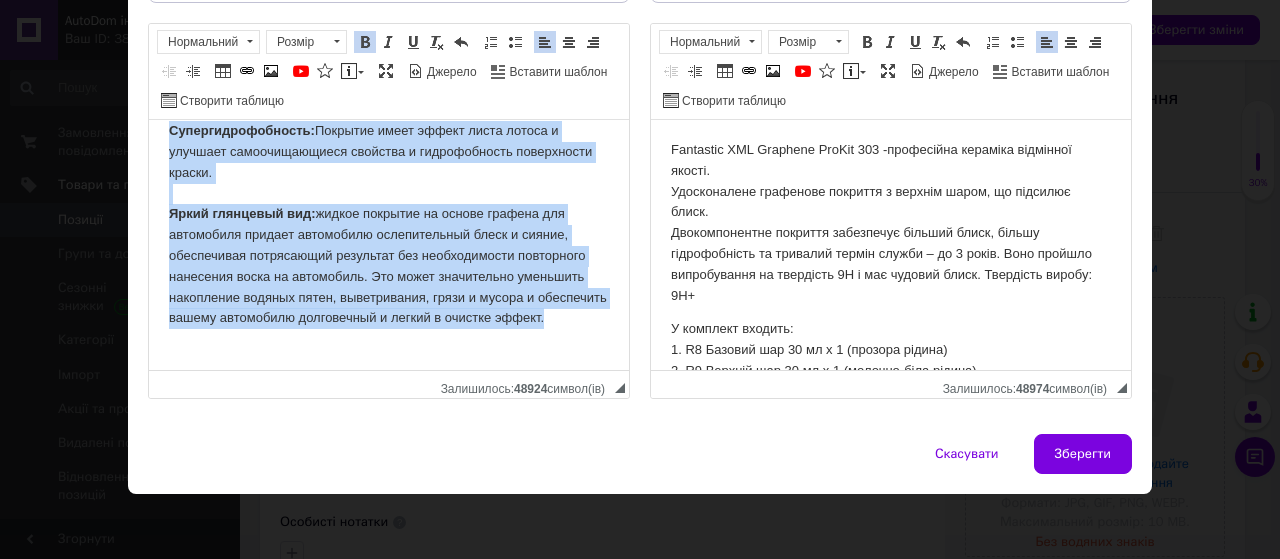 click on "Супергидрофобность:  Покрытие имеет эффект листа лотоса и улучшает самоочищающиеся свойства и гидрофобность поверхности краски. Яркий глянцевый вид:  жидкое покрытие на основе графена для автомобиля придает автомобилю ослепительный блеск и сияние, обеспечивая потрясающий результат без необходимости повторного нанесения воска на автомобиль. Это может значительно уменьшить накопление водяных пятен, выветривания, грязи и мусора и обеспечить вашему автомобилю долговечный и легкий в очистке эффект." at bounding box center (389, 235) 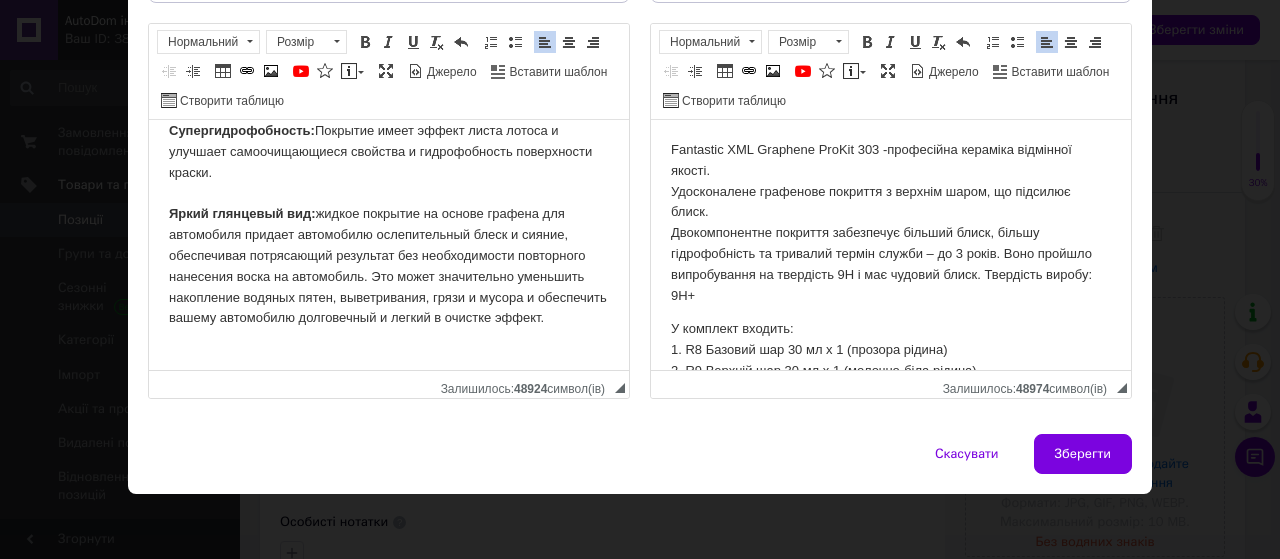 scroll, scrollTop: 0, scrollLeft: 0, axis: both 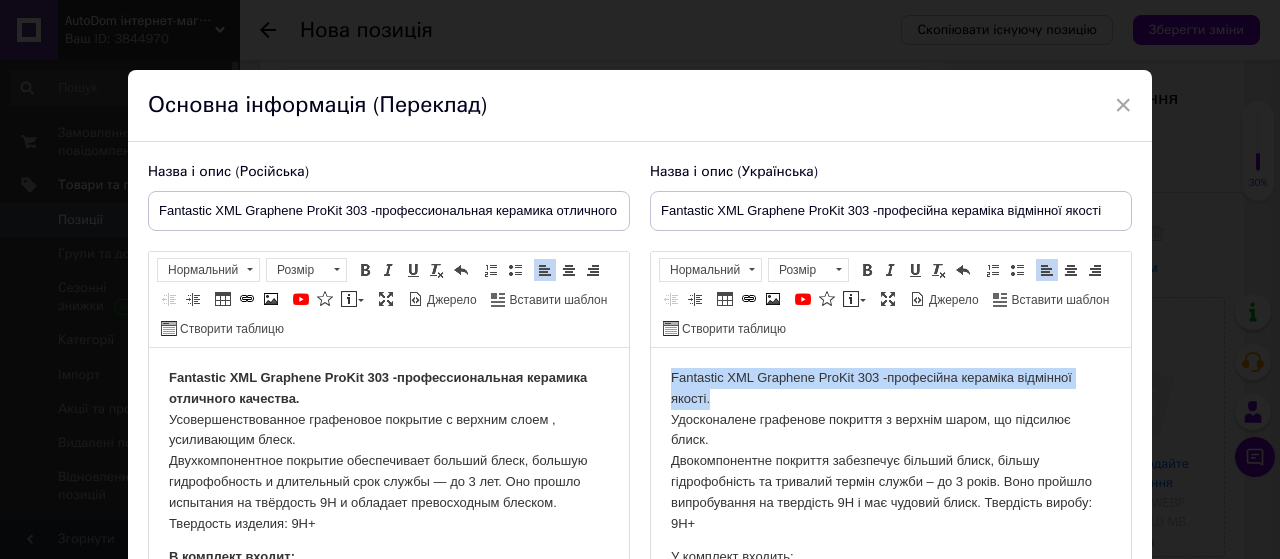 drag, startPoint x: 720, startPoint y: 403, endPoint x: 661, endPoint y: 376, distance: 64.884514 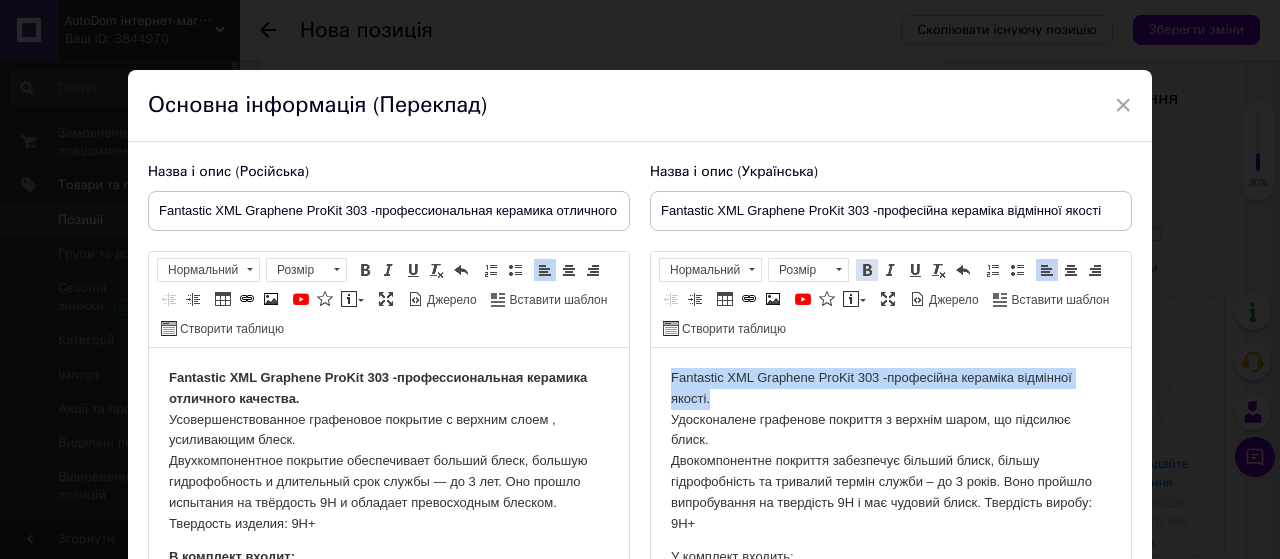 click on "Жирний  Сполучення клавіш Ctrl+B" at bounding box center (867, 270) 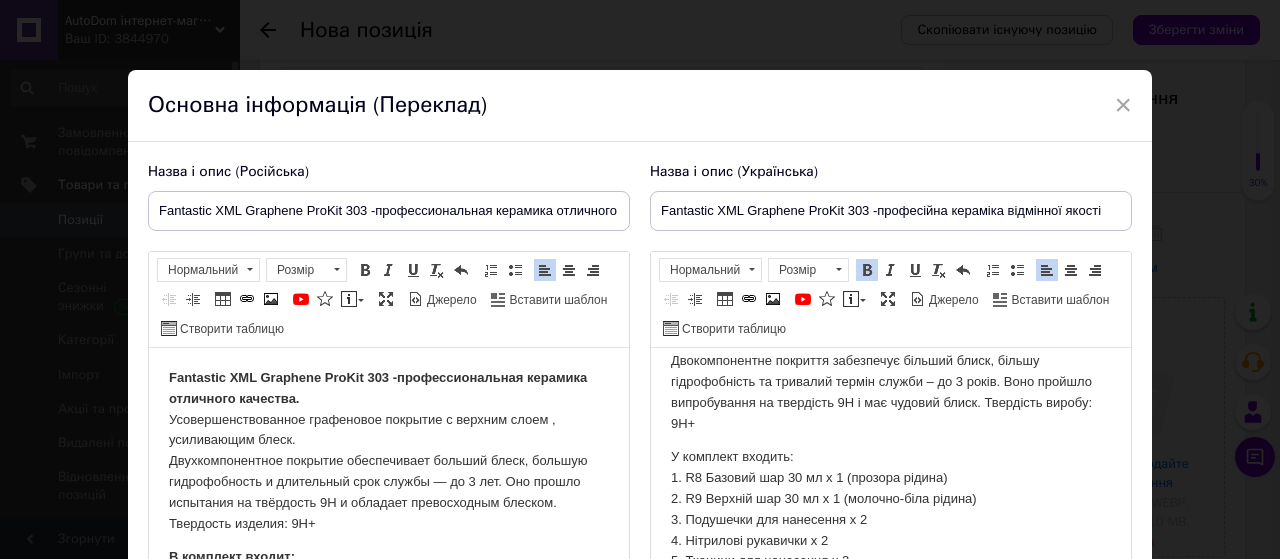 scroll, scrollTop: 200, scrollLeft: 0, axis: vertical 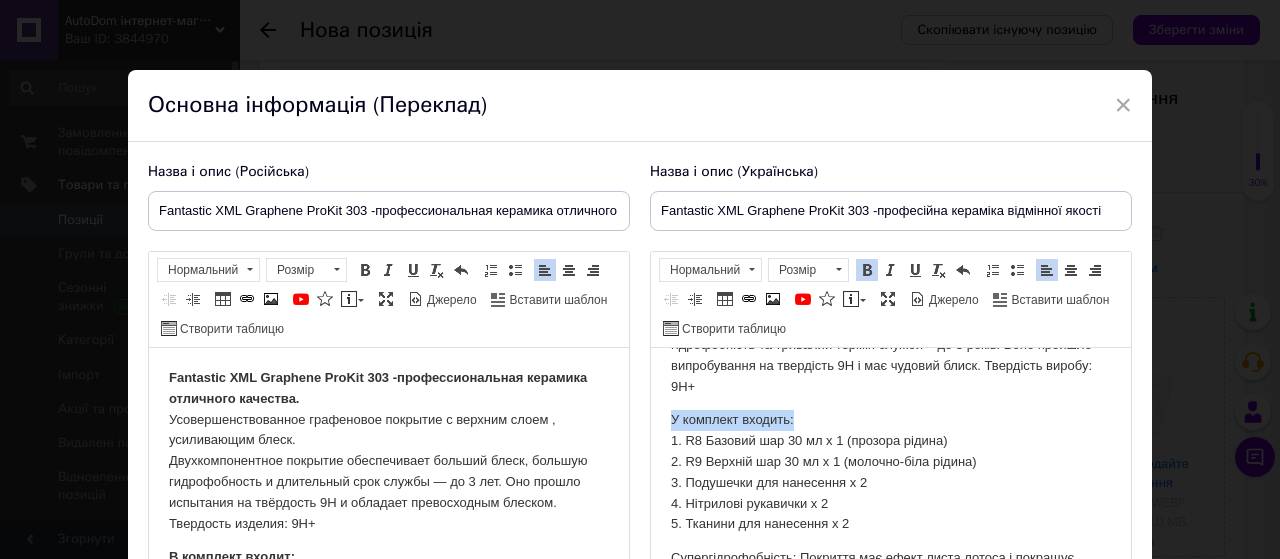 drag, startPoint x: 798, startPoint y: 354, endPoint x: 658, endPoint y: 422, distance: 155.64061 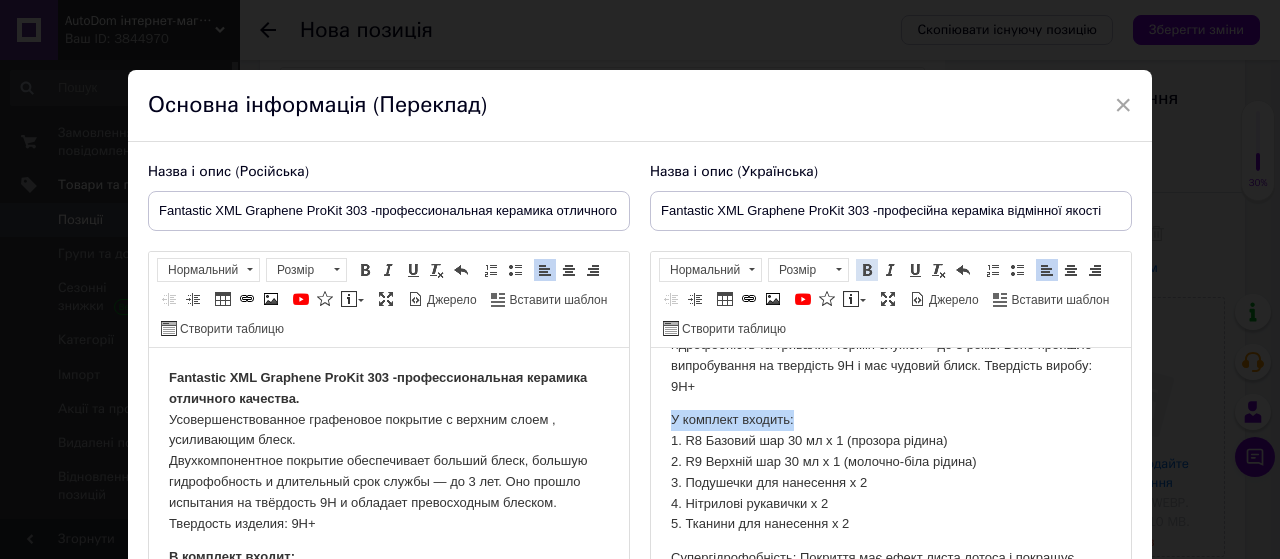 click at bounding box center (867, 270) 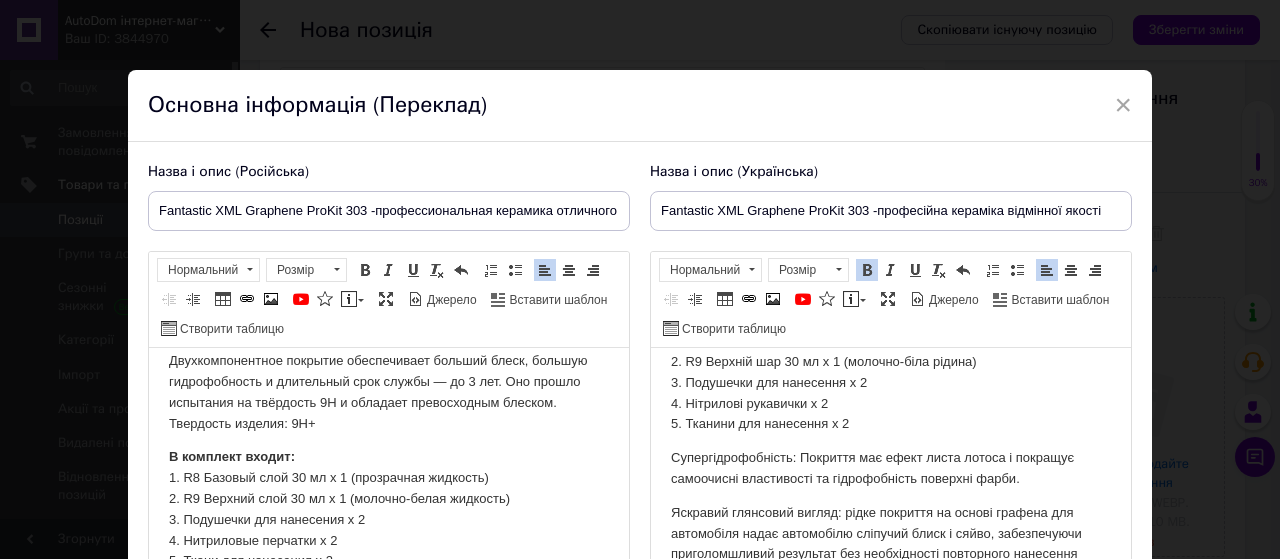 scroll, scrollTop: 200, scrollLeft: 0, axis: vertical 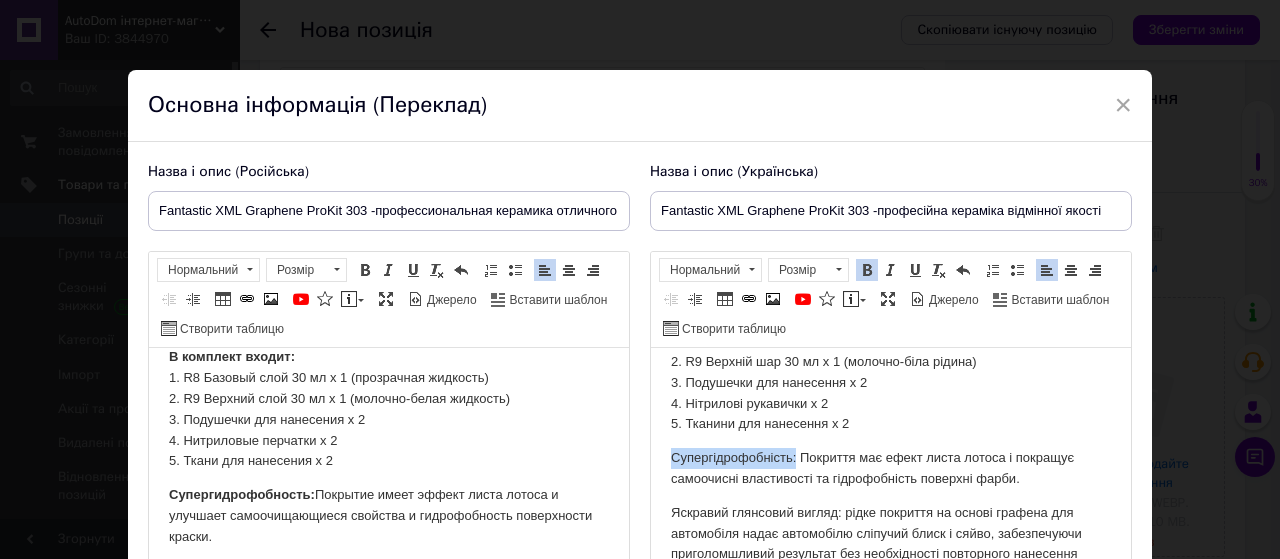 drag, startPoint x: 733, startPoint y: 466, endPoint x: 669, endPoint y: 454, distance: 65.11528 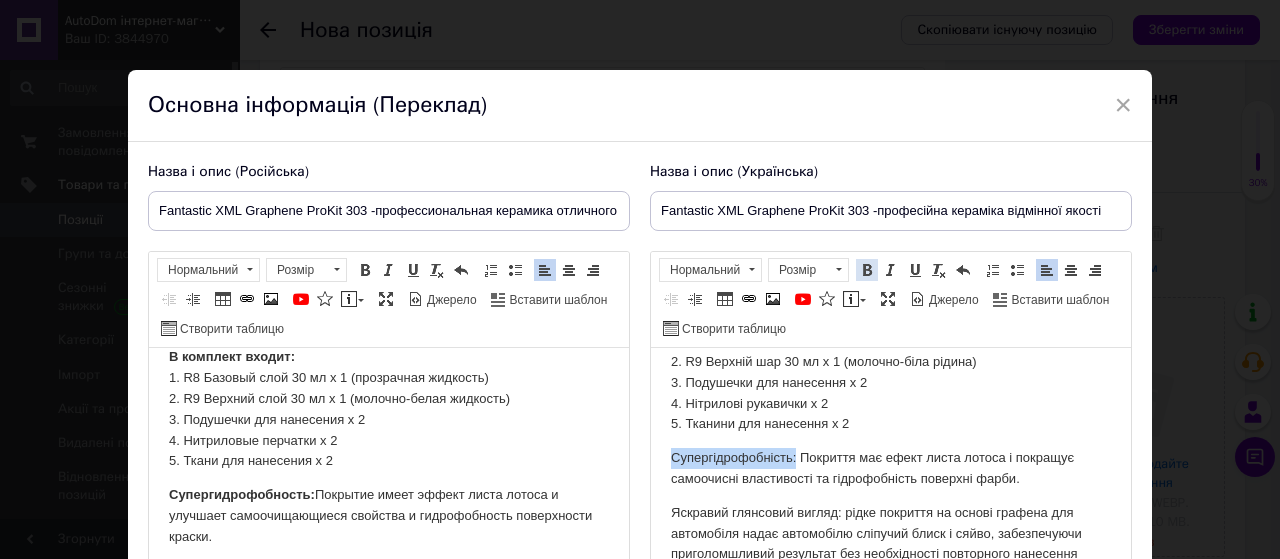click on "Жирний  Сполучення клавіш Ctrl+B" at bounding box center (867, 270) 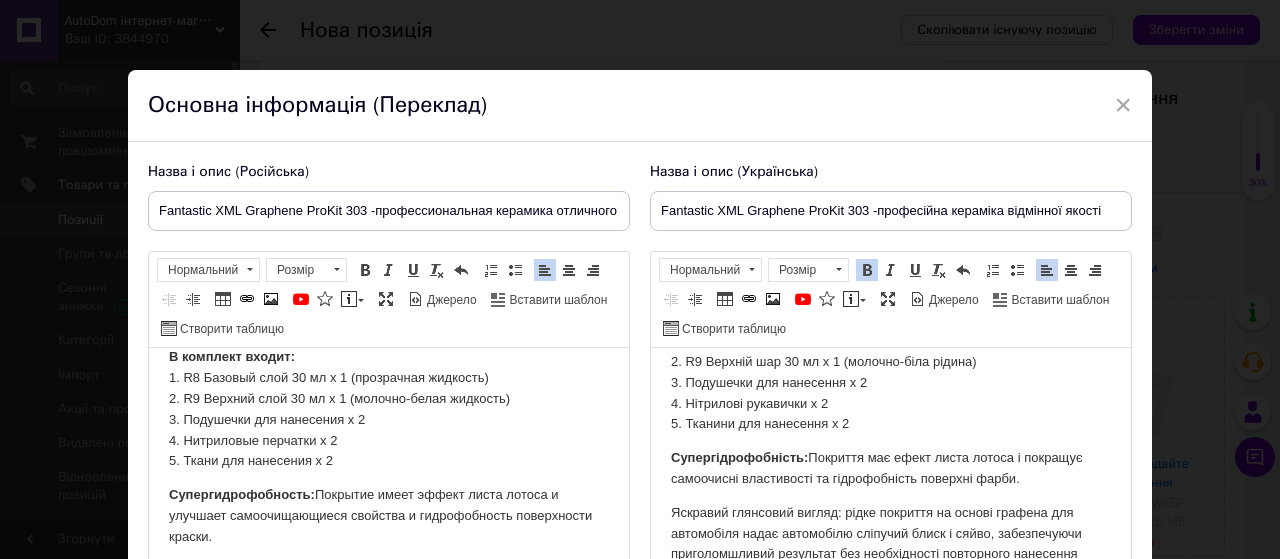 scroll, scrollTop: 286, scrollLeft: 0, axis: vertical 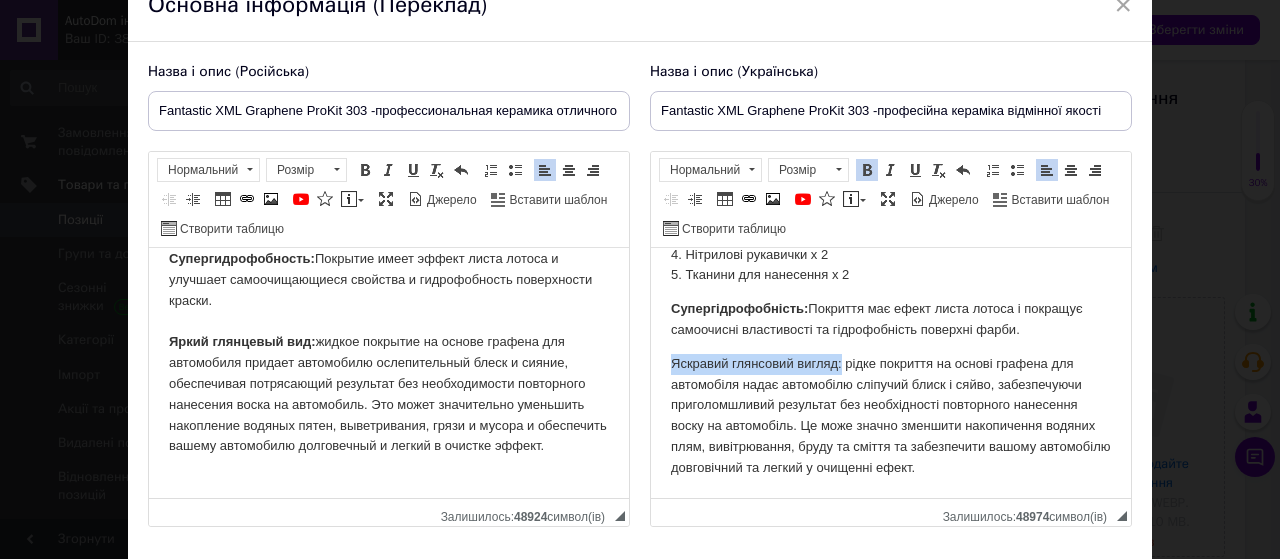 drag, startPoint x: 842, startPoint y: 361, endPoint x: 655, endPoint y: 359, distance: 187.0107 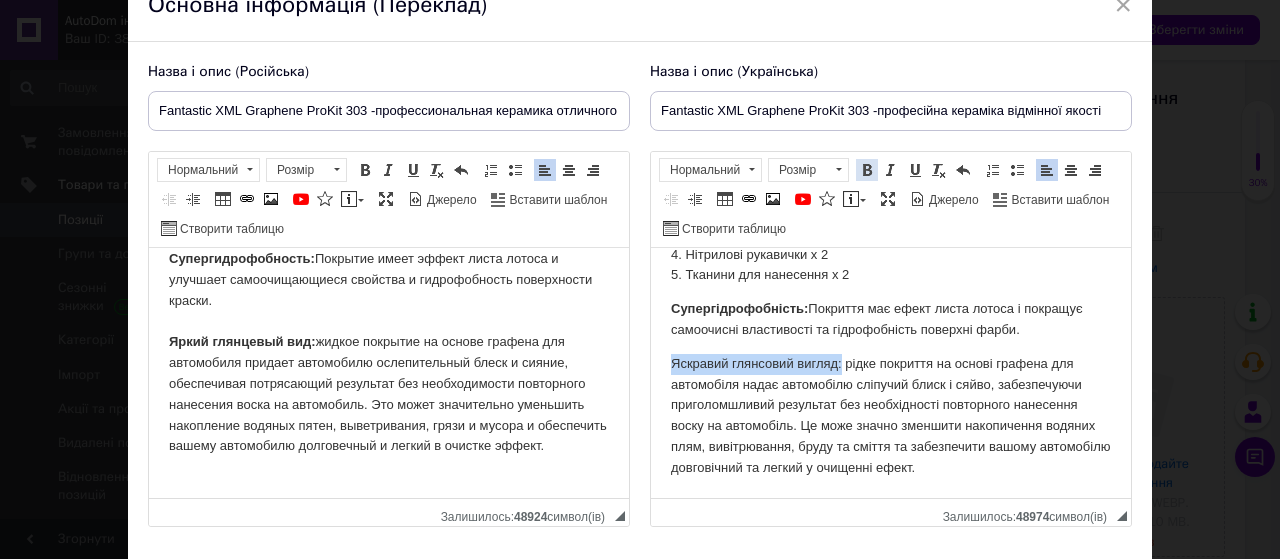 click on "Жирний  Сполучення клавіш Ctrl+B" at bounding box center [867, 170] 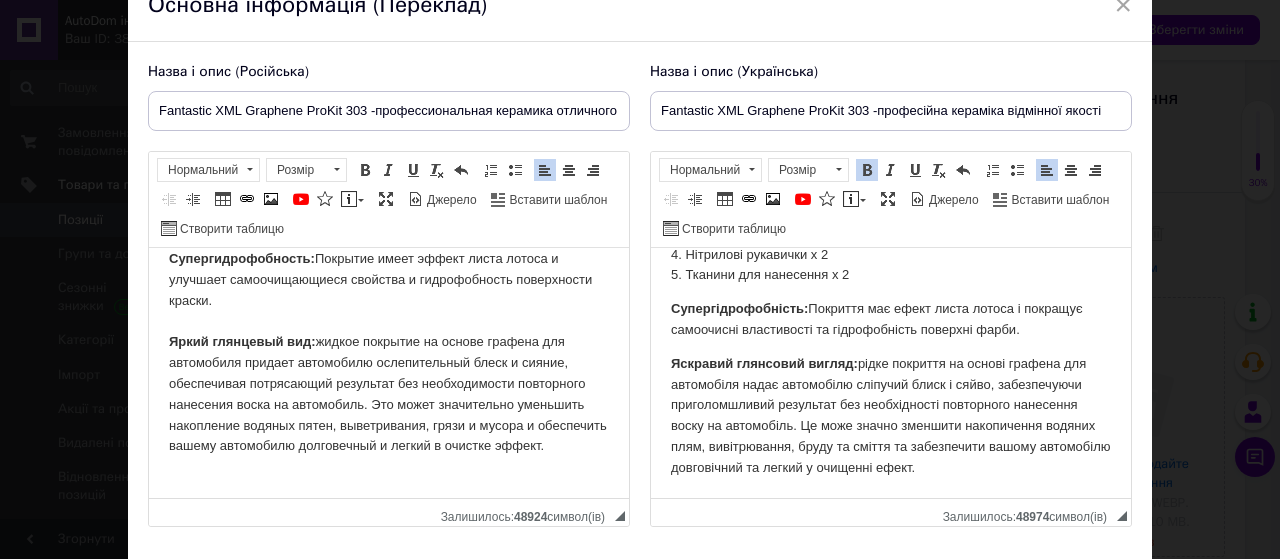 click on "Яскравий глянсовий вигляд:" at bounding box center [764, 363] 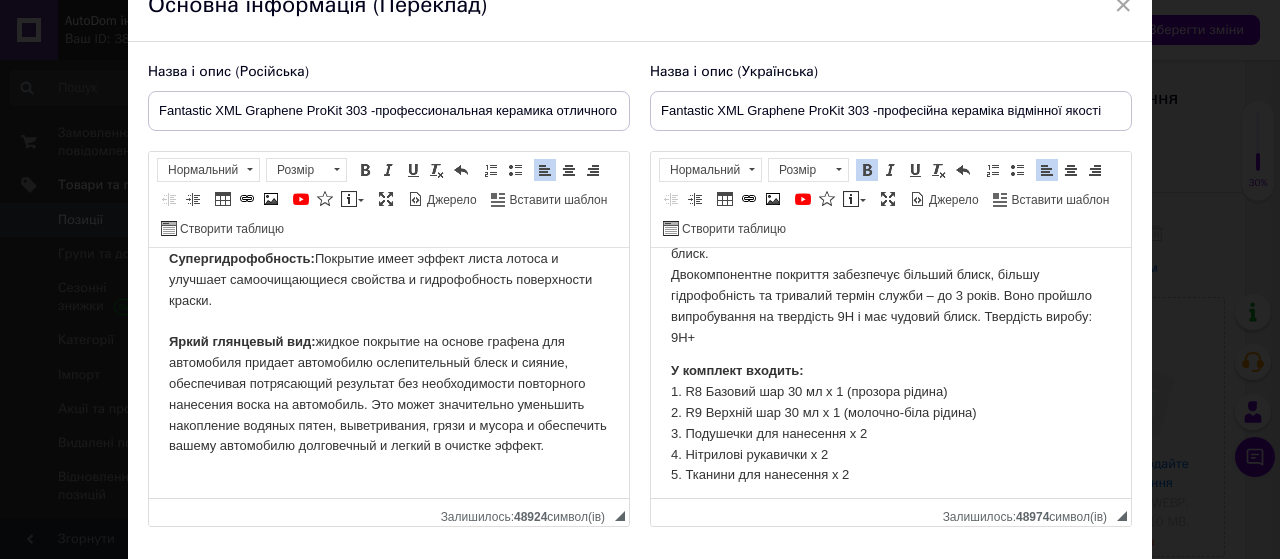 scroll, scrollTop: 0, scrollLeft: 0, axis: both 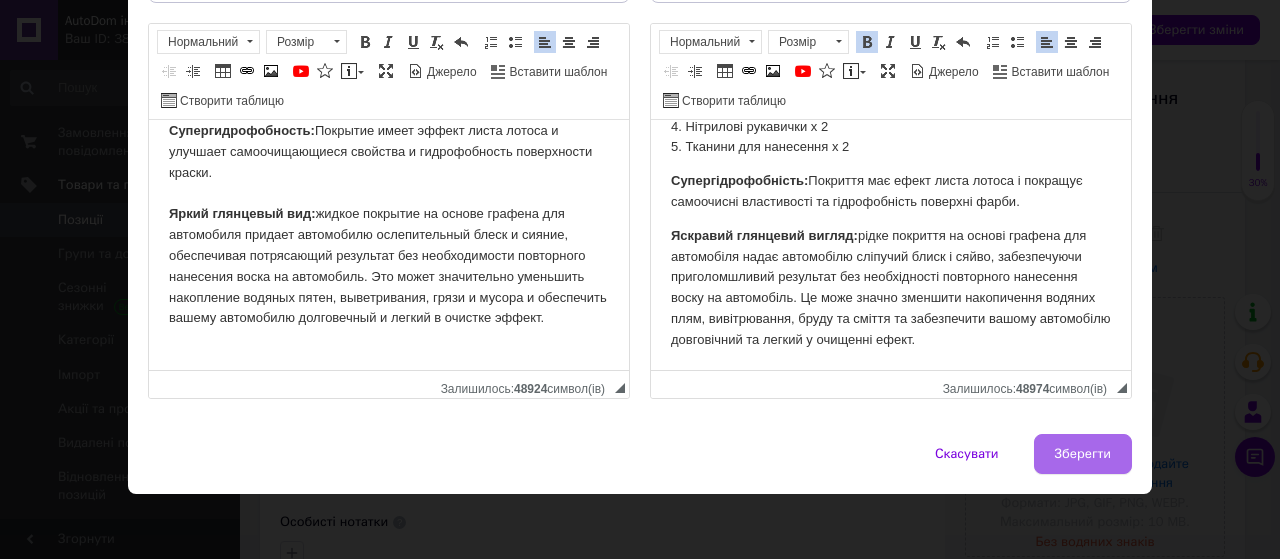 click on "Зберегти" at bounding box center [1083, 454] 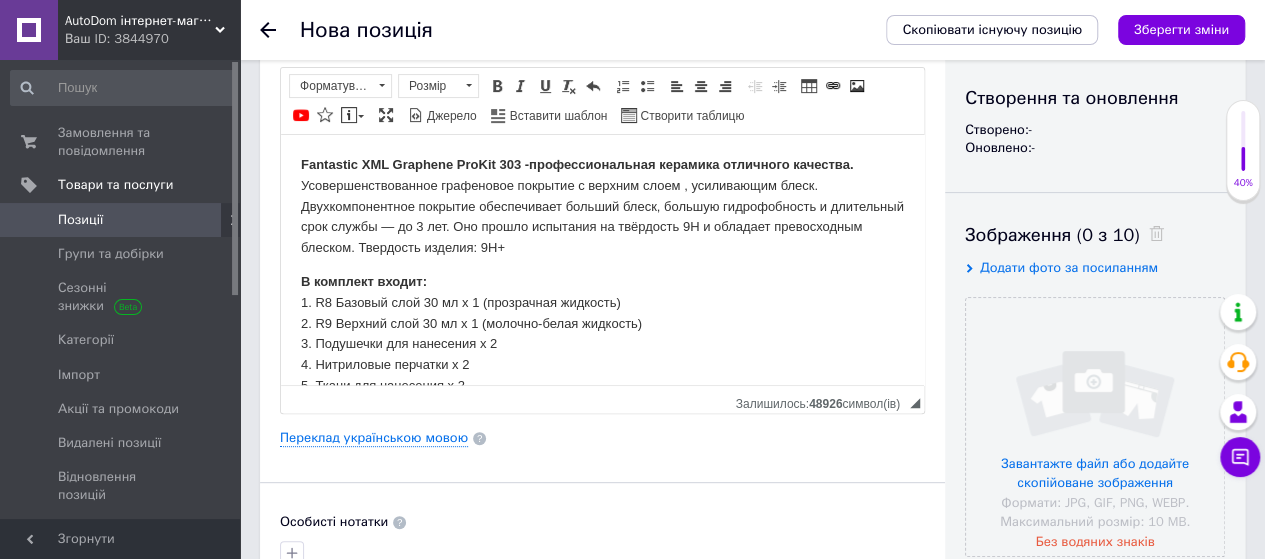 scroll, scrollTop: 100, scrollLeft: 0, axis: vertical 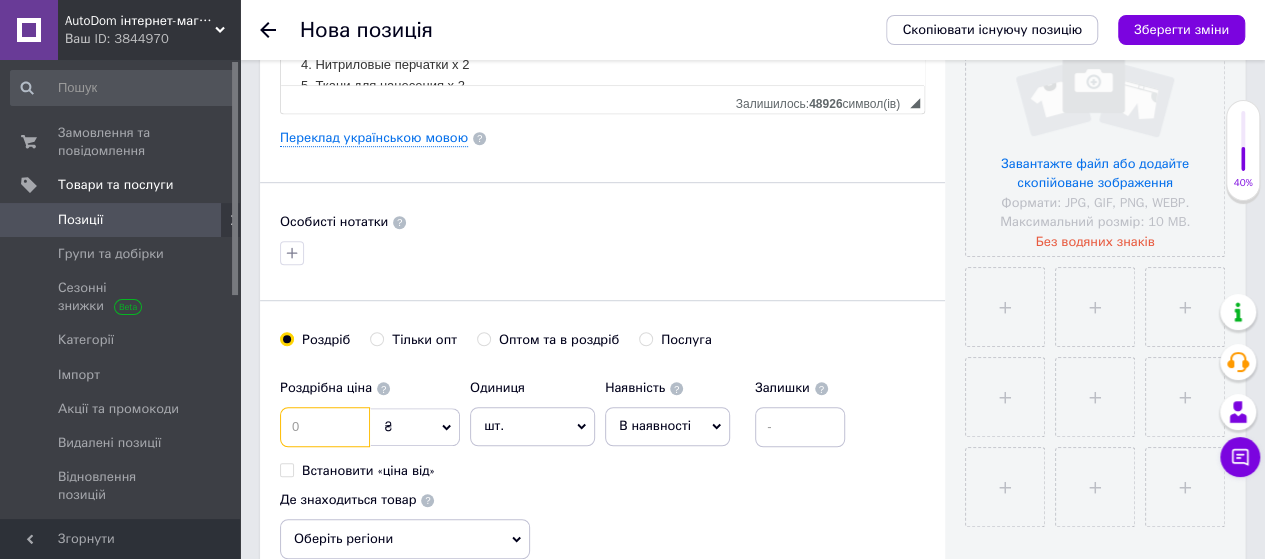 click at bounding box center (325, 427) 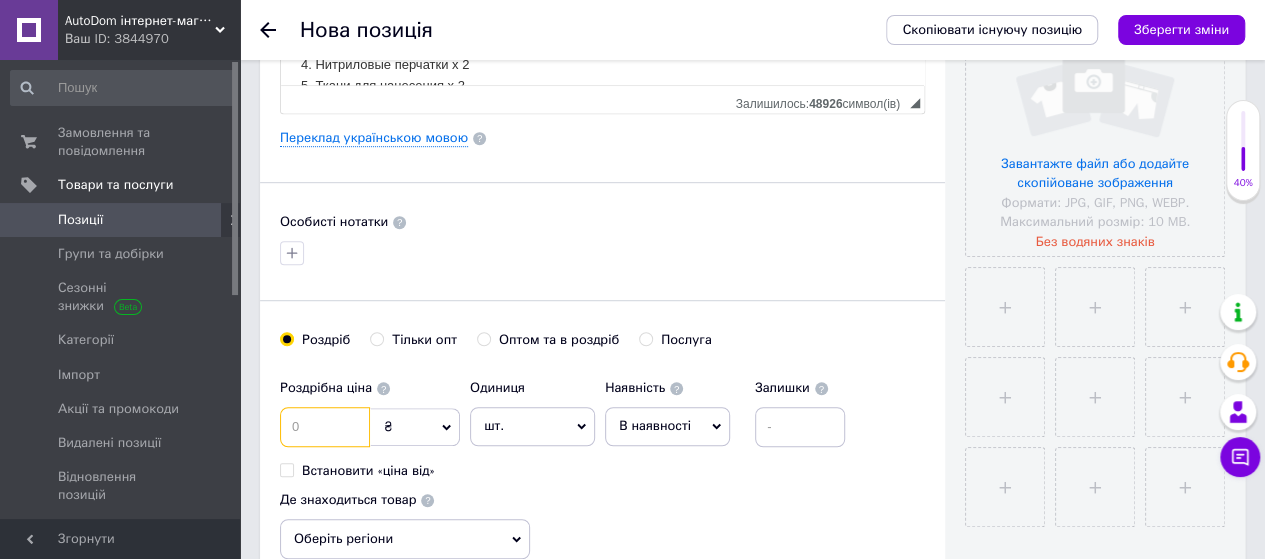 type on "1" 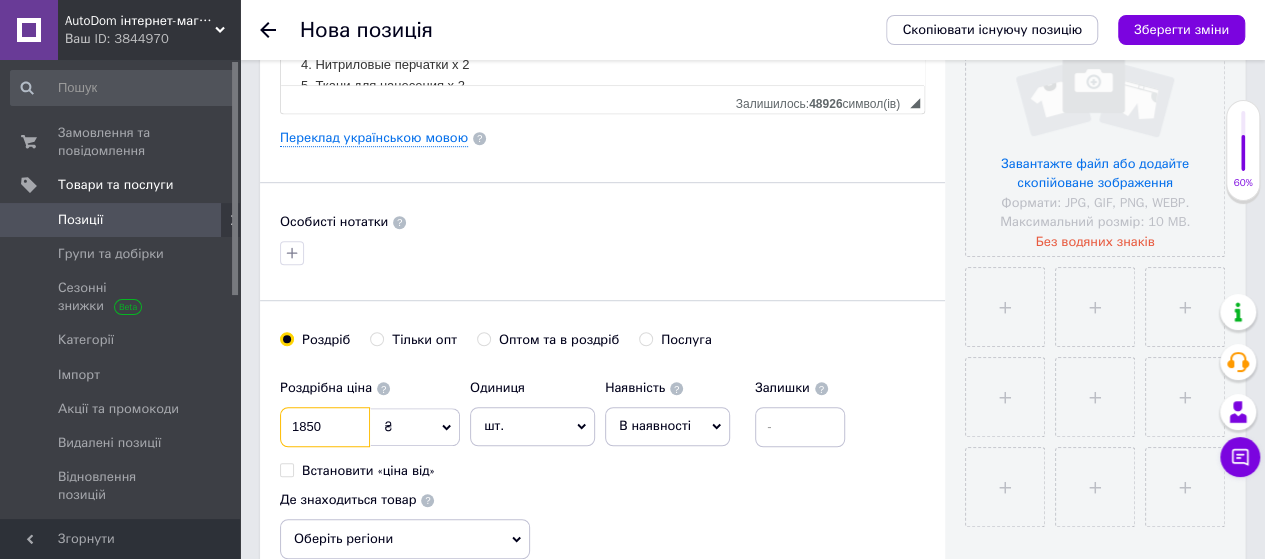 type on "1850" 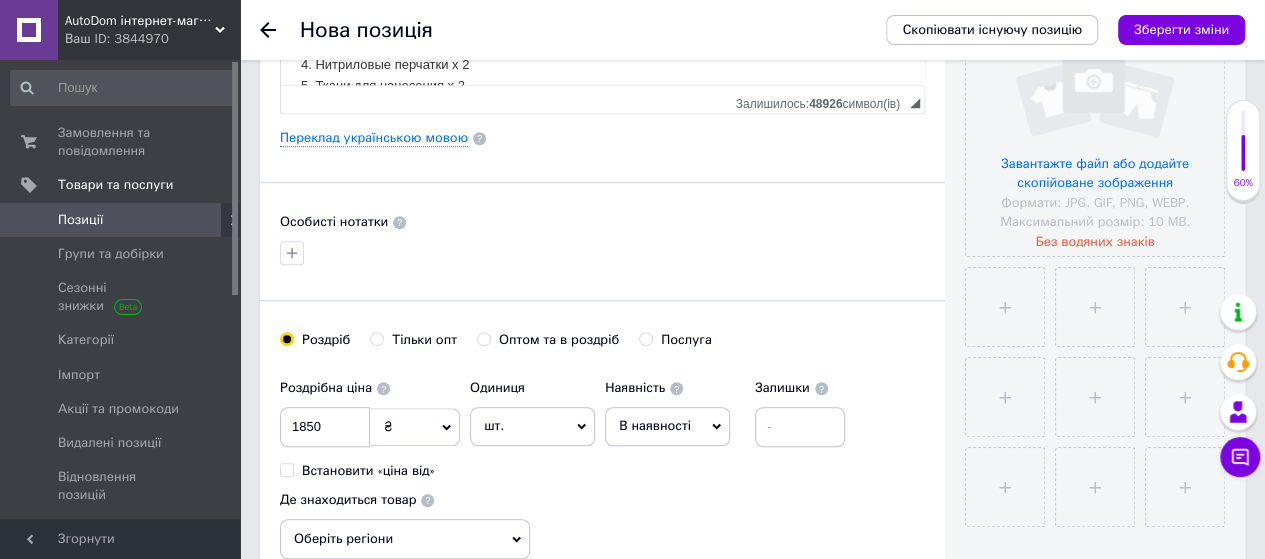 click on "Роздрібна ціна 1850 ₴ $ EUR CHF GBP ¥ PLN ₸ MDL HUF KGS CNY TRY KRW lei Встановити «ціна від» Одиниця шт. Популярне комплект упаковка кв.м пара м кг пог.м послуга т а автоцистерна ампула б балон банка блістер бобіна бочка бут бухта в ват виїзд відро г г га година гр/кв.м гігакалорія д дав два місяці день доба доза є єврокуб з зміна к кВт каністра карат кв.дм кв.м кв.см кв.фут квартал кг кг/кв.м км колесо комплект коробка куб.дм куб.м л л лист м м мВт мл мм моток місяць мішок н набір номер о об'єкт од. п палетомісце пара партія пач пог.м послуга посівна одиниця птахомісце півроку пігулка" at bounding box center [602, 464] 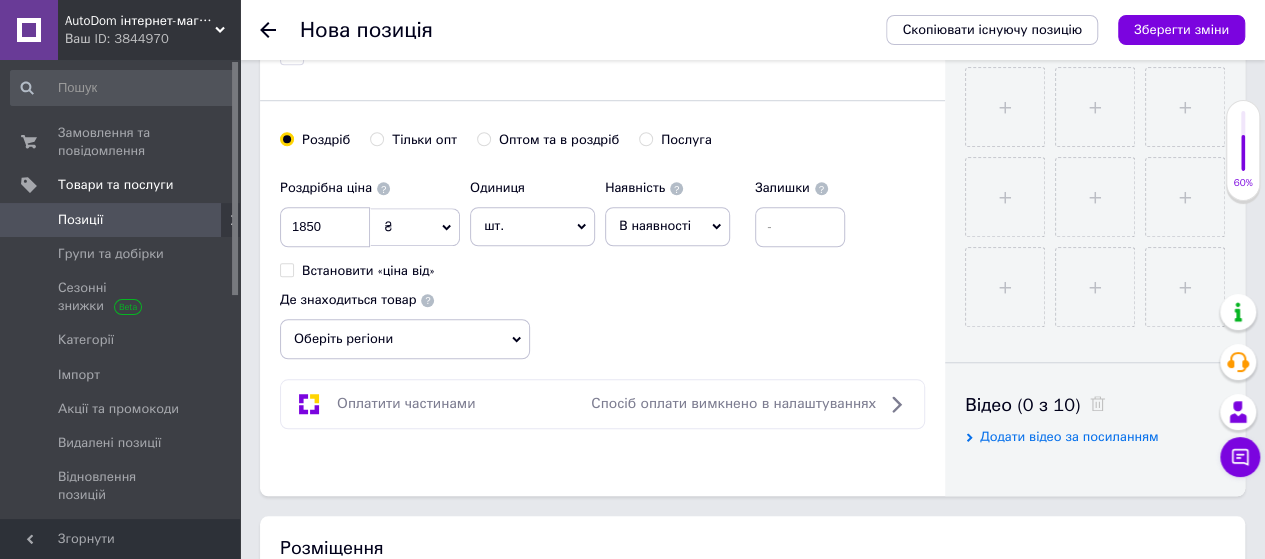 scroll, scrollTop: 500, scrollLeft: 0, axis: vertical 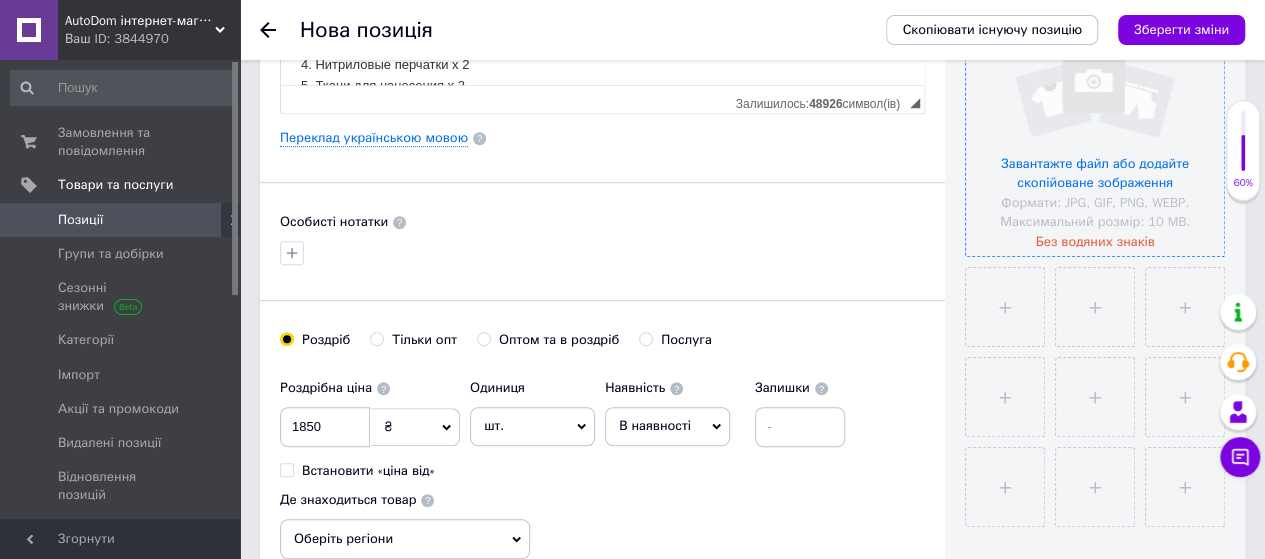 click at bounding box center (1095, 127) 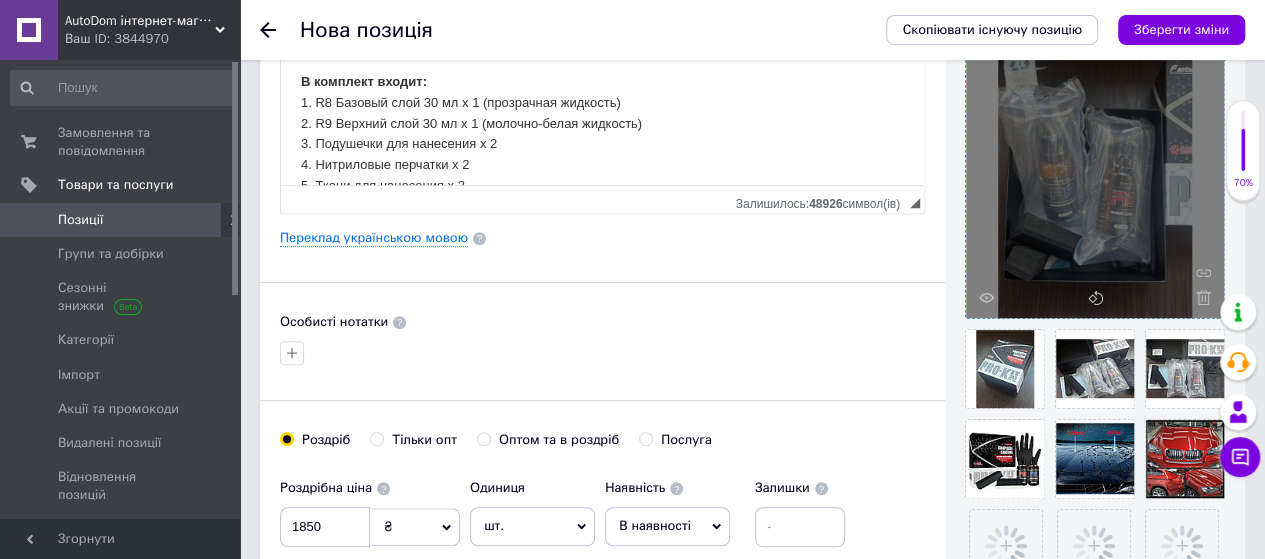 scroll, scrollTop: 500, scrollLeft: 0, axis: vertical 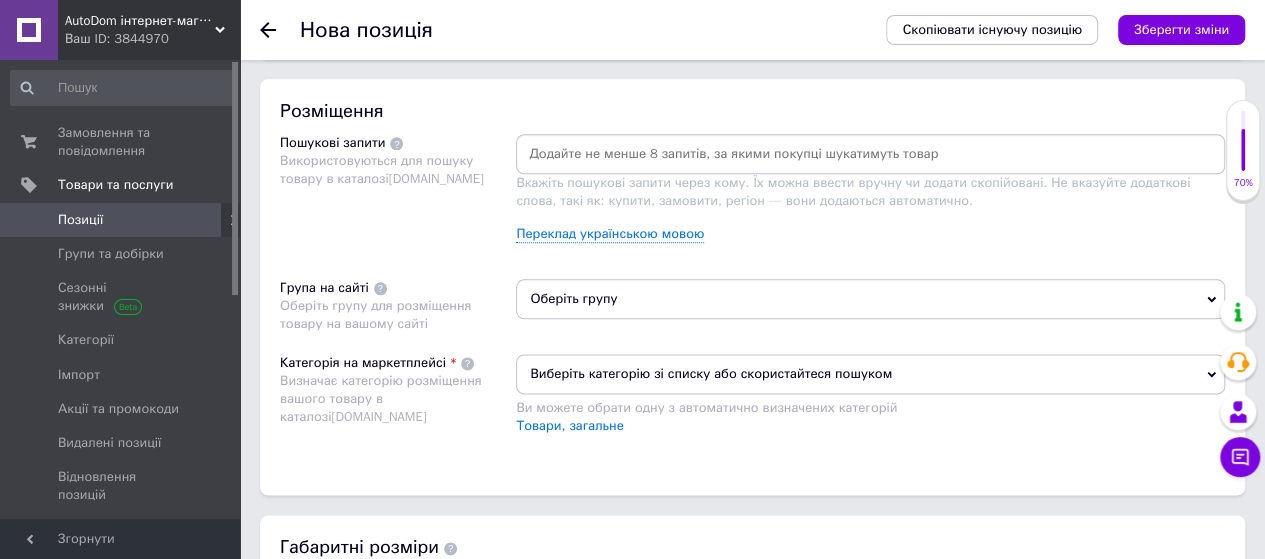 click on "Виберіть категорію зі списку або скористайтеся пошуком" at bounding box center (870, 374) 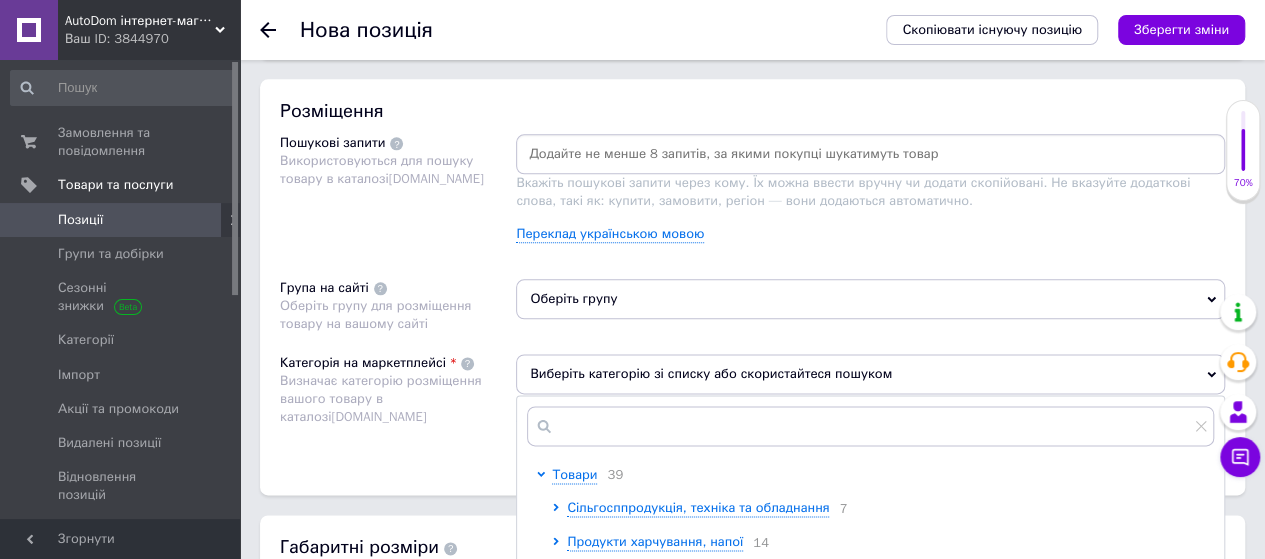 scroll, scrollTop: 1300, scrollLeft: 0, axis: vertical 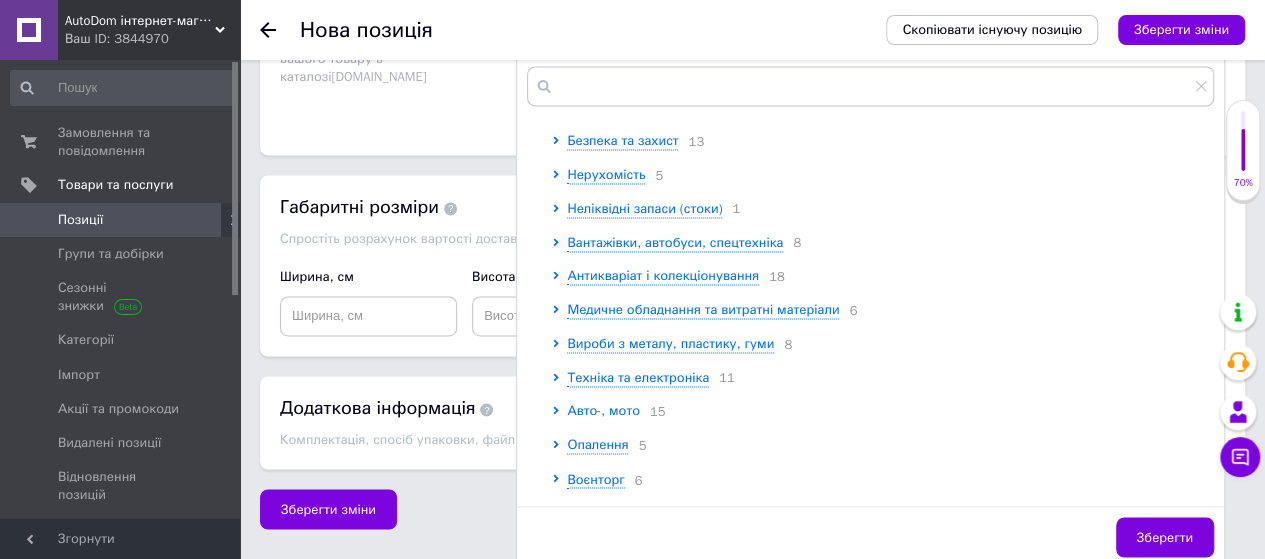 click on "Авто-, мото" at bounding box center [603, 410] 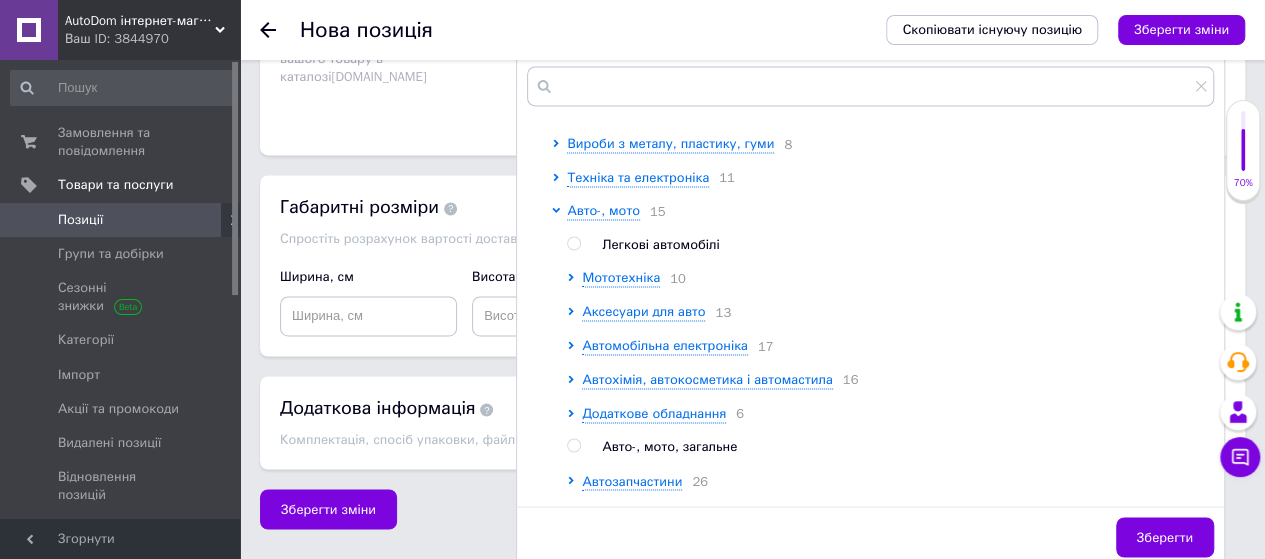 scroll, scrollTop: 800, scrollLeft: 0, axis: vertical 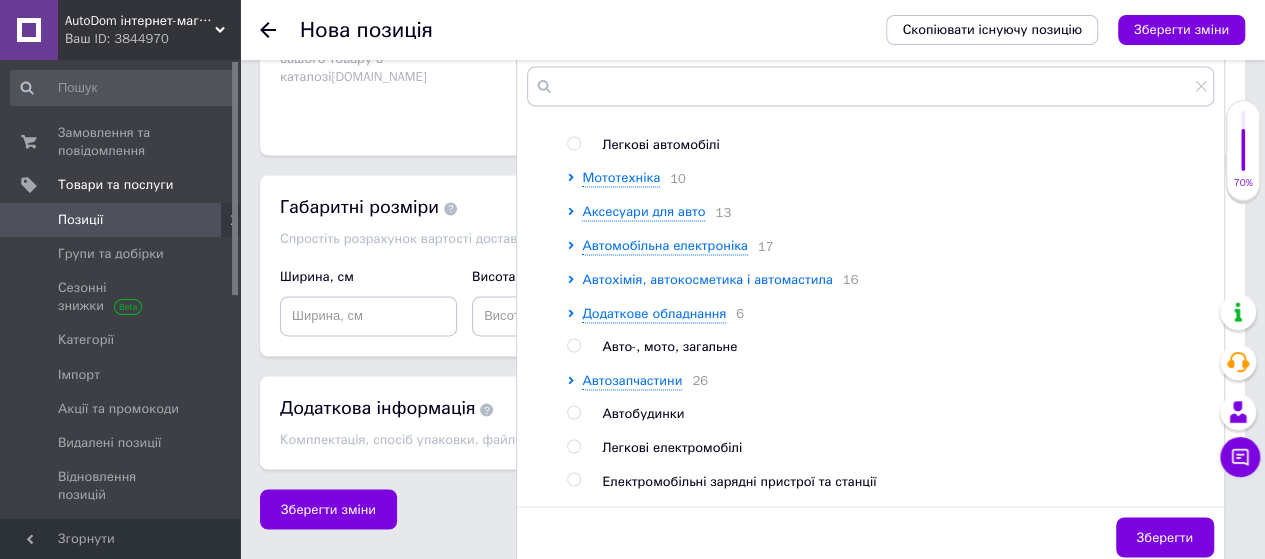 click on "Автохімія, автокосметика і автомастила" at bounding box center (707, 279) 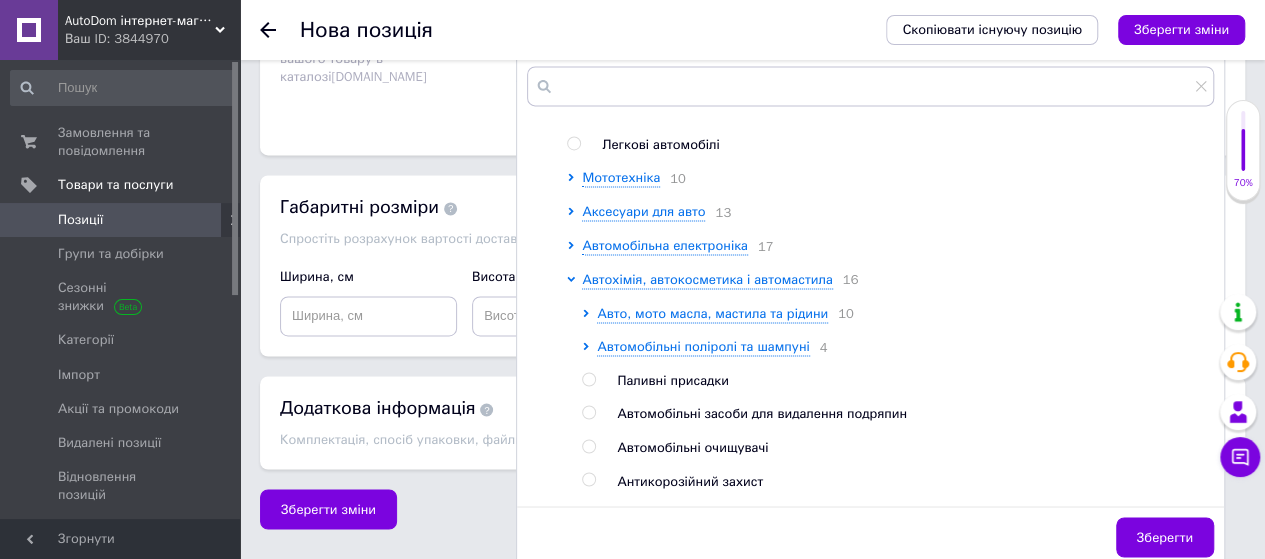 scroll, scrollTop: 900, scrollLeft: 0, axis: vertical 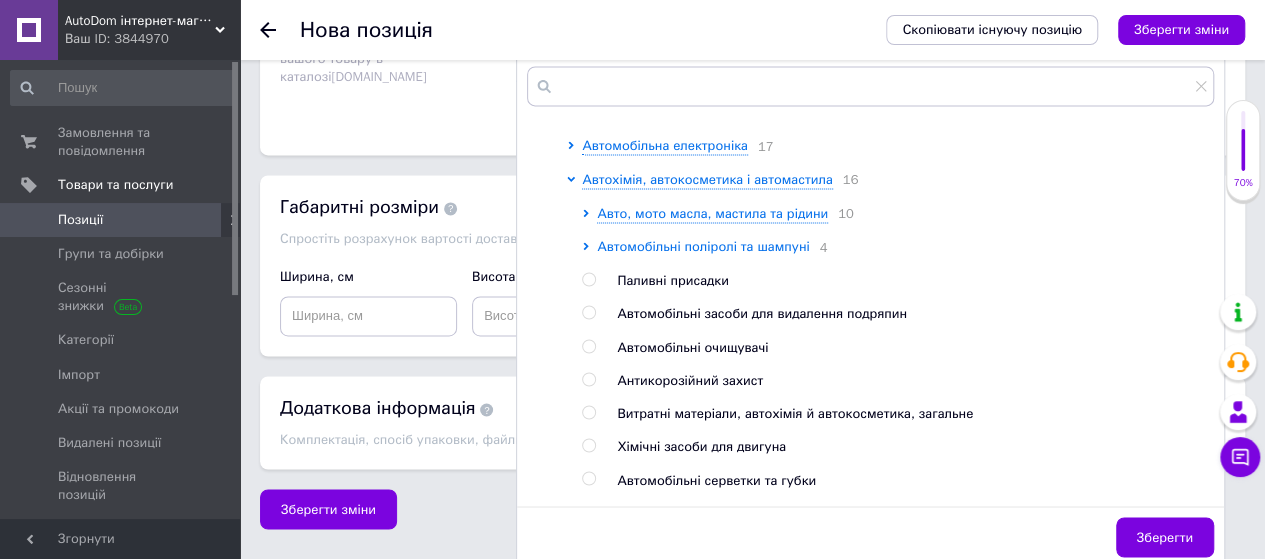 click on "Автомобільні поліролі та шампуні" at bounding box center [703, 246] 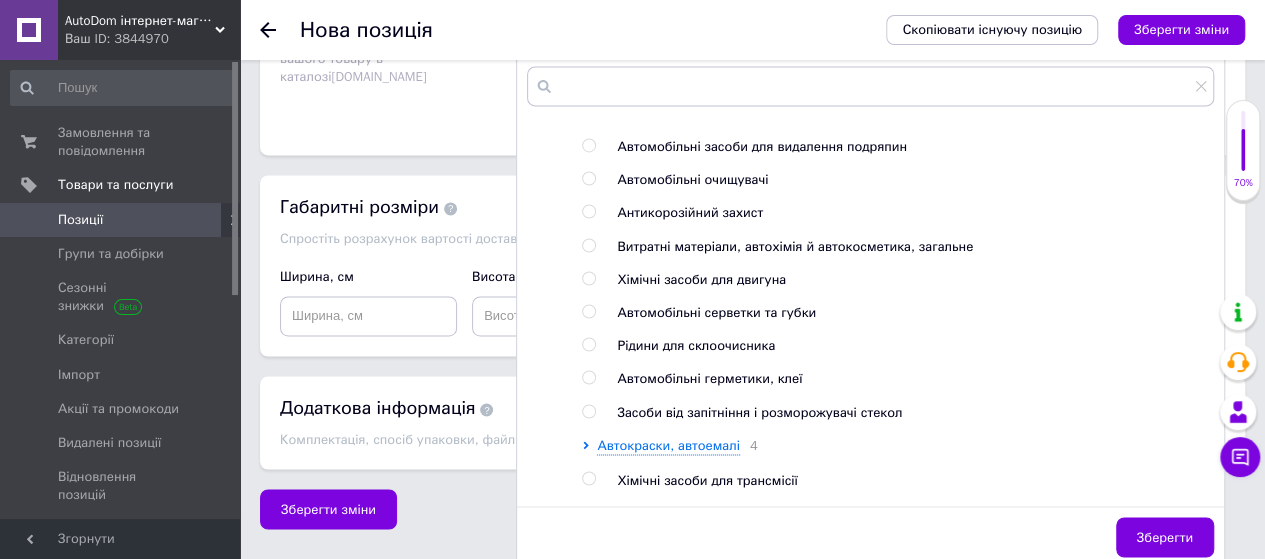 scroll, scrollTop: 1100, scrollLeft: 0, axis: vertical 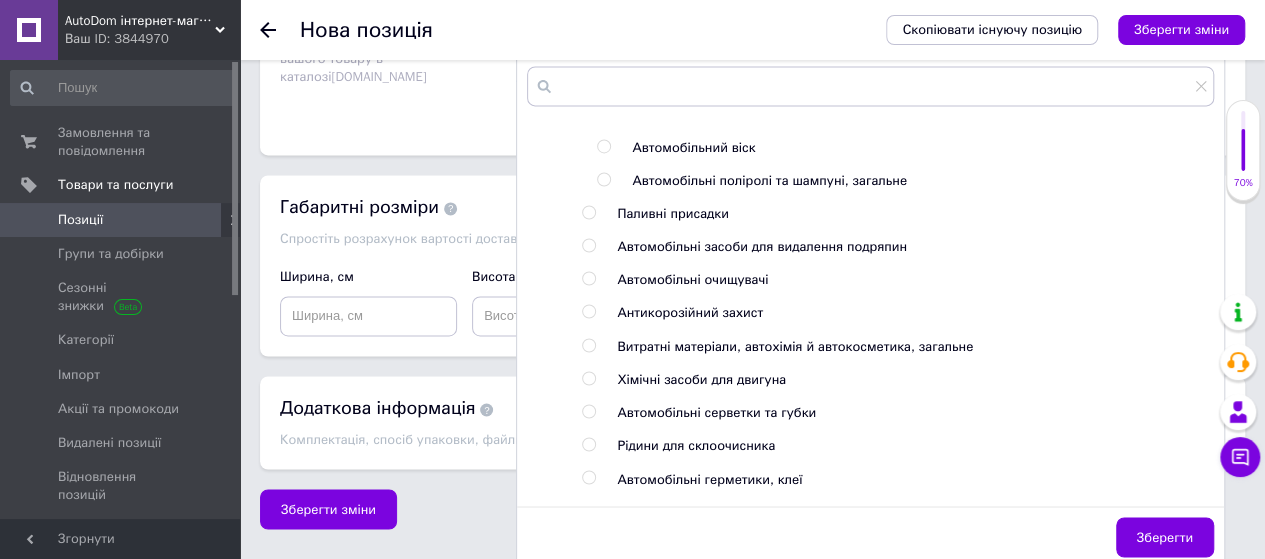 click at bounding box center (589, 345) 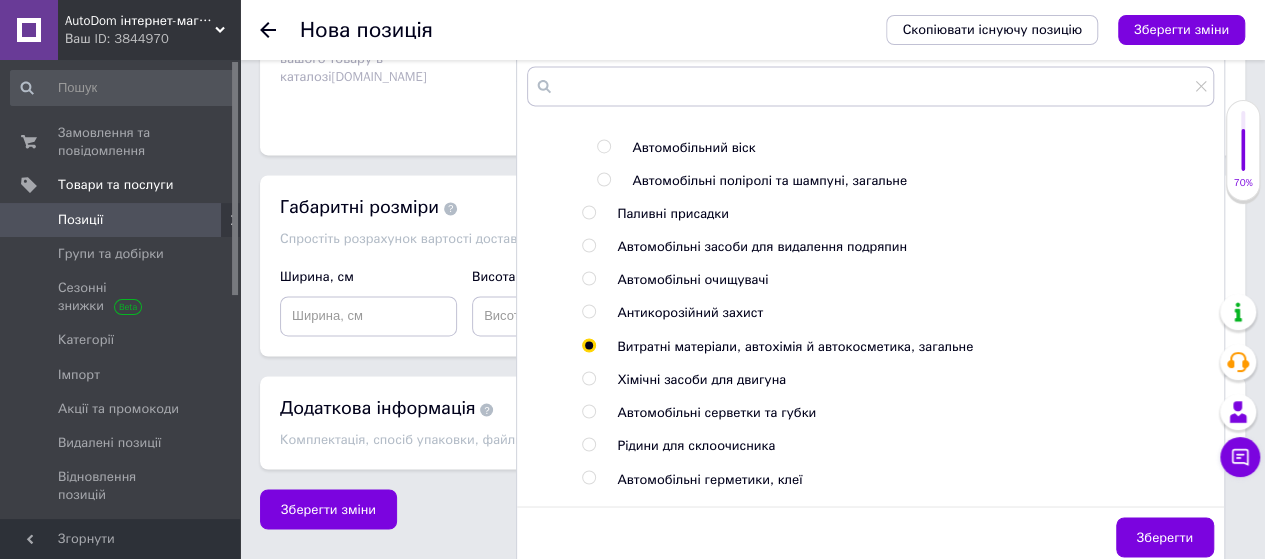 radio on "true" 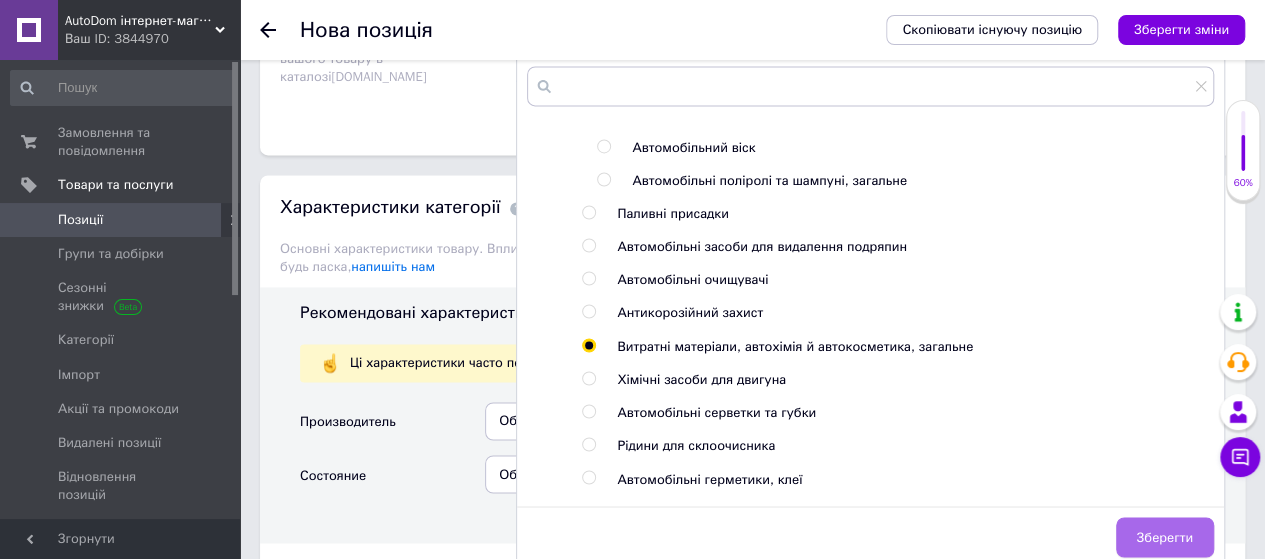 click on "Зберегти" at bounding box center (1165, 537) 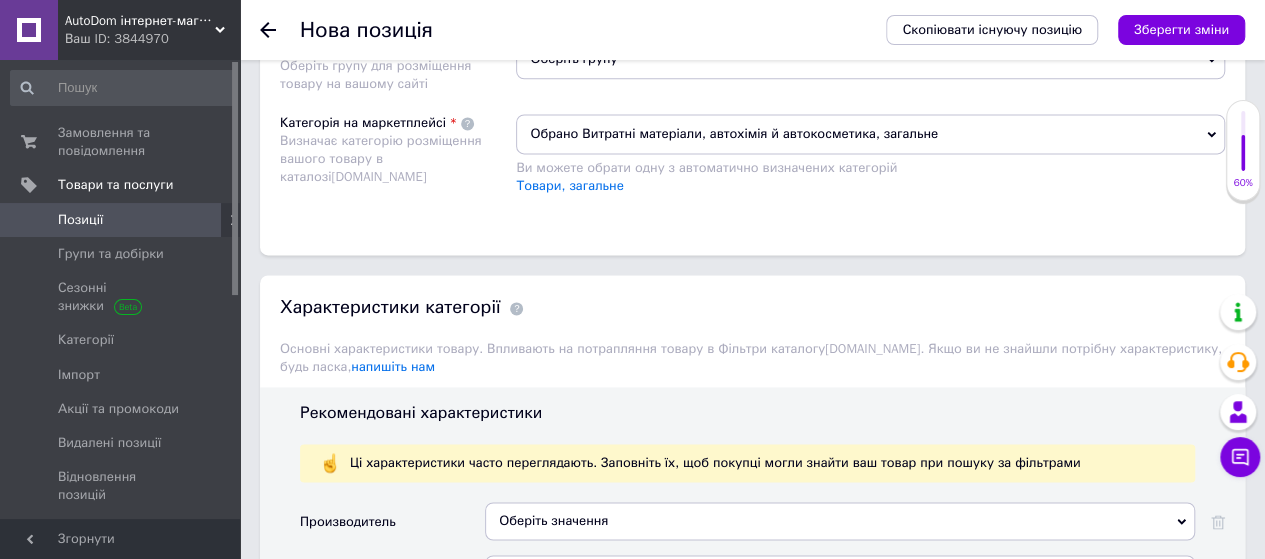 scroll, scrollTop: 1540, scrollLeft: 0, axis: vertical 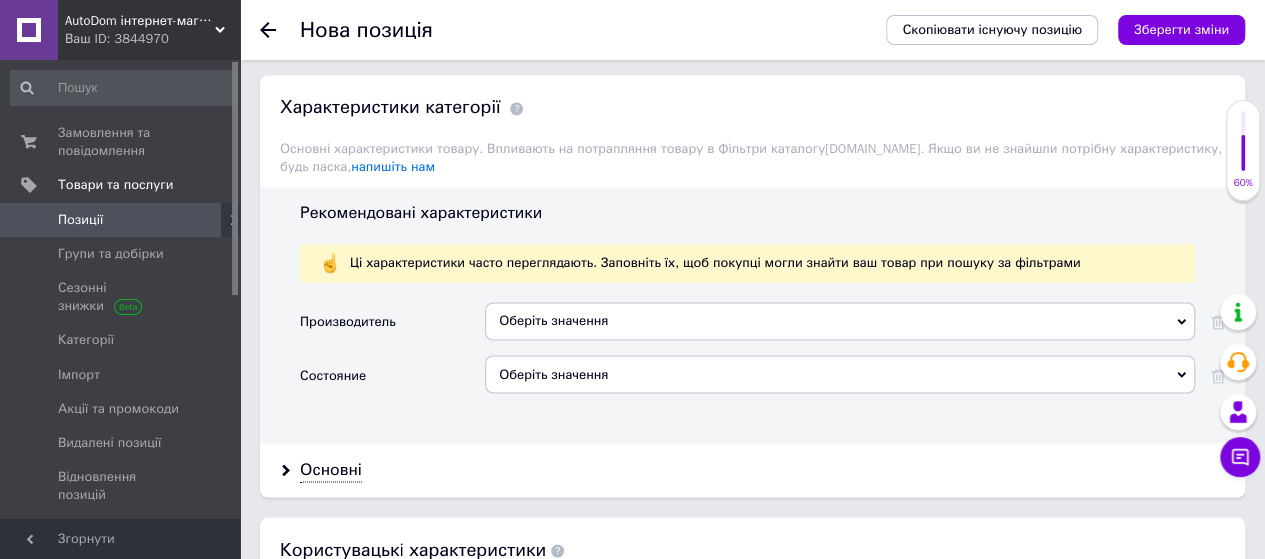 click on "Оберіть значення" at bounding box center (840, 321) 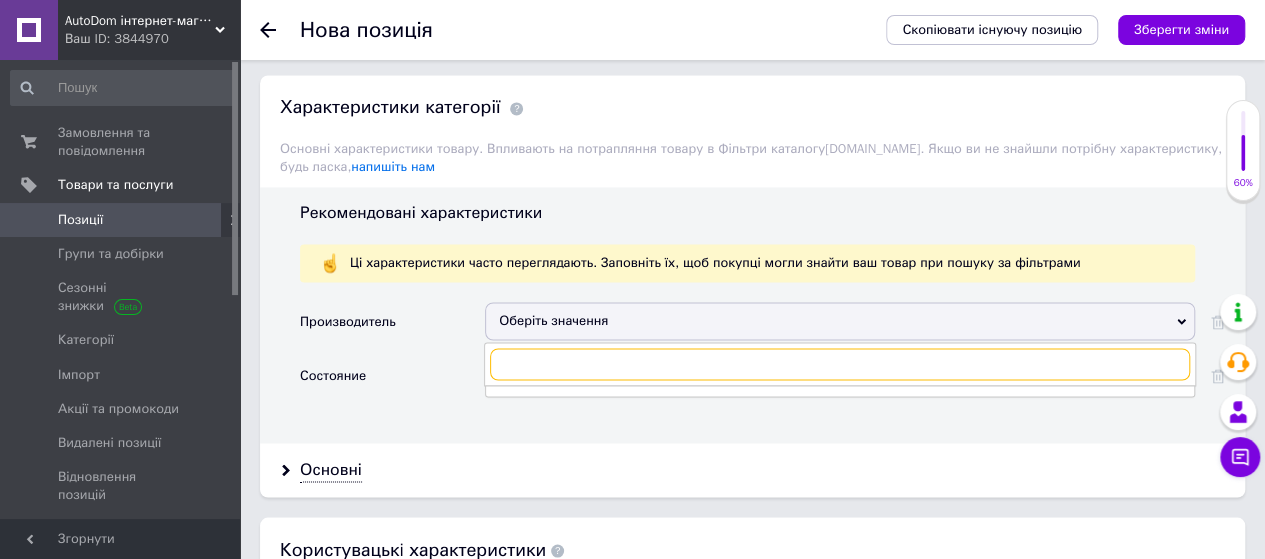 click at bounding box center (840, 364) 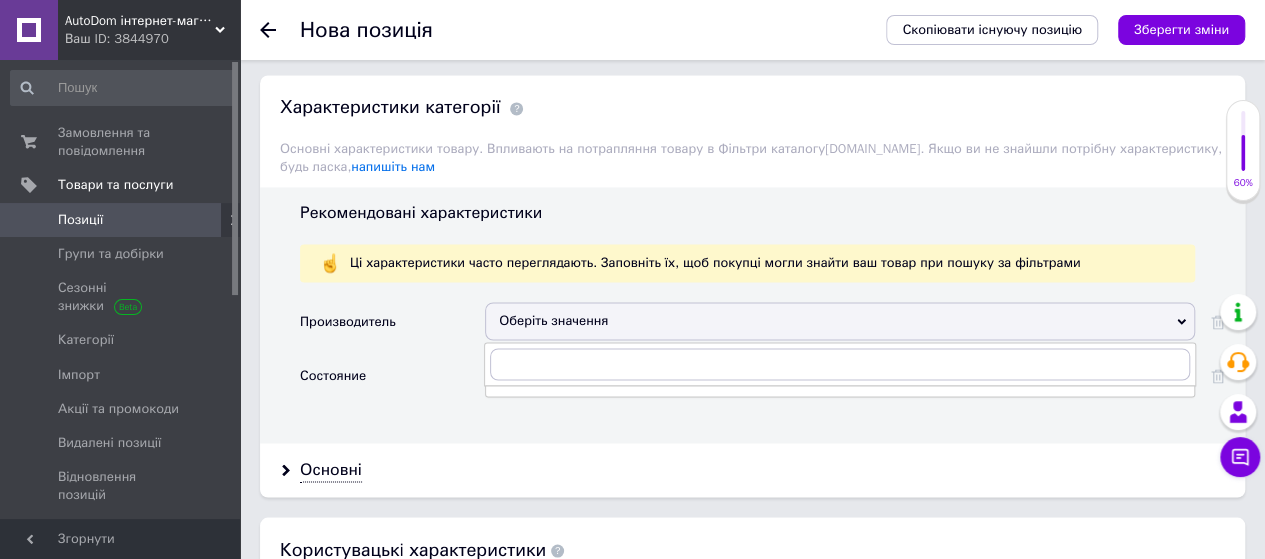 click at bounding box center (840, 364) 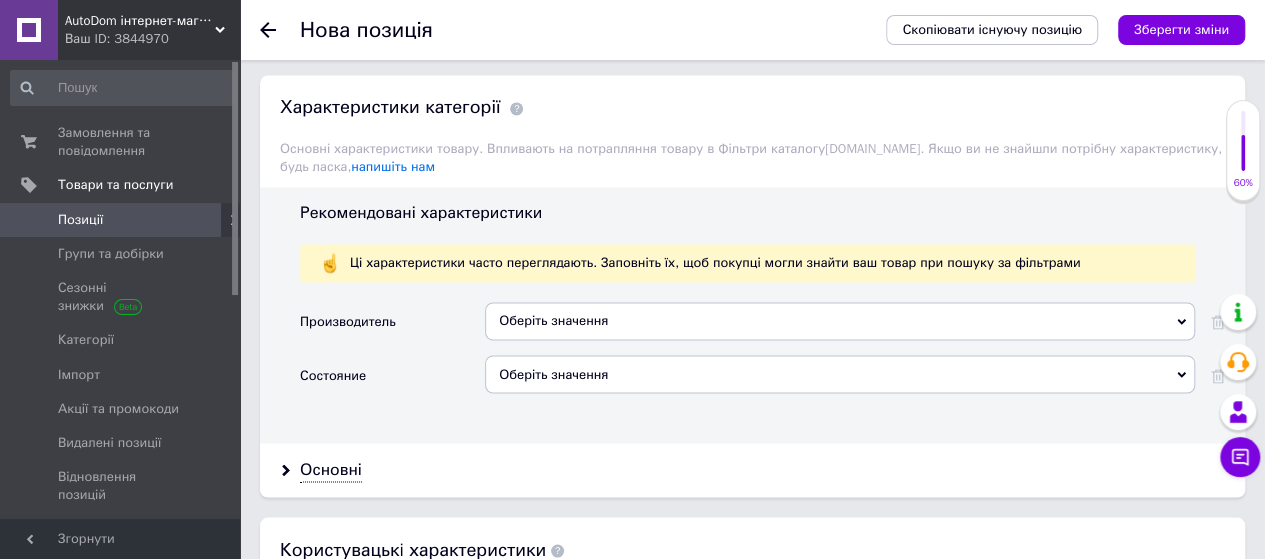 click on "Оберіть значення" at bounding box center [840, 328] 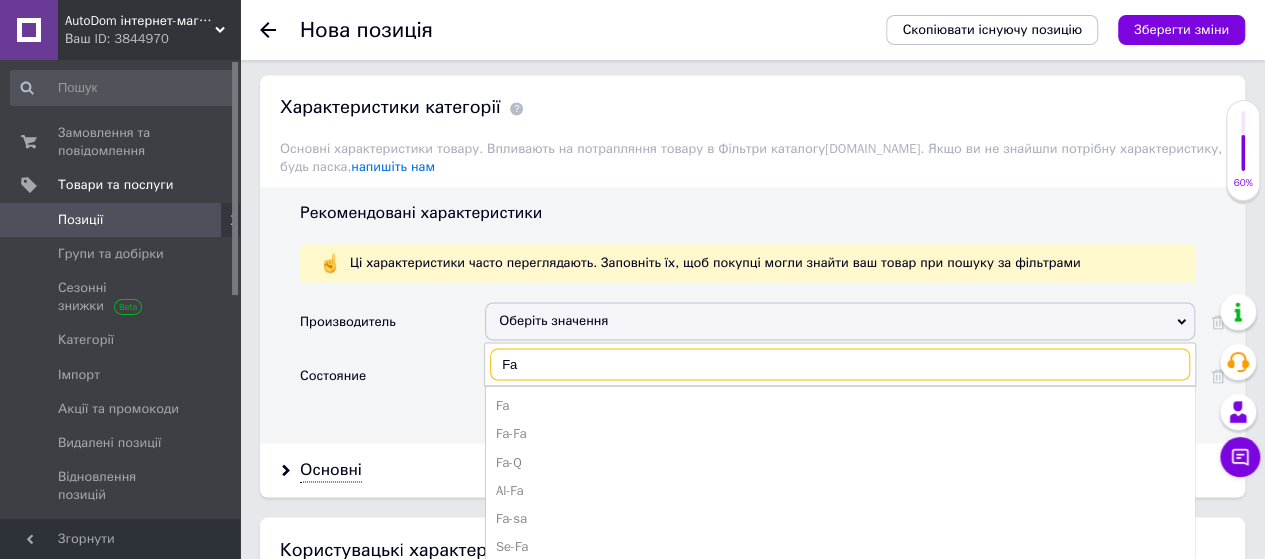 drag, startPoint x: 516, startPoint y: 362, endPoint x: 475, endPoint y: 363, distance: 41.01219 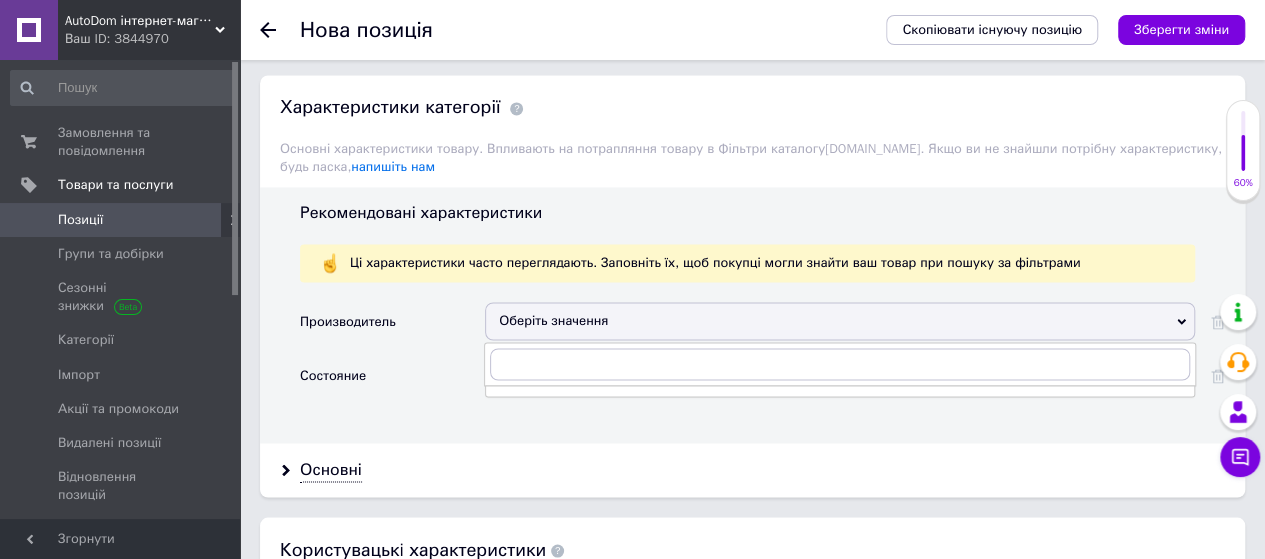 click on "Производитель" at bounding box center (392, 328) 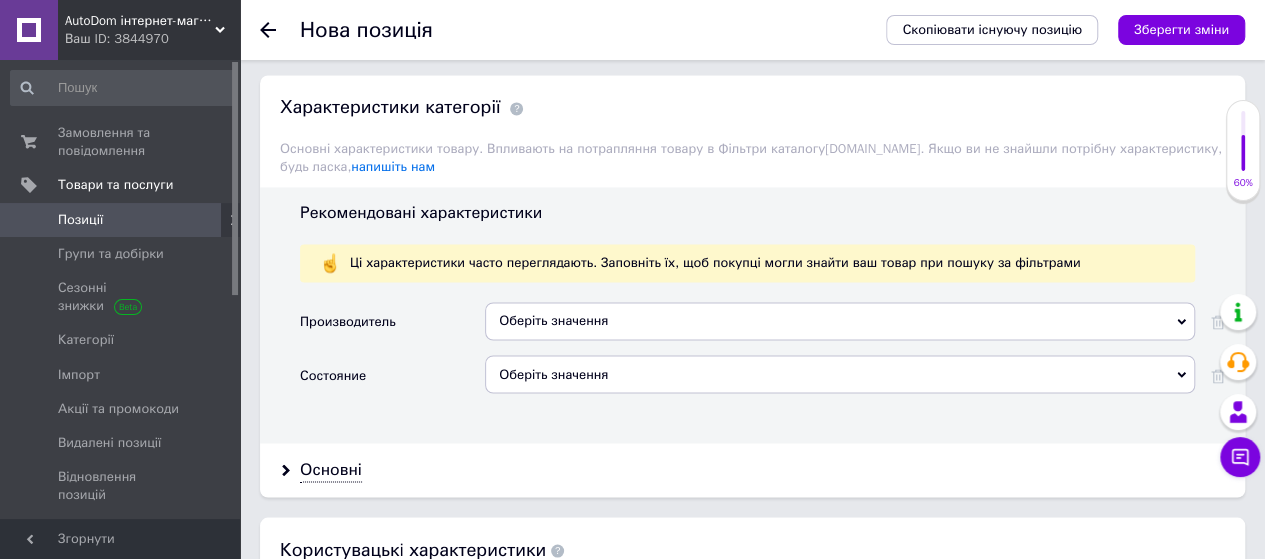 click on "Оберіть значення" at bounding box center [840, 374] 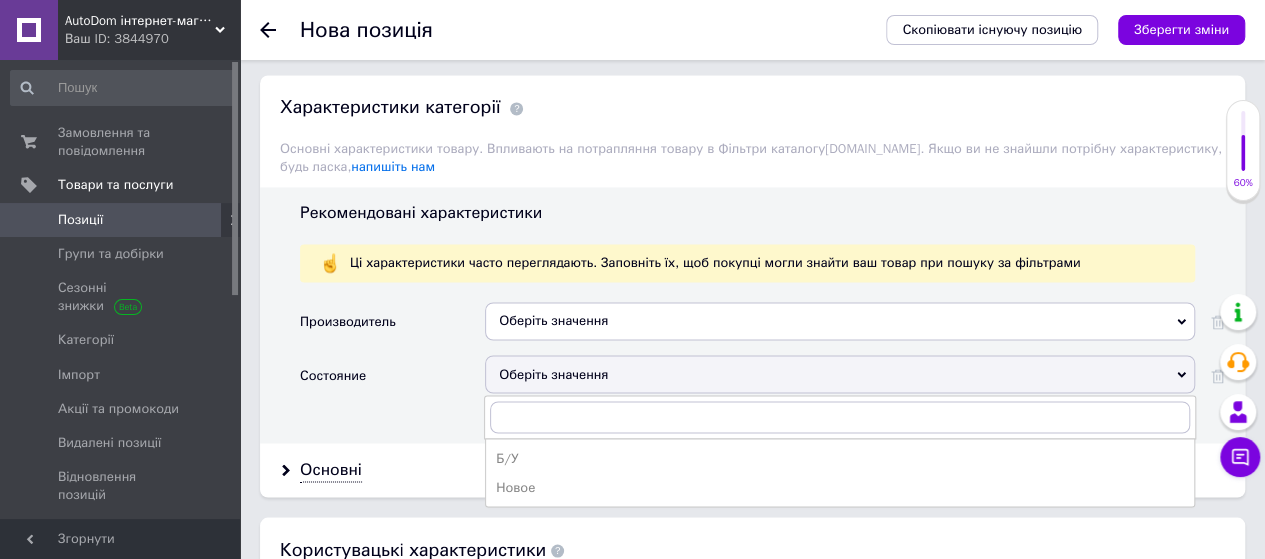 click on "Оберіть значення" at bounding box center (840, 321) 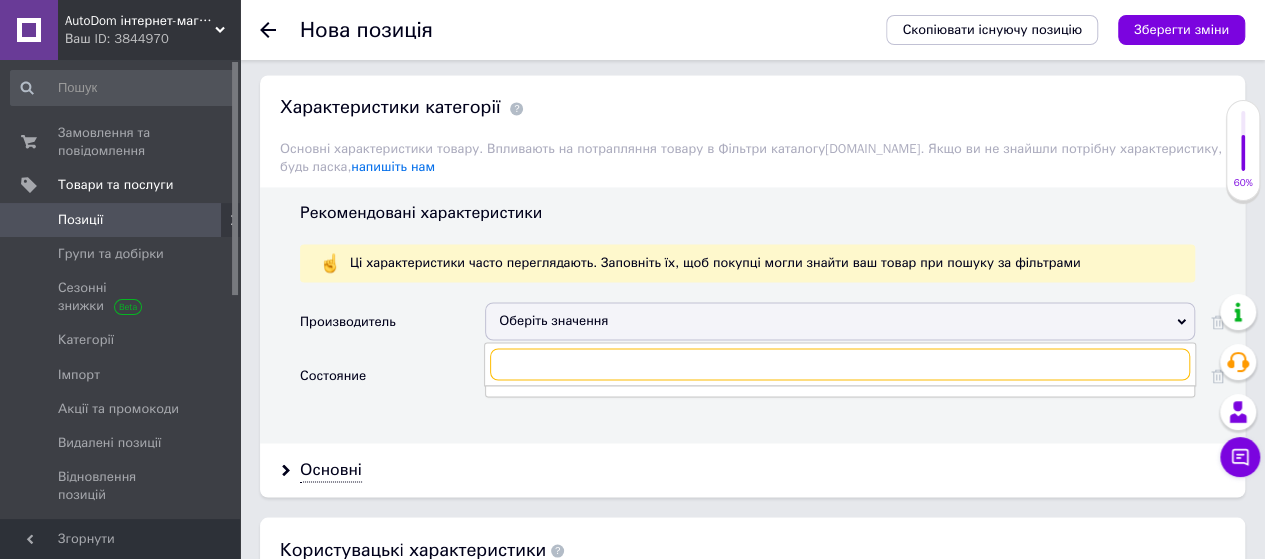 paste on "Fantastic XML" 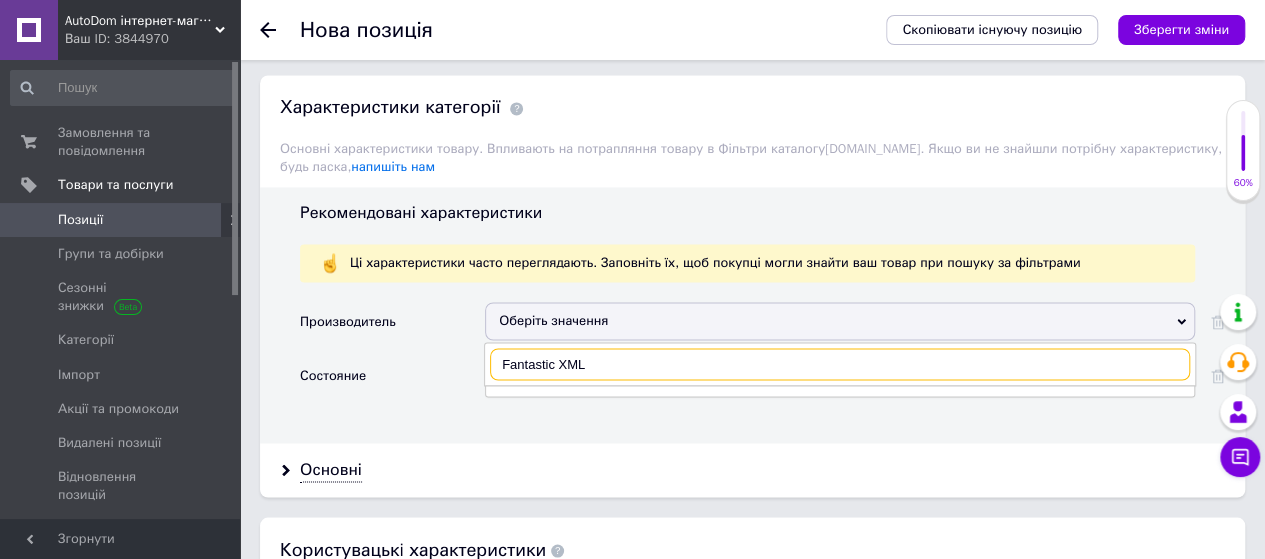 click on "Fantastic XML" at bounding box center (840, 364) 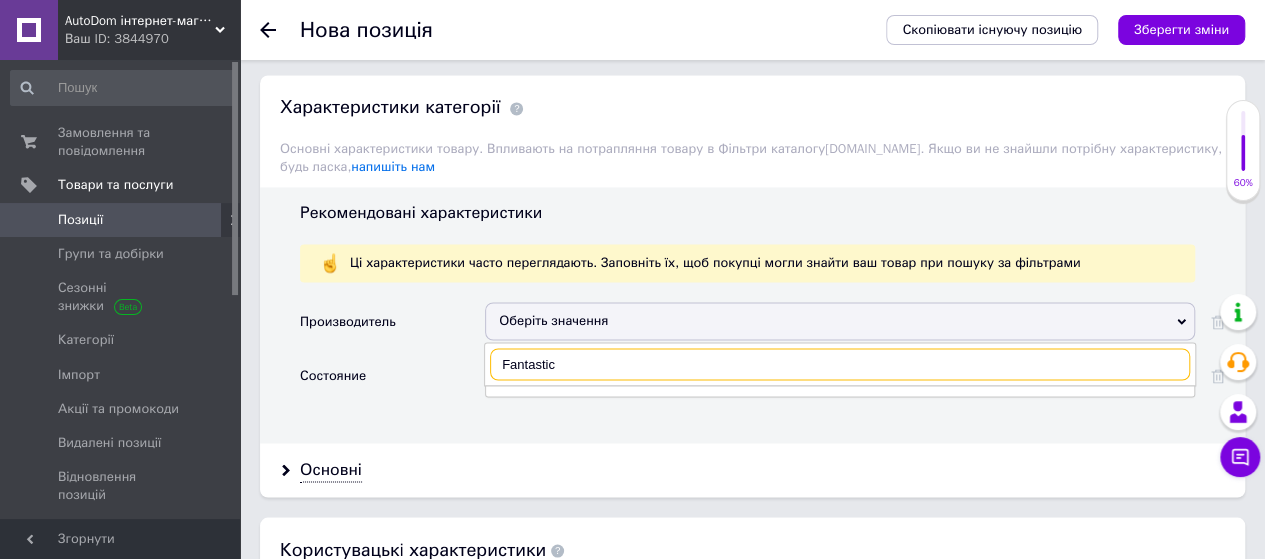 type on "Fantastic" 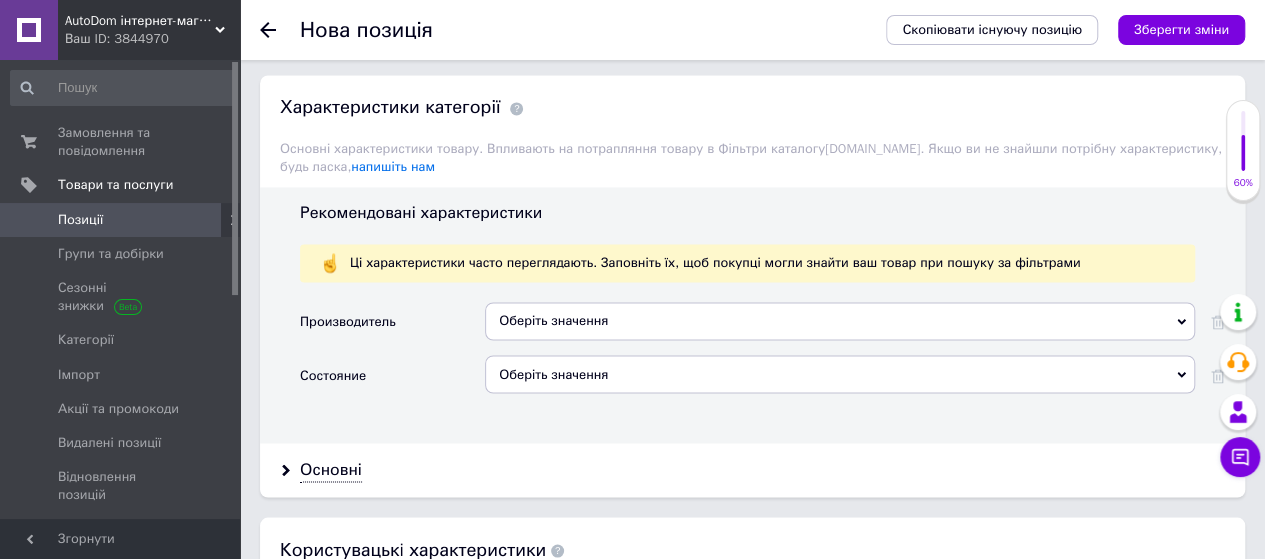 click on "Состояние" at bounding box center [392, 381] 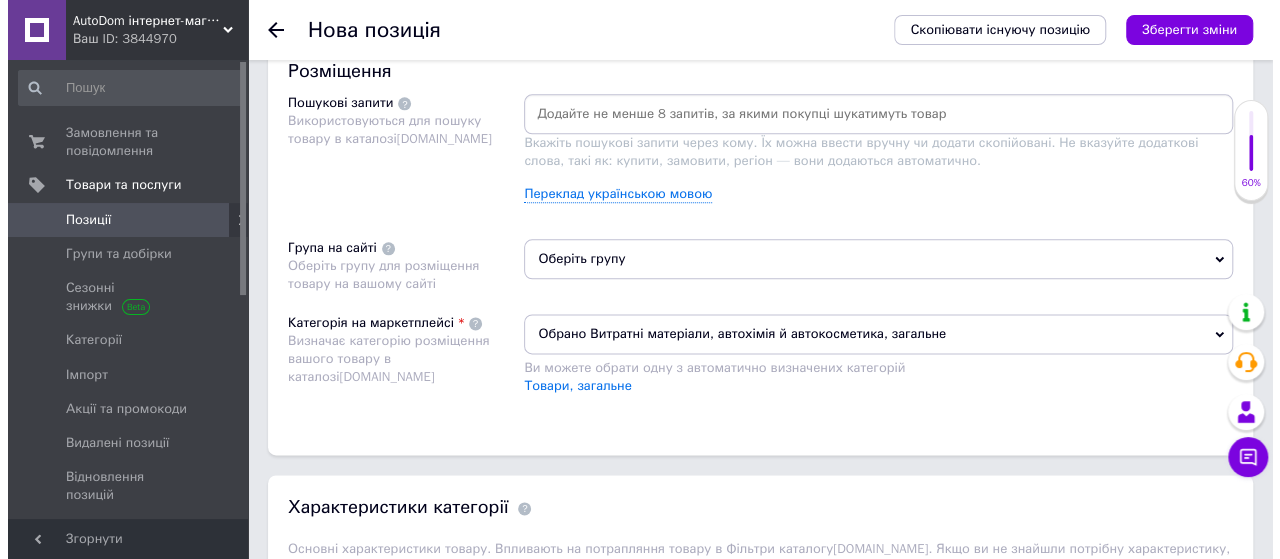 scroll, scrollTop: 1040, scrollLeft: 0, axis: vertical 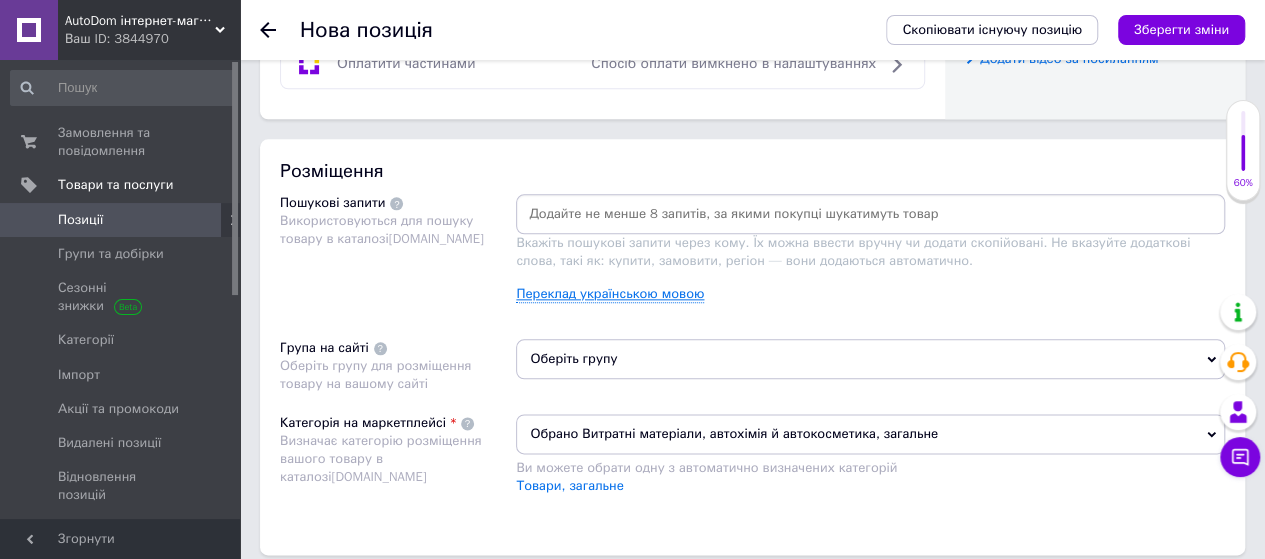 click on "Переклад українською мовою" at bounding box center [610, 294] 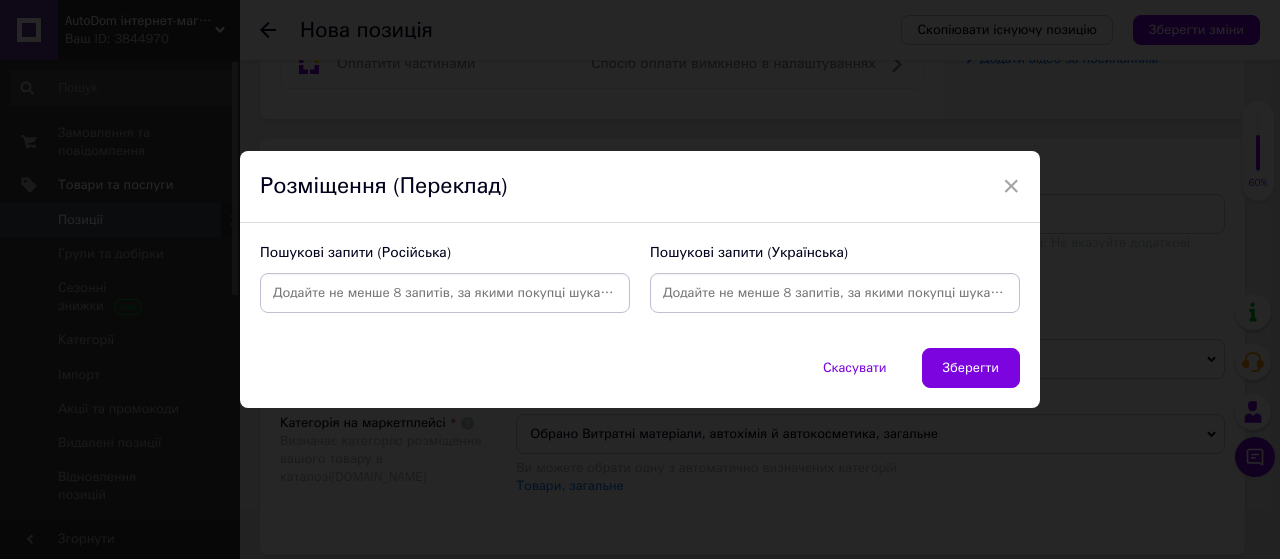 click at bounding box center [445, 293] 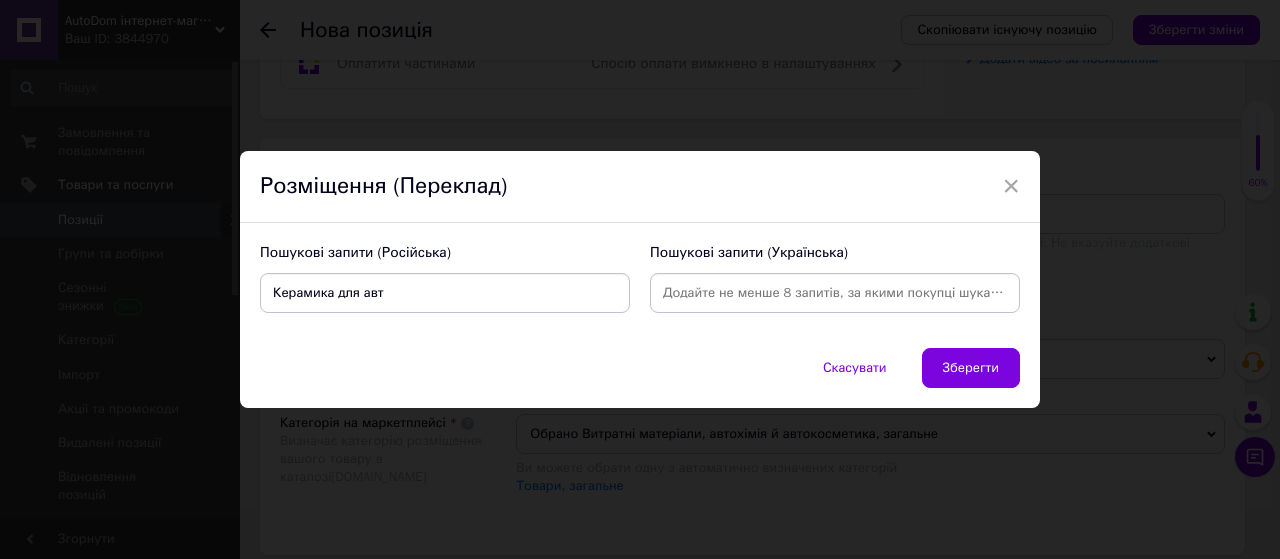 type on "Керамика для авто" 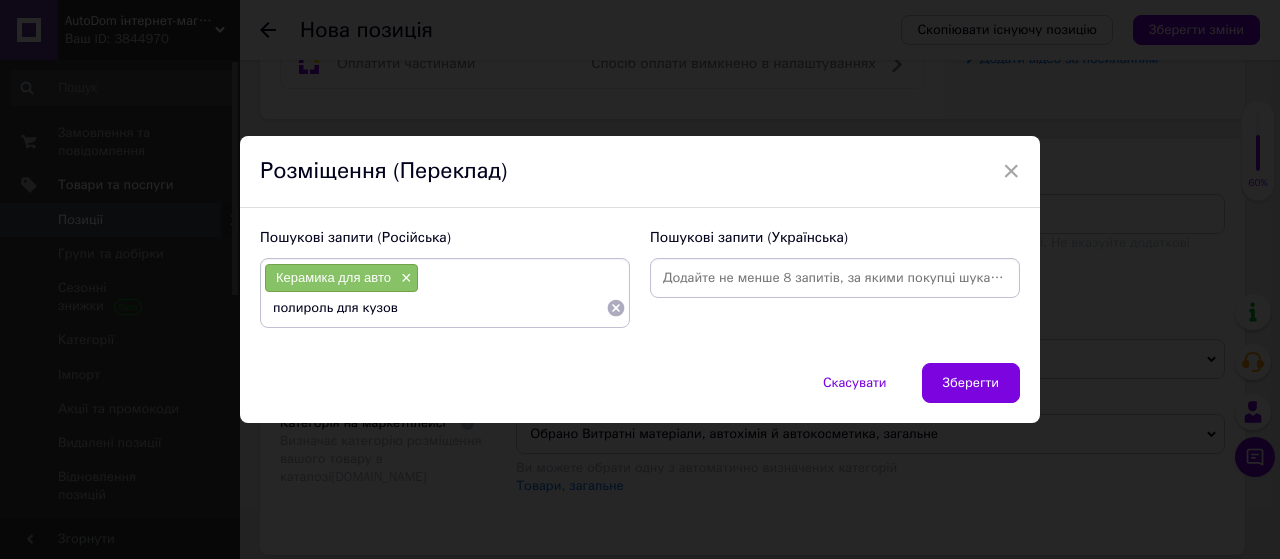 type on "полироль для кузова" 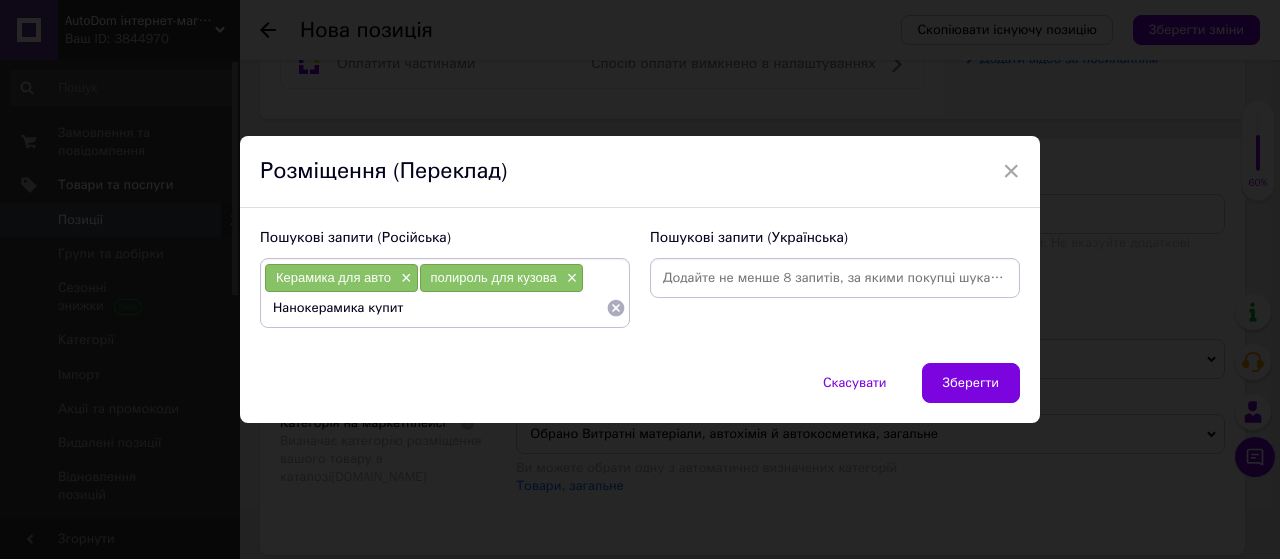 type on "Нанокерамика купить" 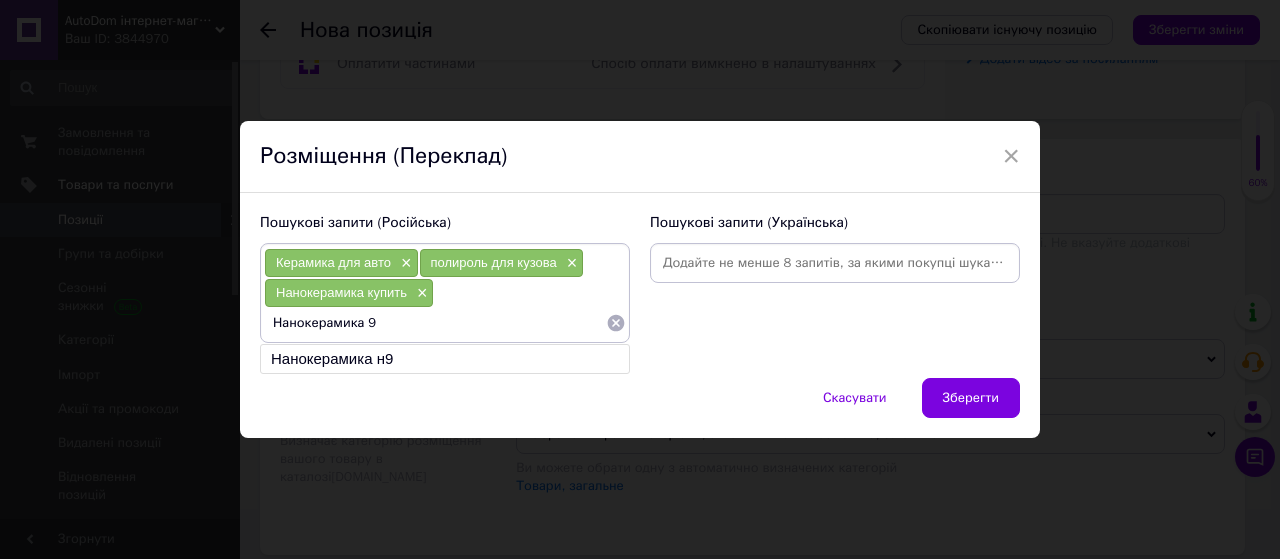 type on "Нанокерамика н9" 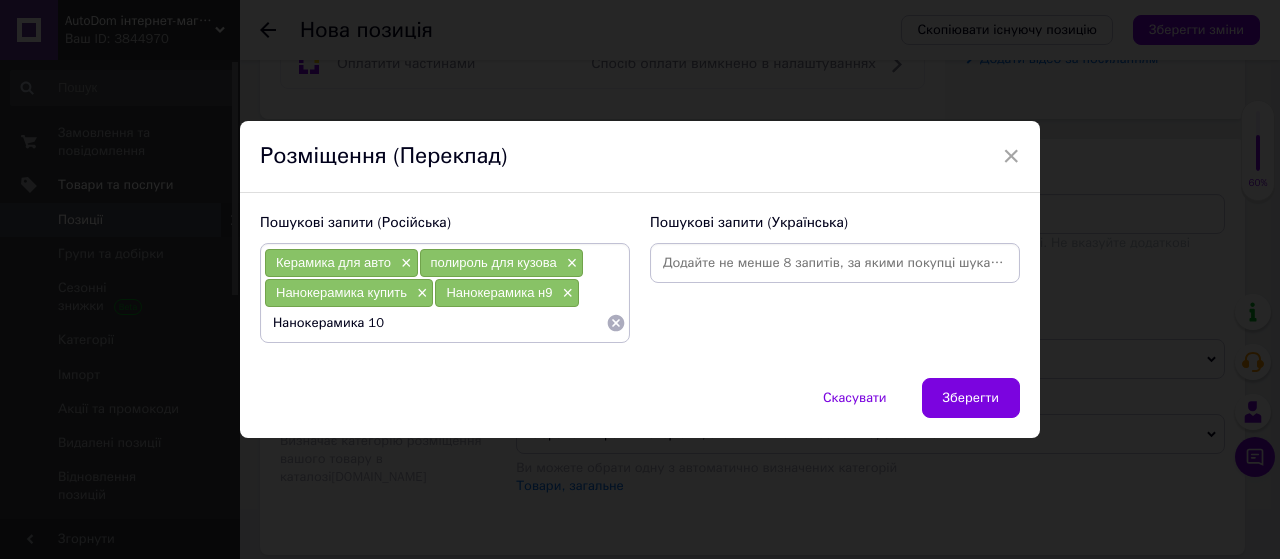 type on "Нанокерамика 10Н" 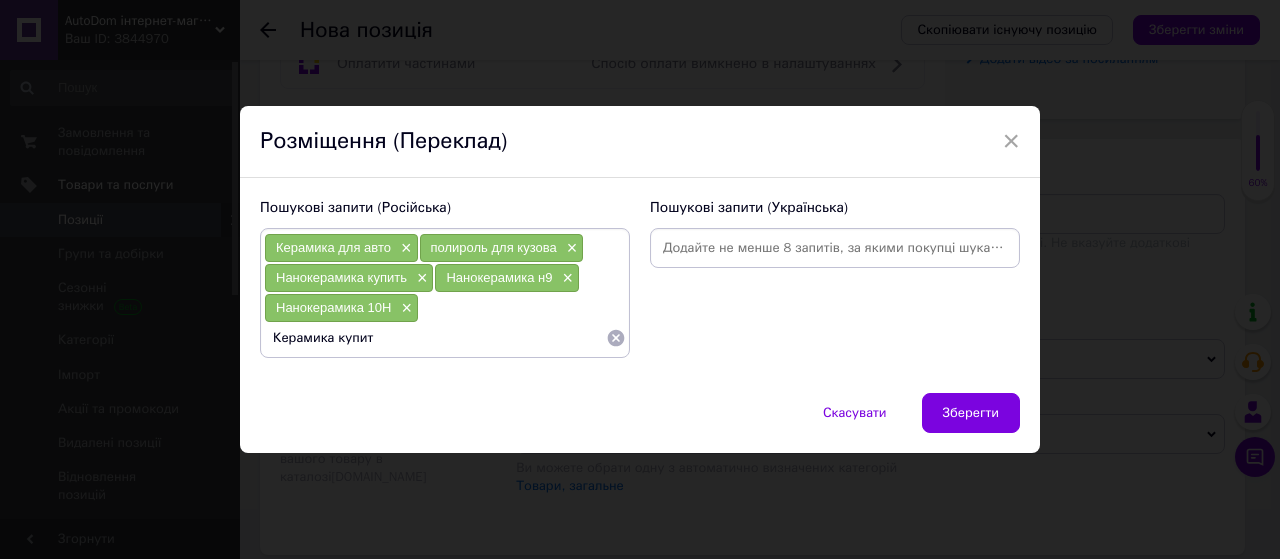 type on "Керамика купить" 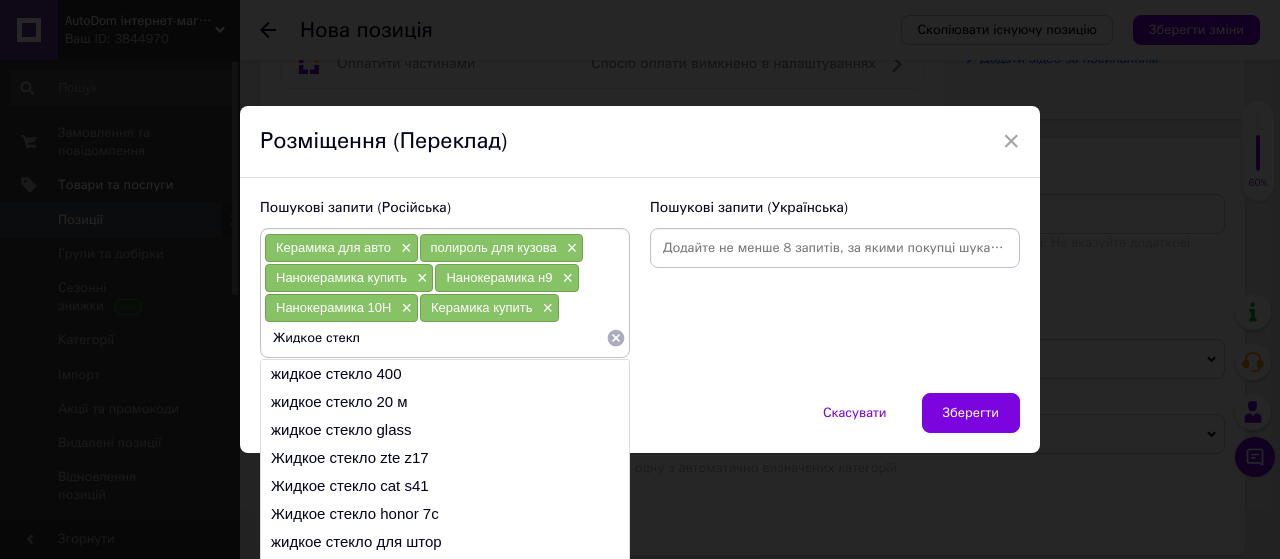type on "Жидкое стекло" 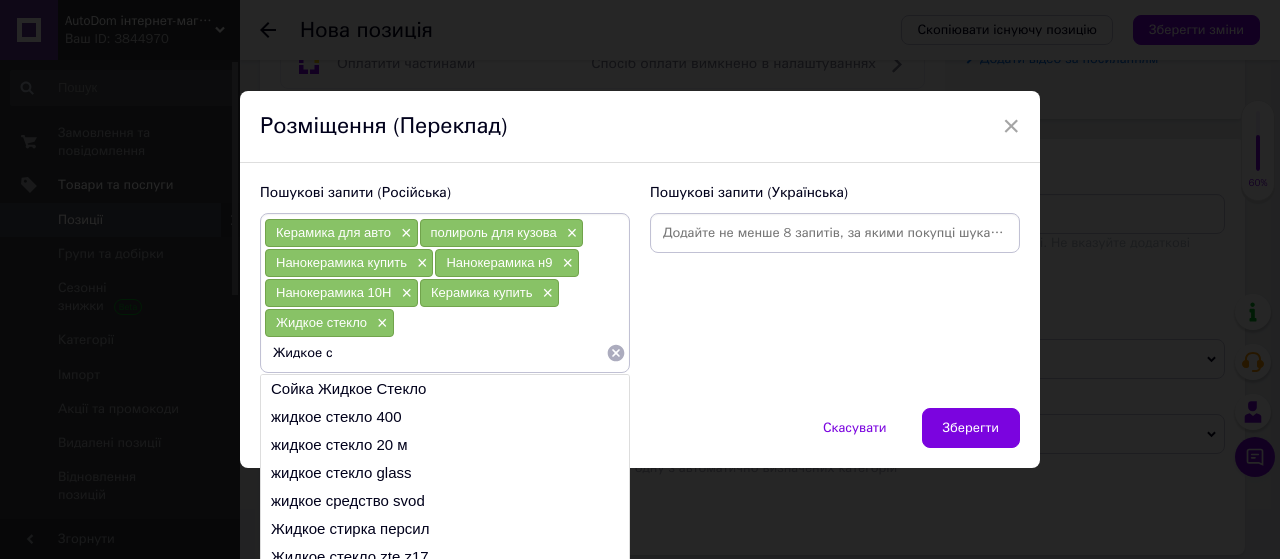 scroll, scrollTop: 64, scrollLeft: 0, axis: vertical 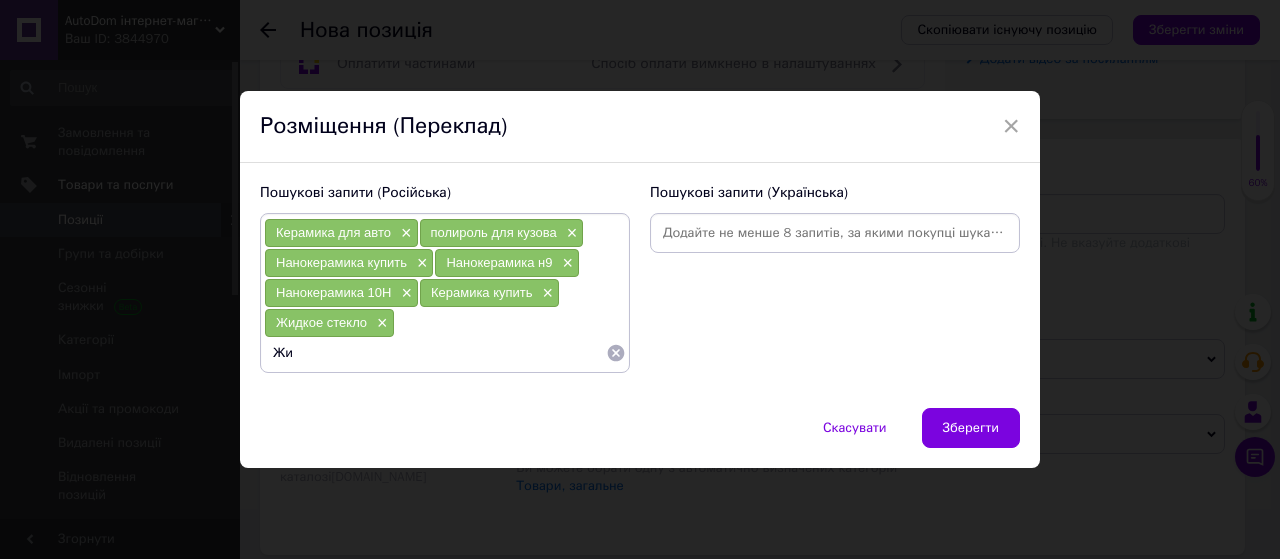 type on "Ж" 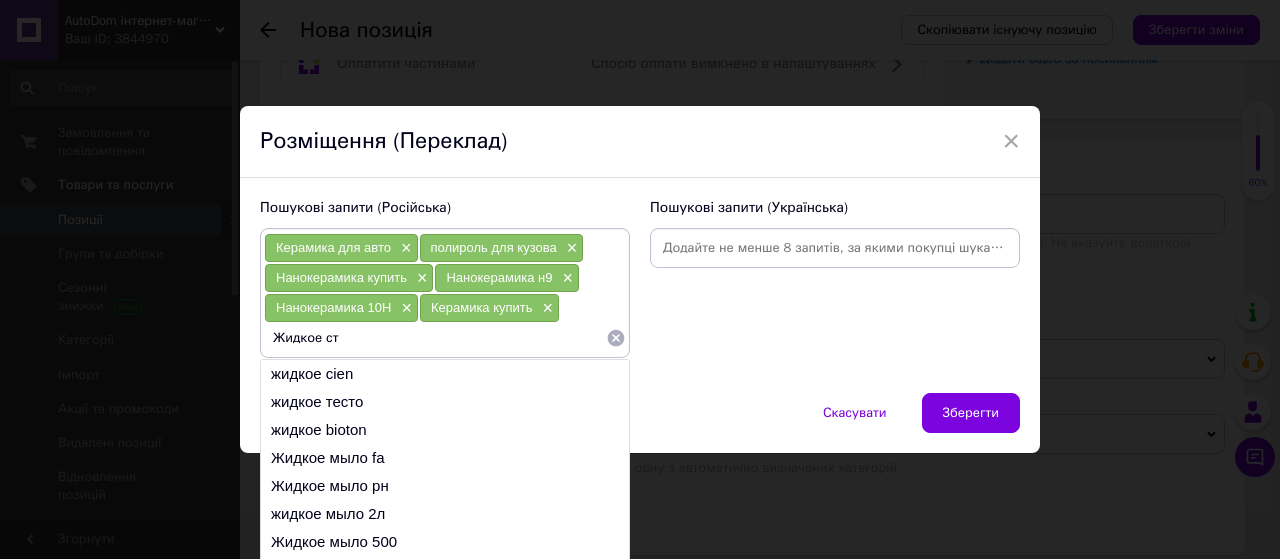 type on "Жидкое с" 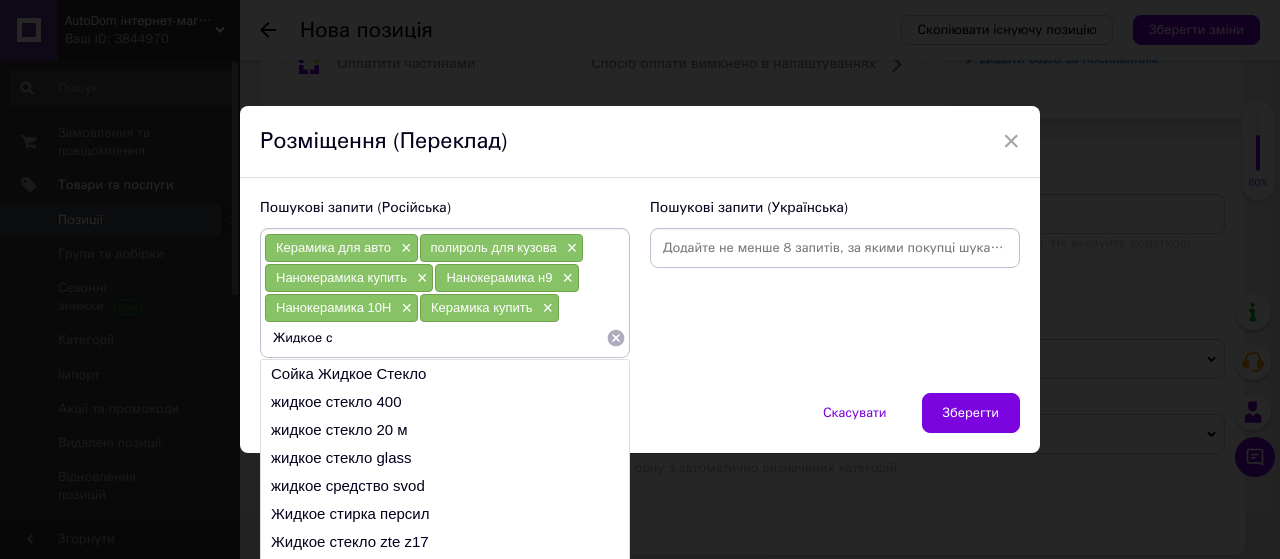 drag, startPoint x: 350, startPoint y: 331, endPoint x: 267, endPoint y: 347, distance: 84.5281 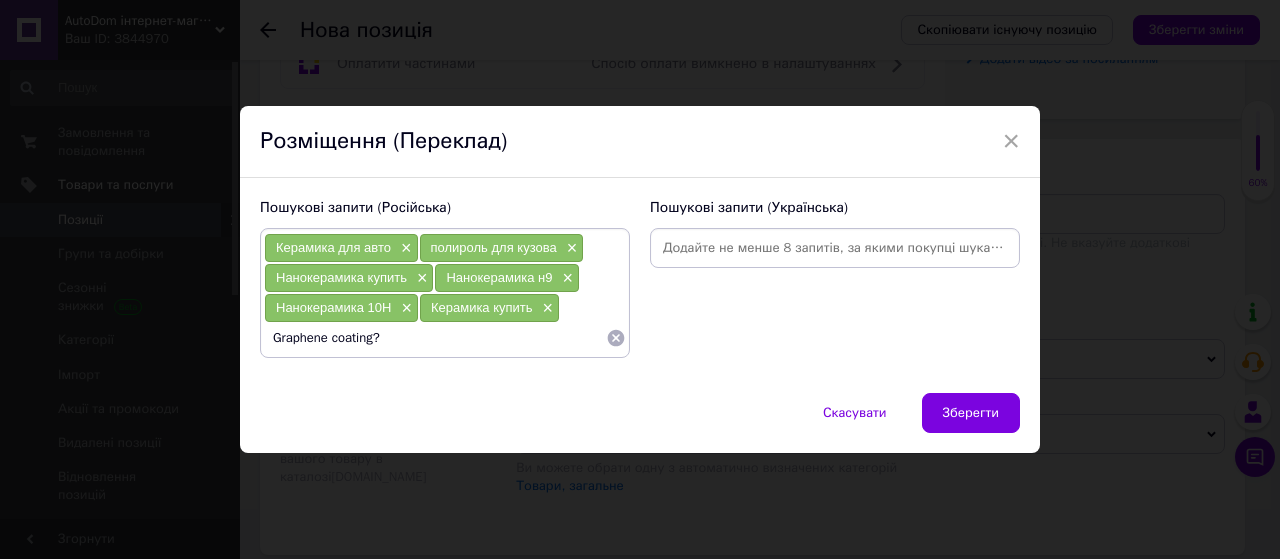 type on "Graphene coating" 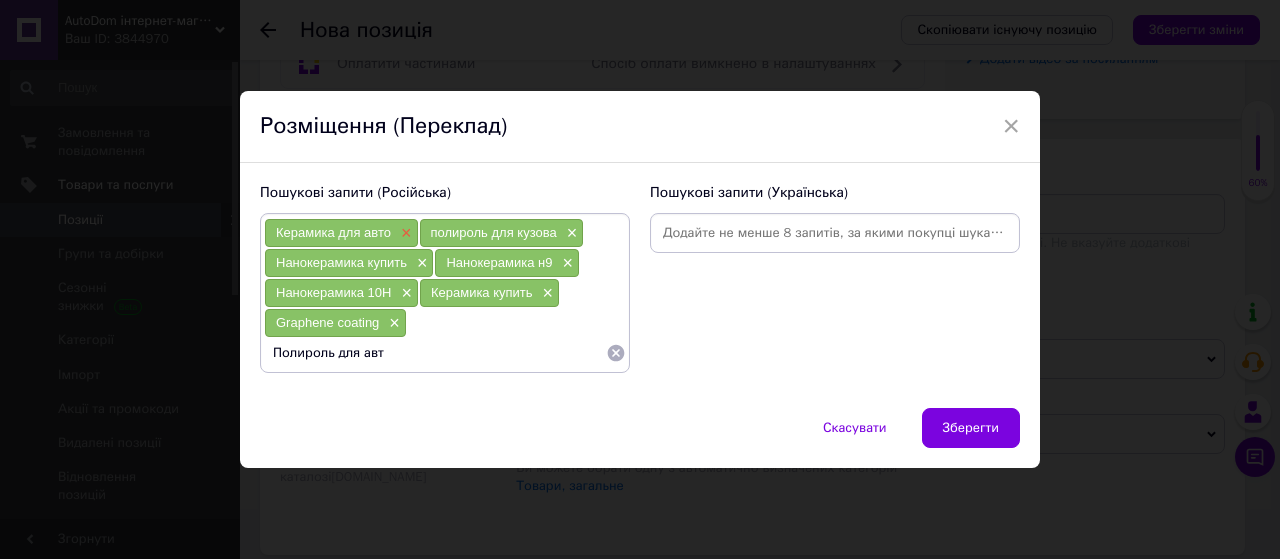 type on "Полироль для авто" 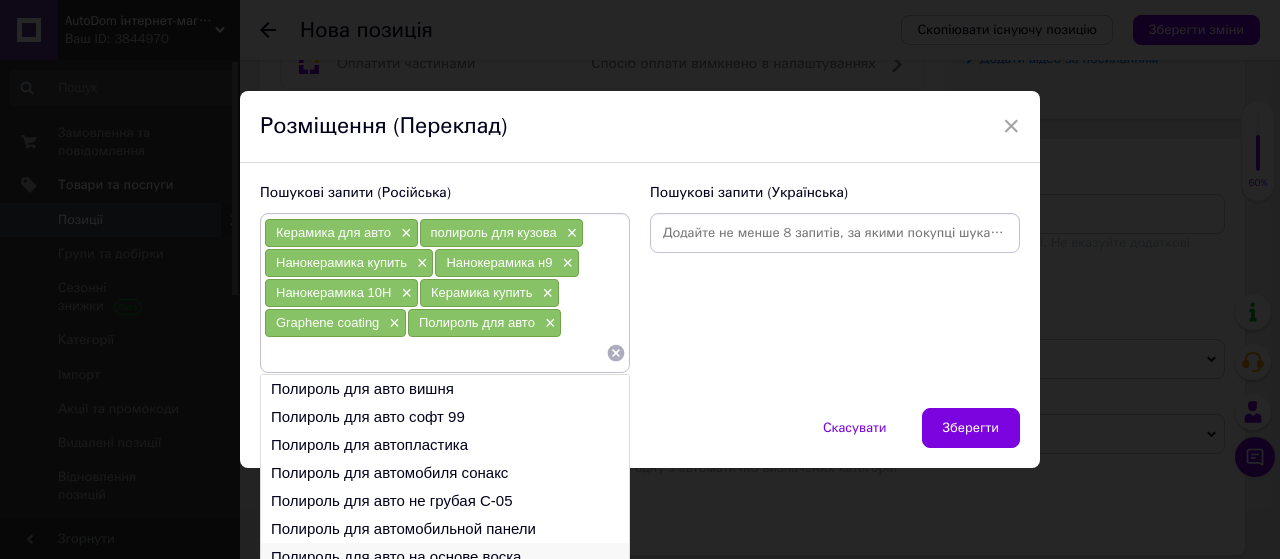 click on "Полироль для авто на основе воска" at bounding box center [445, 557] 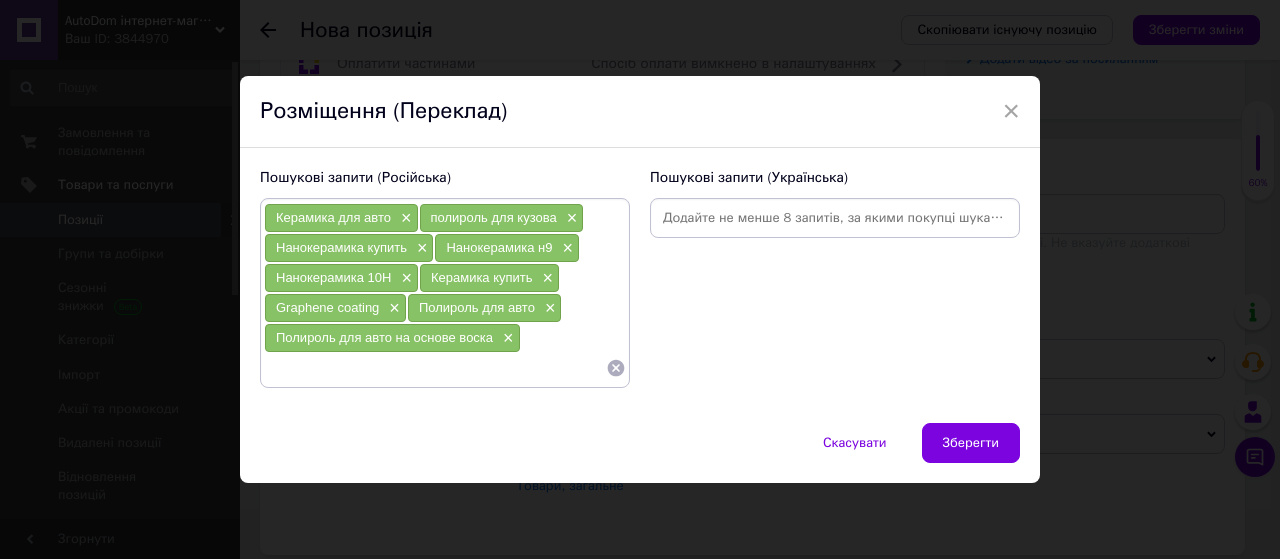 click at bounding box center (435, 368) 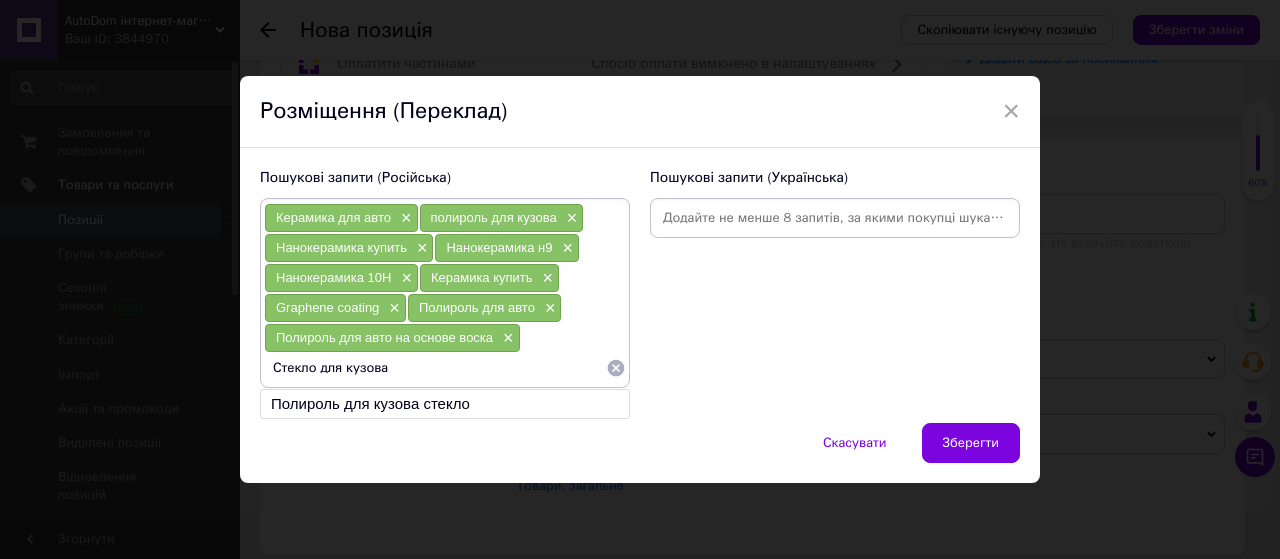 type on "Полироль для кузова стекло" 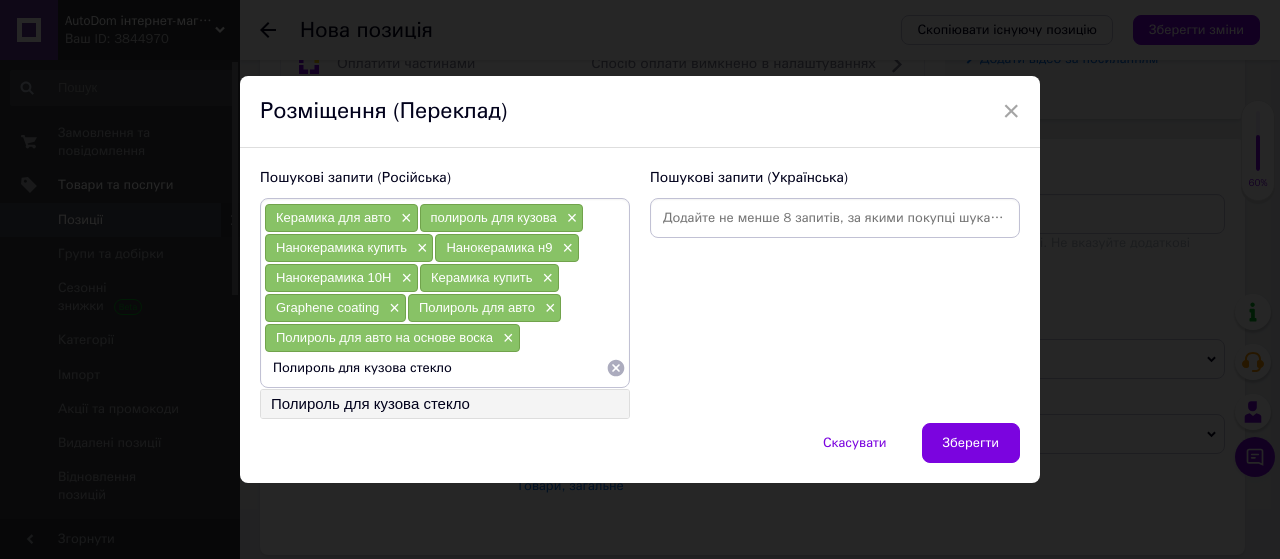type 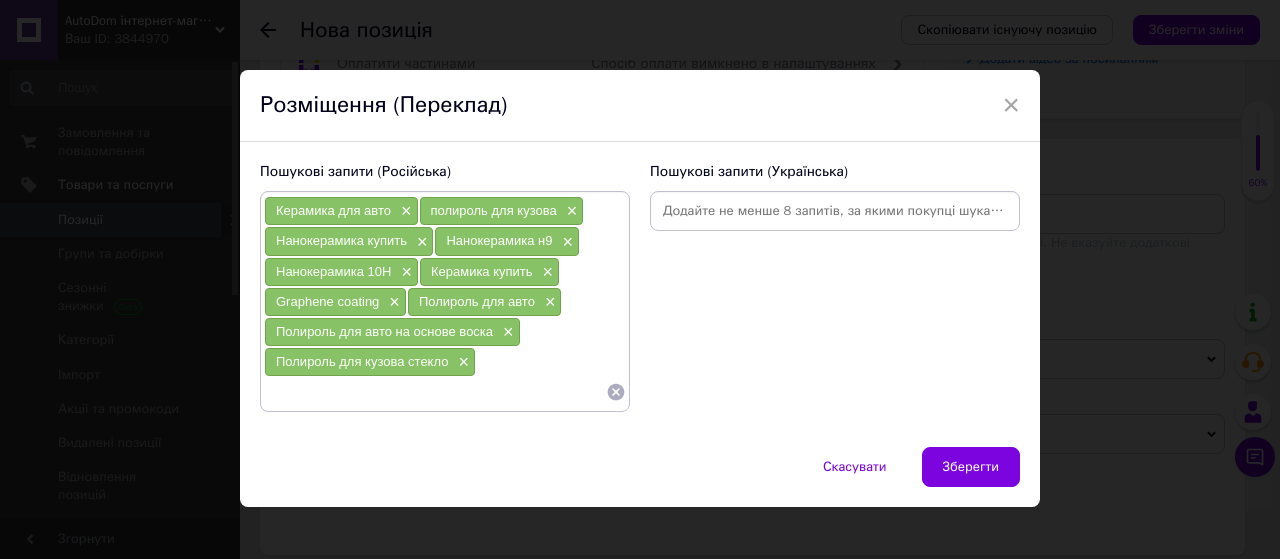 click at bounding box center [835, 211] 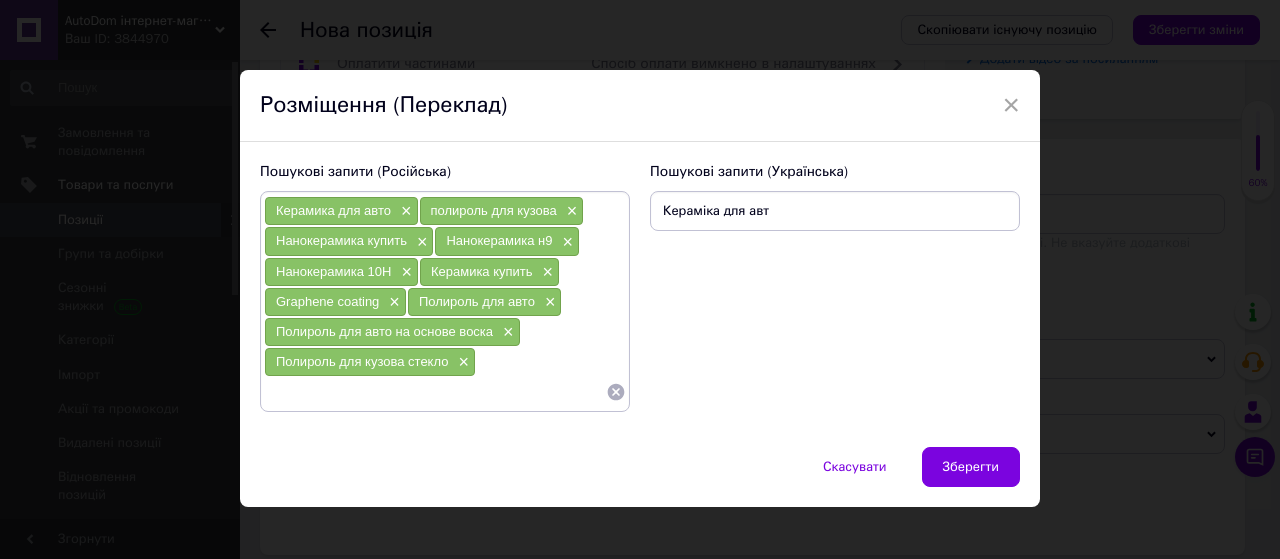 type on "Кераміка для авто" 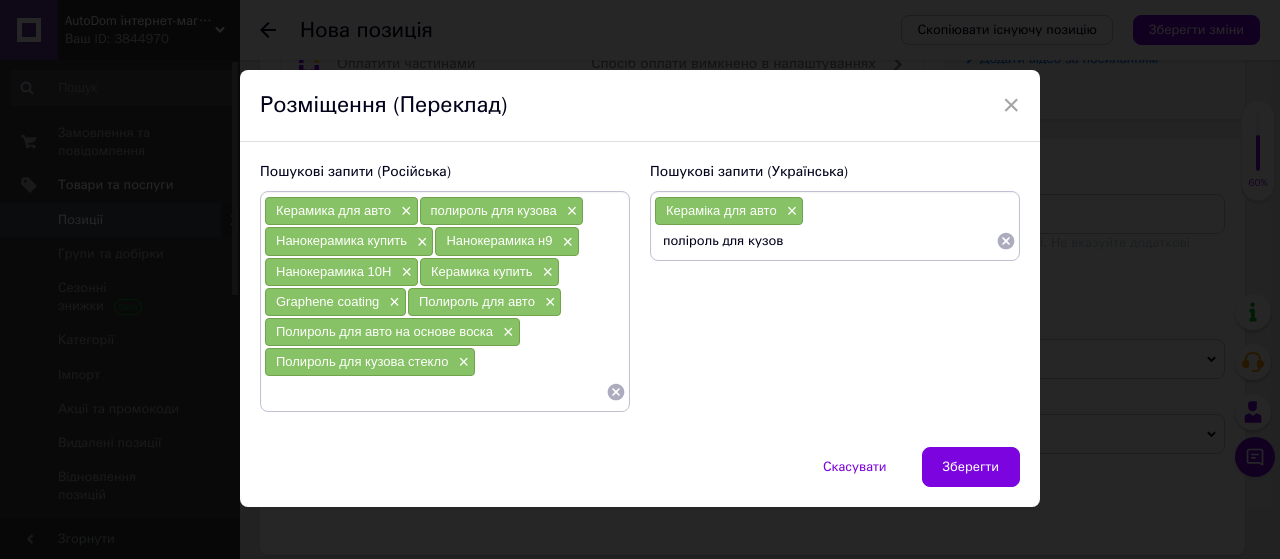 type on "поліроль для кузова" 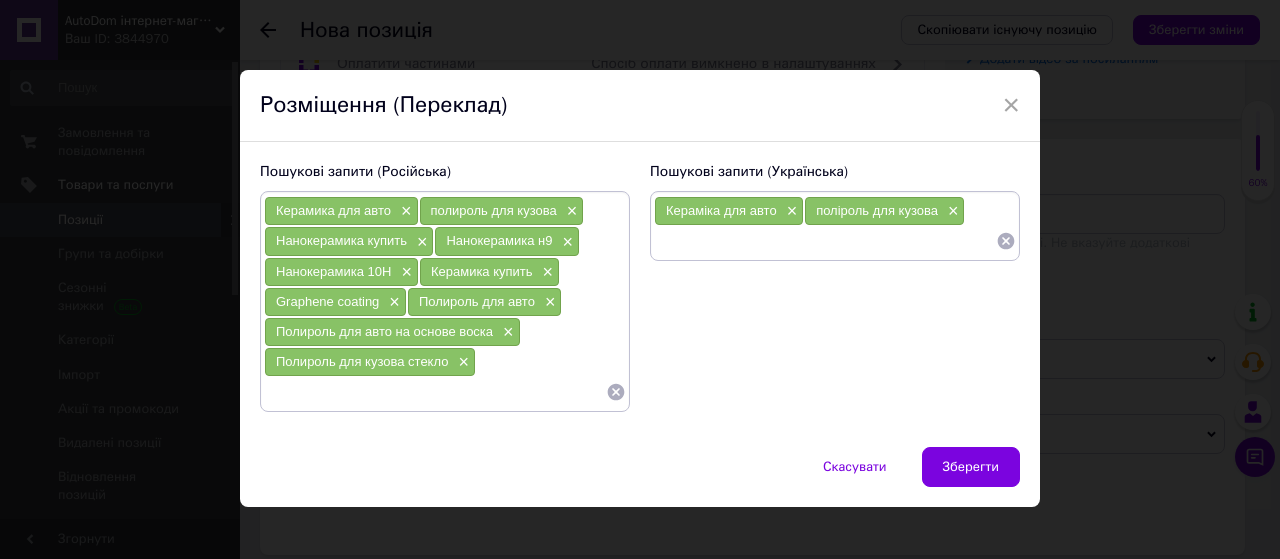 type on "к" 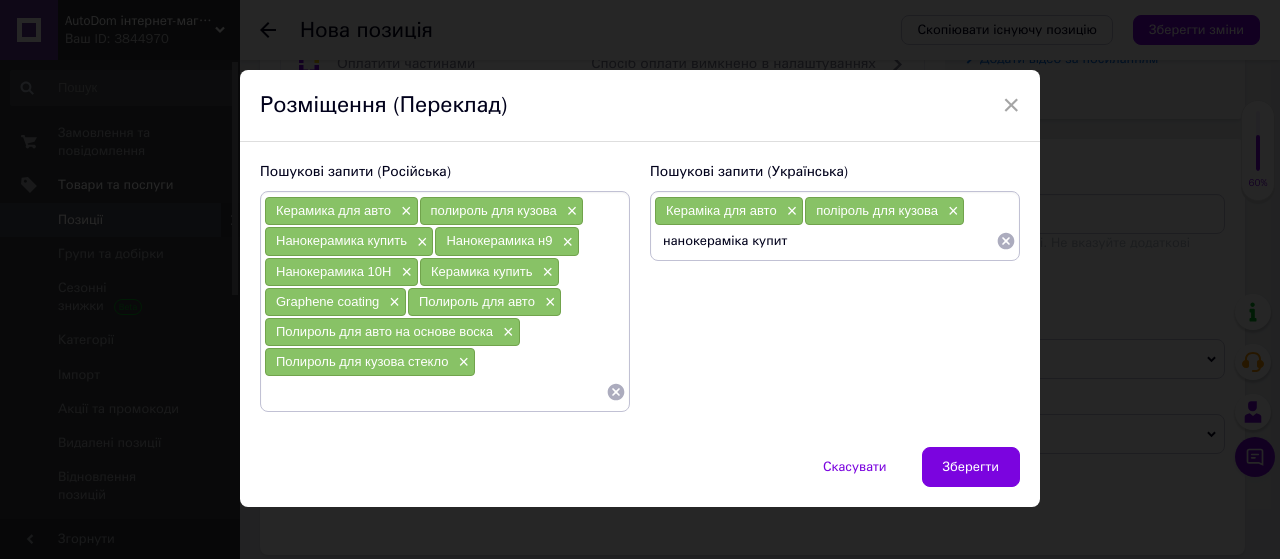 type on "нанокераміка купити" 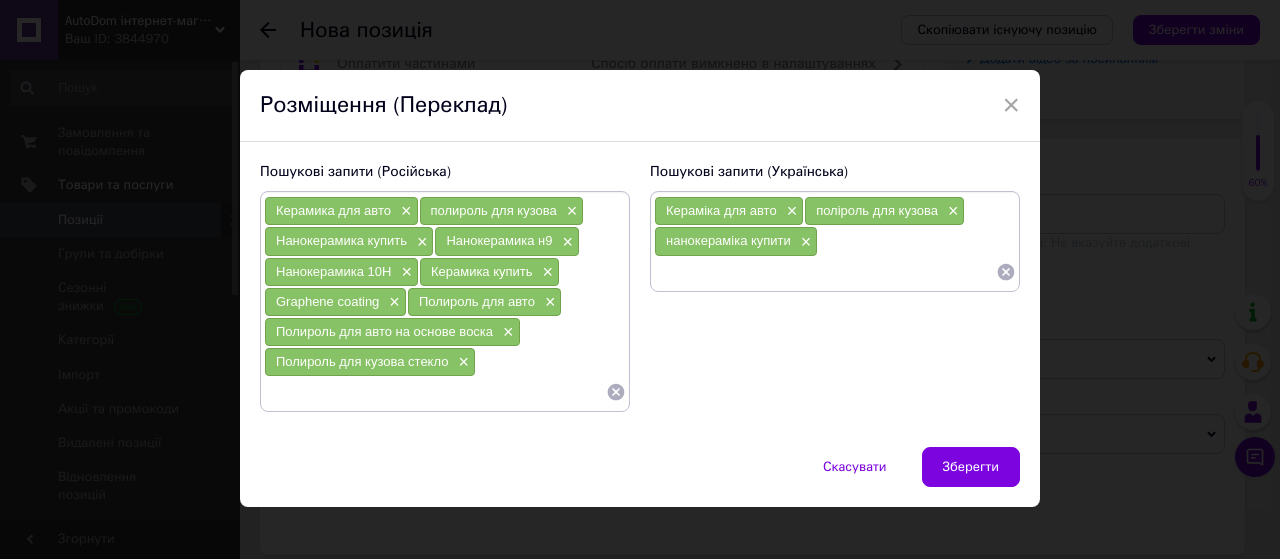 type on "к" 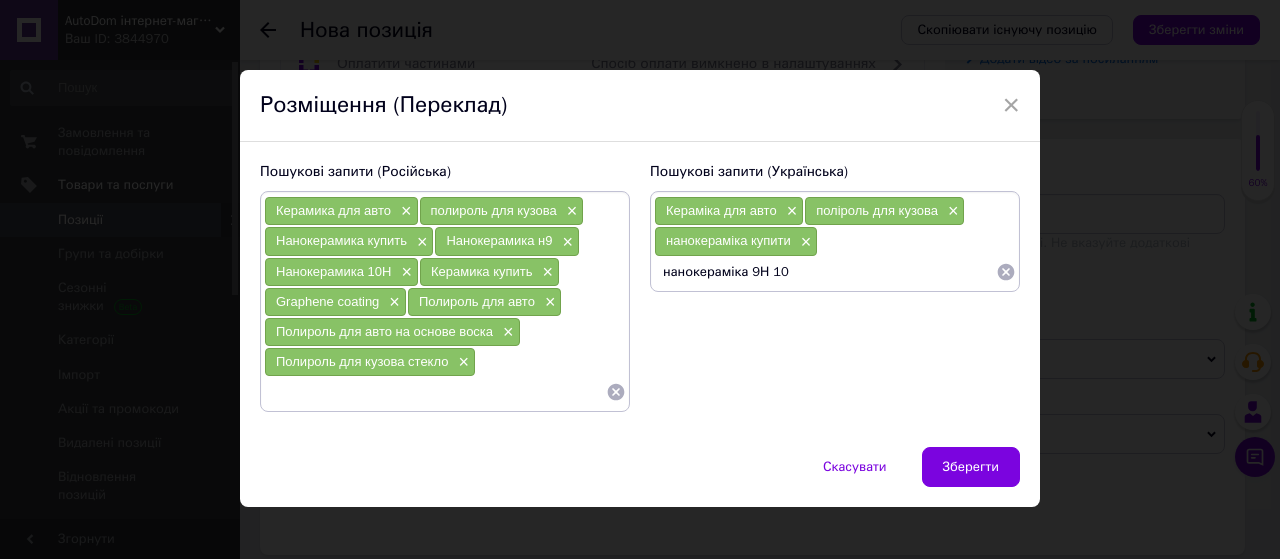 type on "нанокераміка 9Н 10Н" 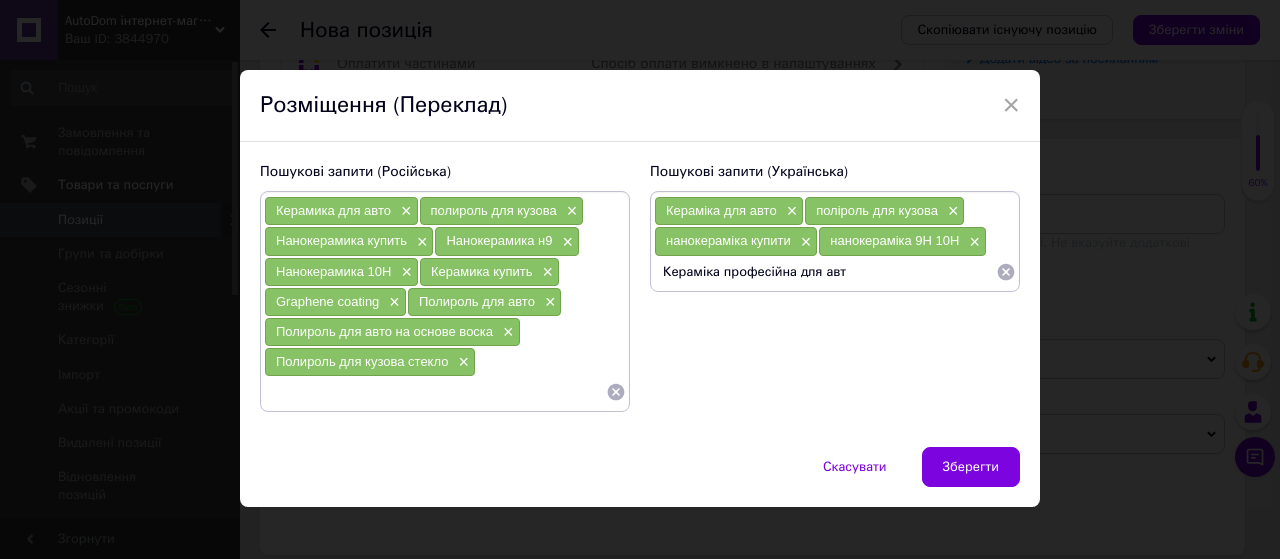 type on "Кераміка професійна для авто" 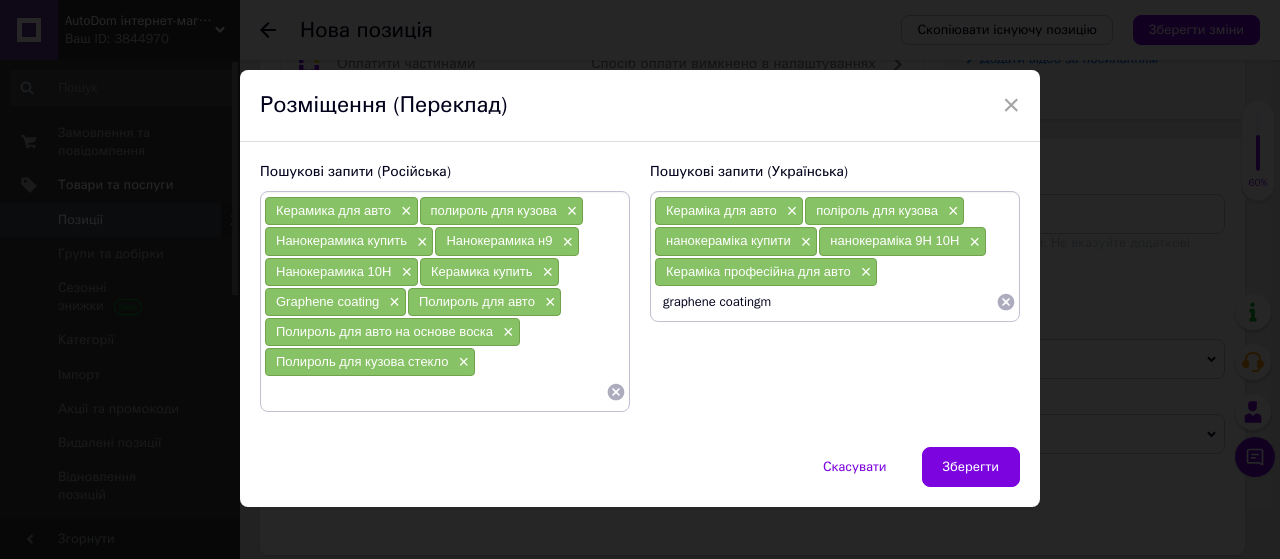 type on "graphene coating" 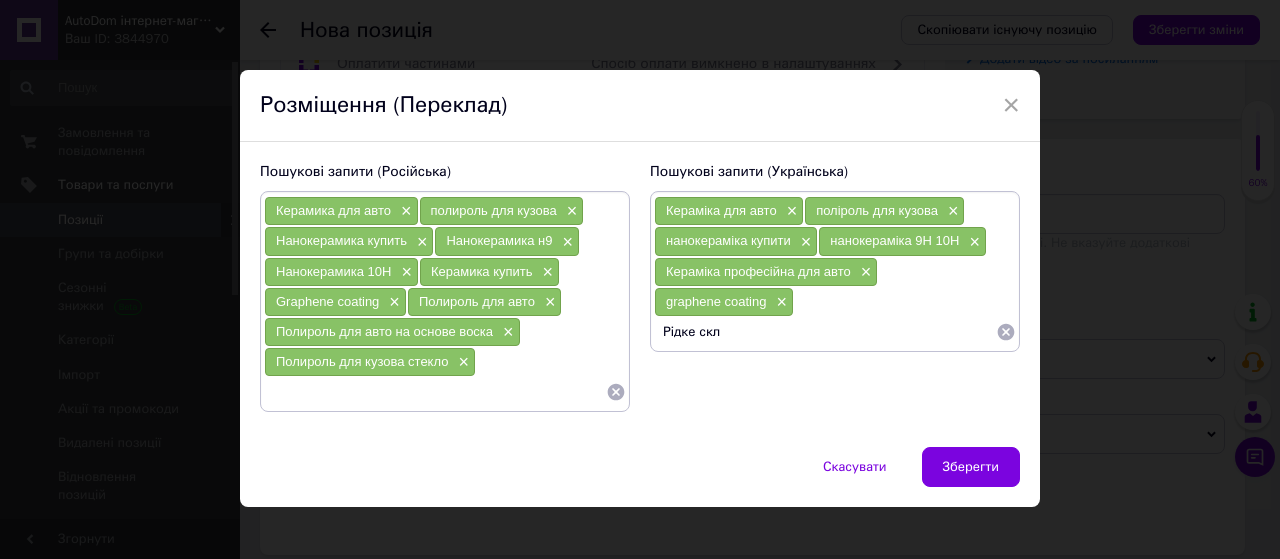 type on "Рідке скло" 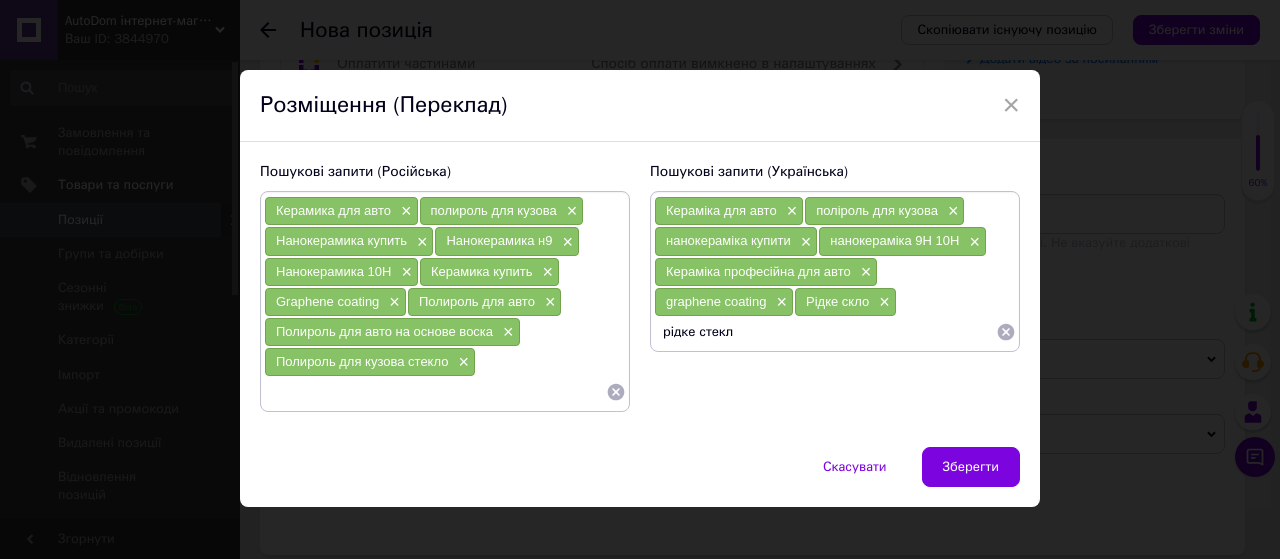 type on "рідке стекло" 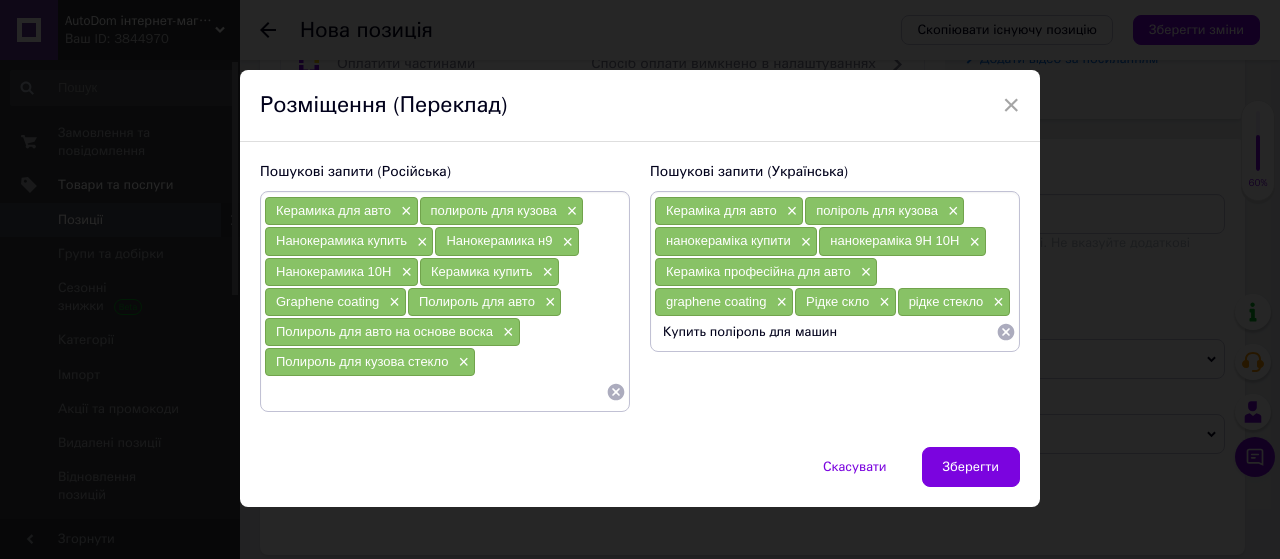 type on "Купить поліроль для машини" 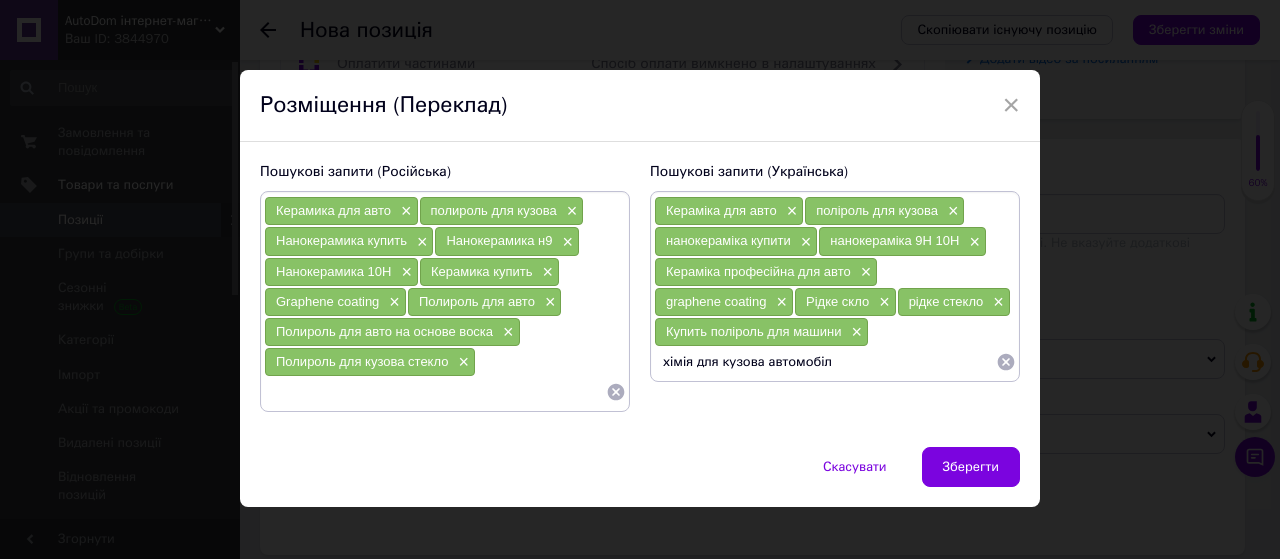 type on "хімія для кузова автомобіля" 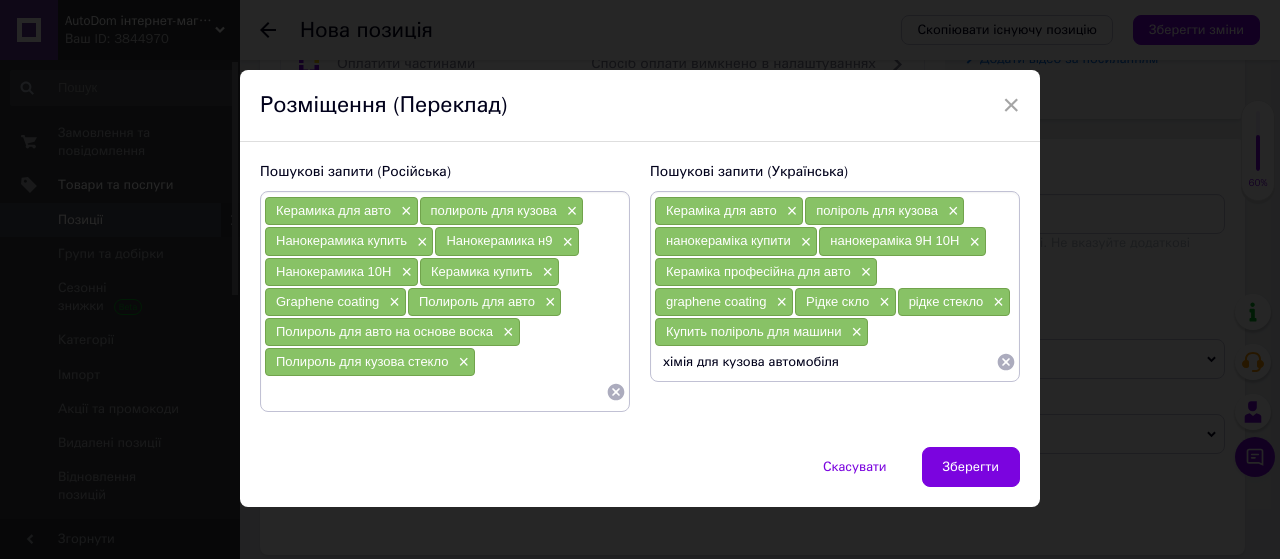 type 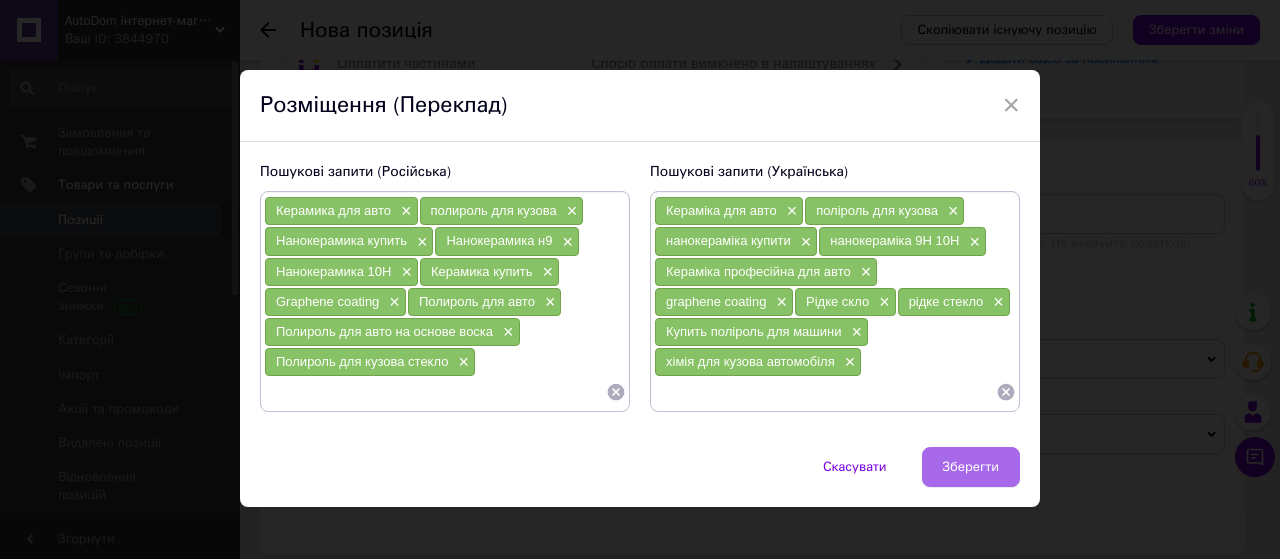 click on "Зберегти" at bounding box center [971, 467] 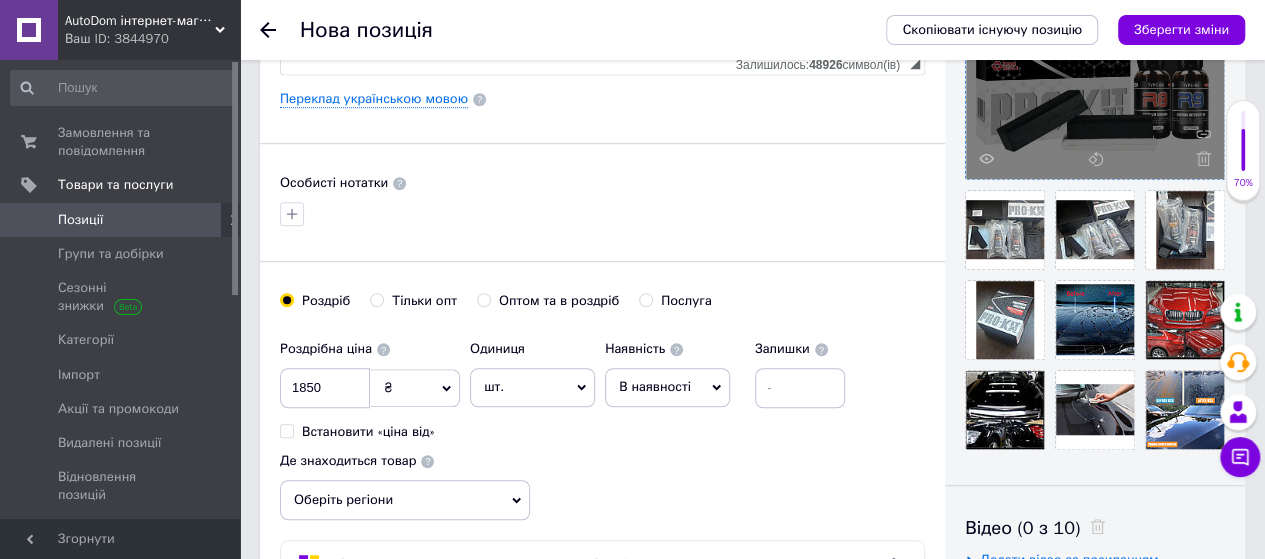 scroll, scrollTop: 0, scrollLeft: 0, axis: both 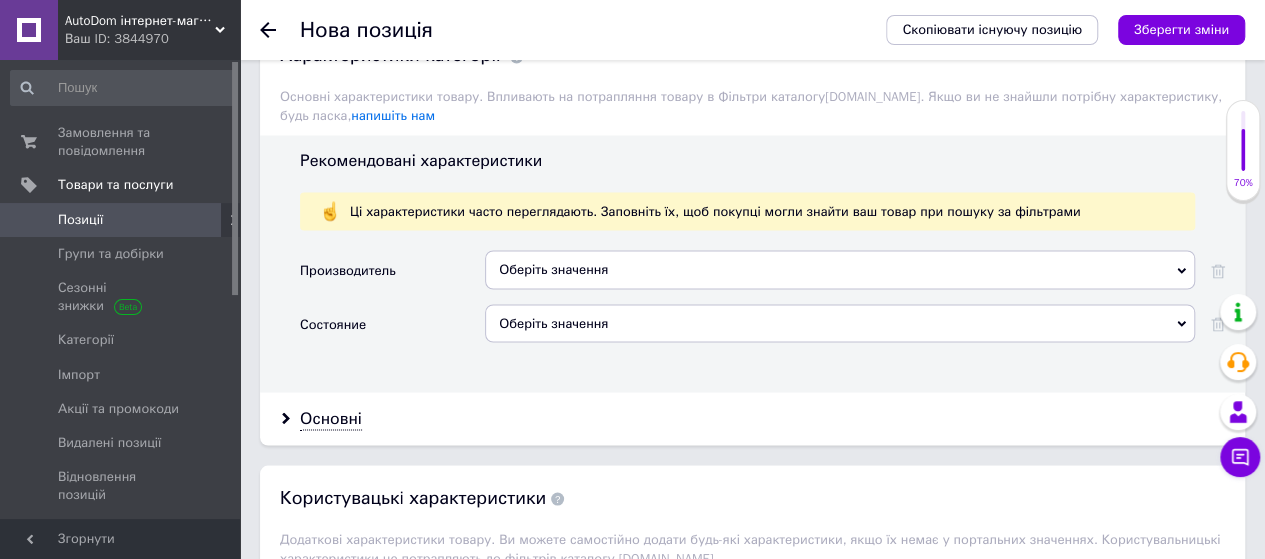 click on "Оберіть значення Fa Fa-Fa Fa-Q Al-Fa Fa-sa Se-Fa SAN&FA FA1 FAB FAD FAE FAF [PERSON_NAME] FAG FAG FAI Fam Fan&Fan FAP Far FAS FAT FAU FAV FAW Fay Fa Thai Faac FAAK FAAM Faba [PERSON_NAME] Fa Bodhi FA Brand Facet Faci FADA FADE Fado FAHR Faip Fair Fais Fakro Fala Falc Falk Fama  Fama Fami Fantastic Beasts BEAUTY Fantastic" at bounding box center (840, 276) 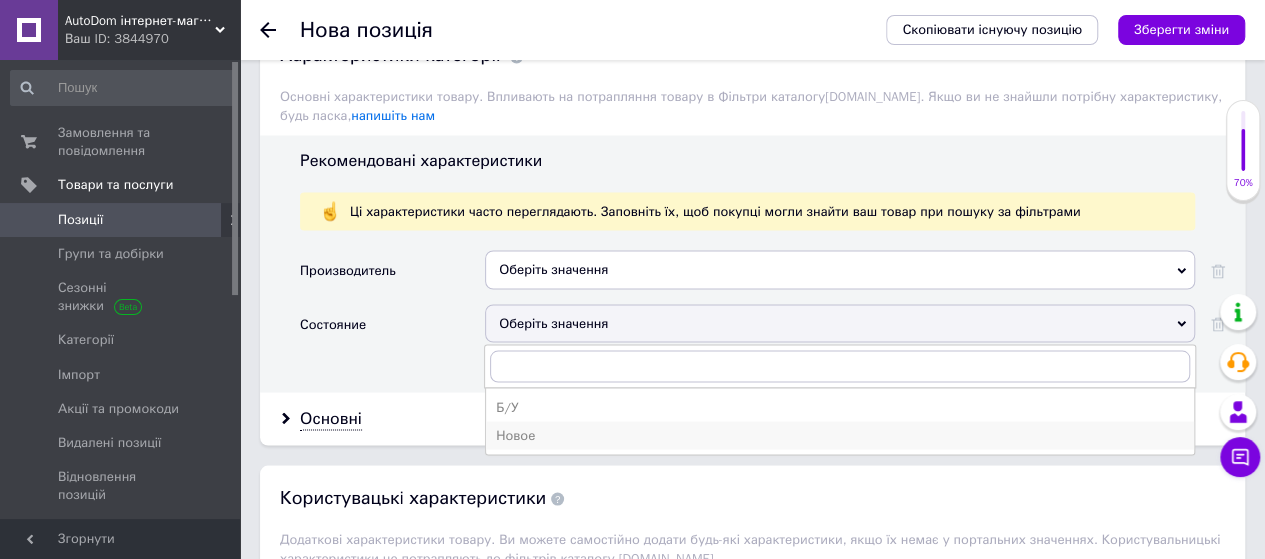 click on "Новое" at bounding box center (840, 435) 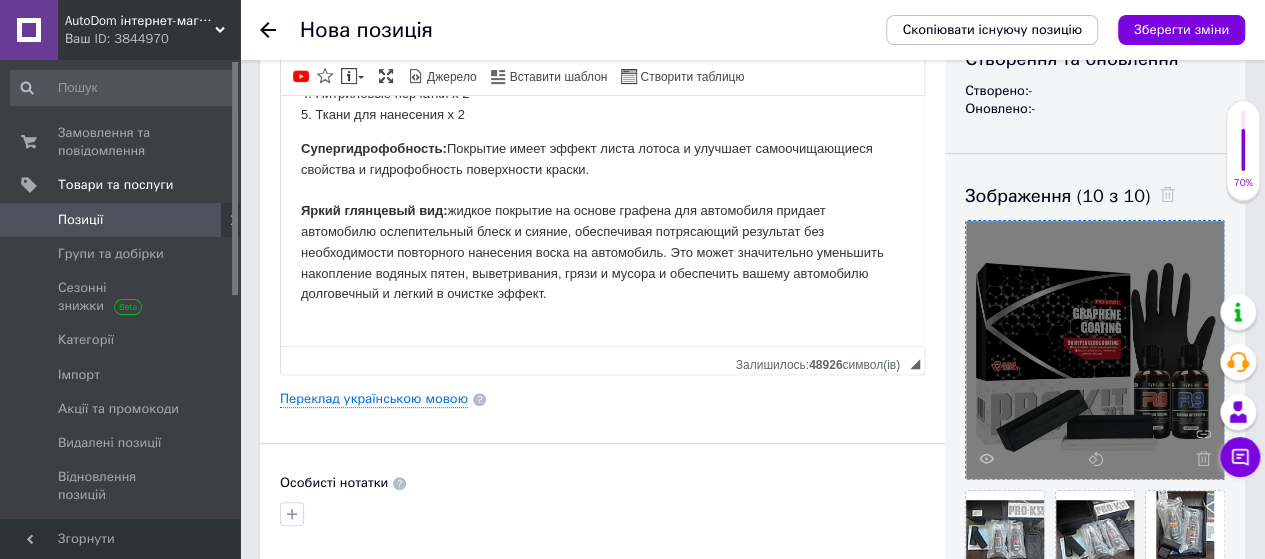 scroll, scrollTop: 39, scrollLeft: 0, axis: vertical 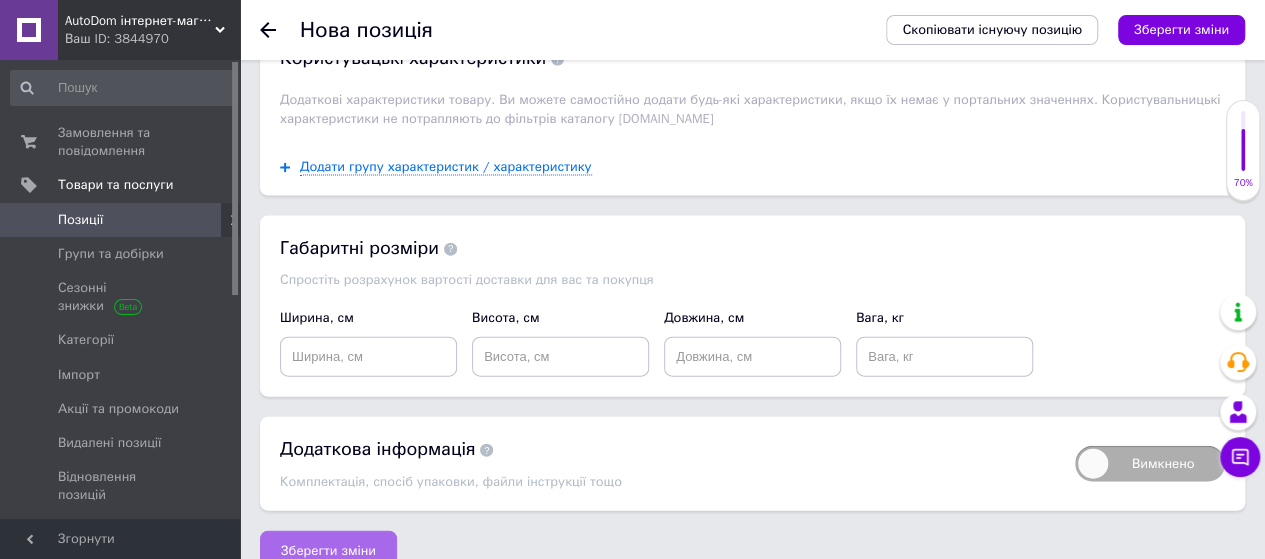 click on "Зберегти зміни" at bounding box center [328, 551] 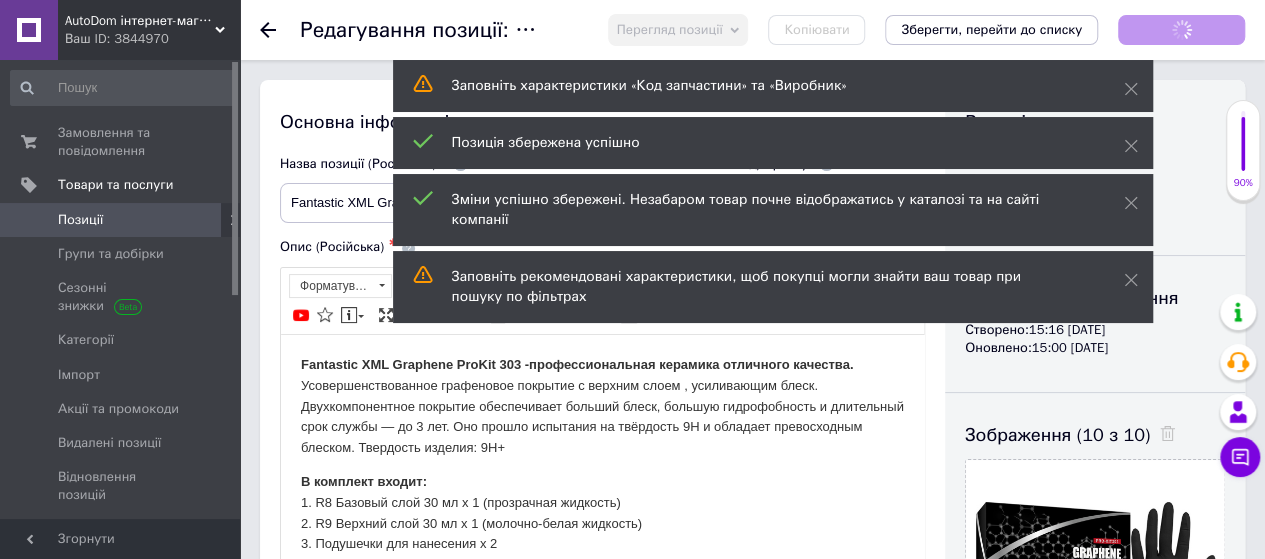 scroll, scrollTop: 0, scrollLeft: 0, axis: both 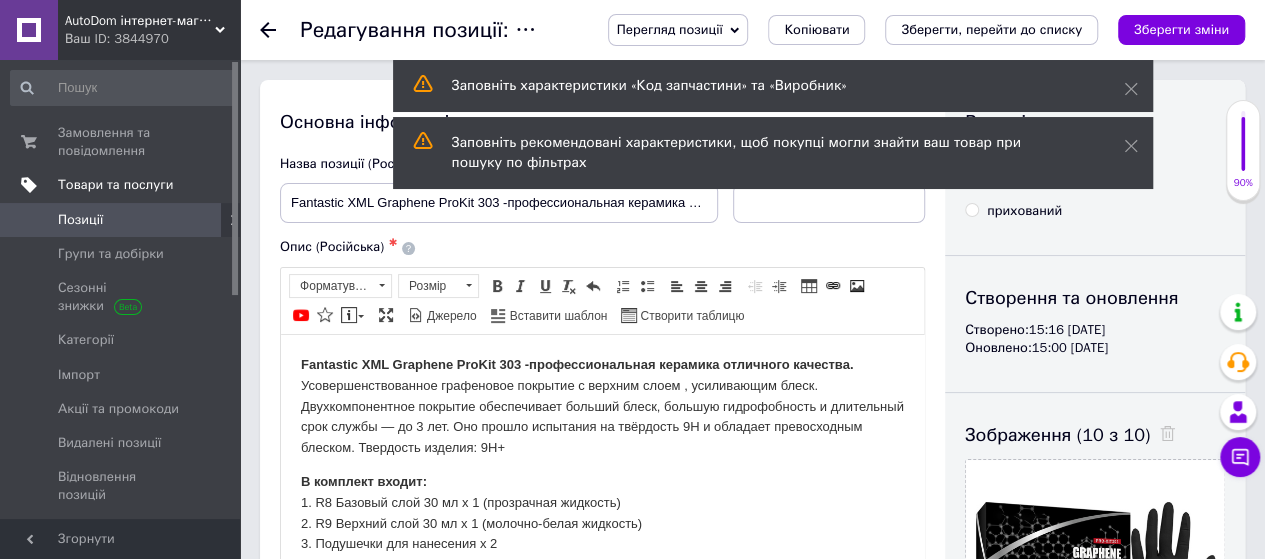click on "Товари та послуги" at bounding box center [115, 185] 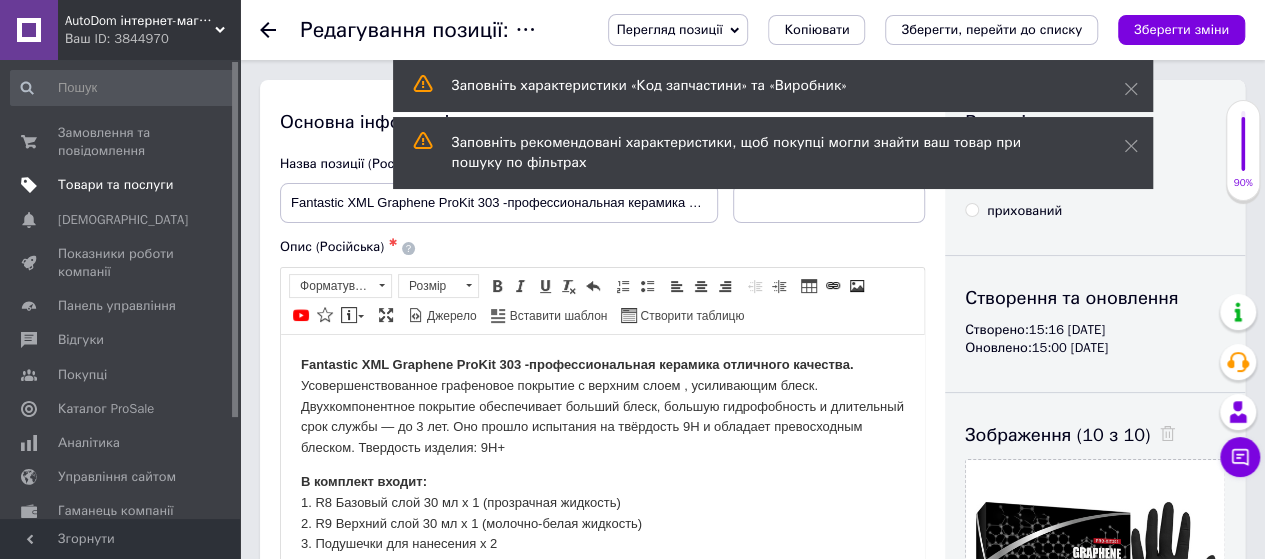 click on "Товари та послуги" at bounding box center (123, 185) 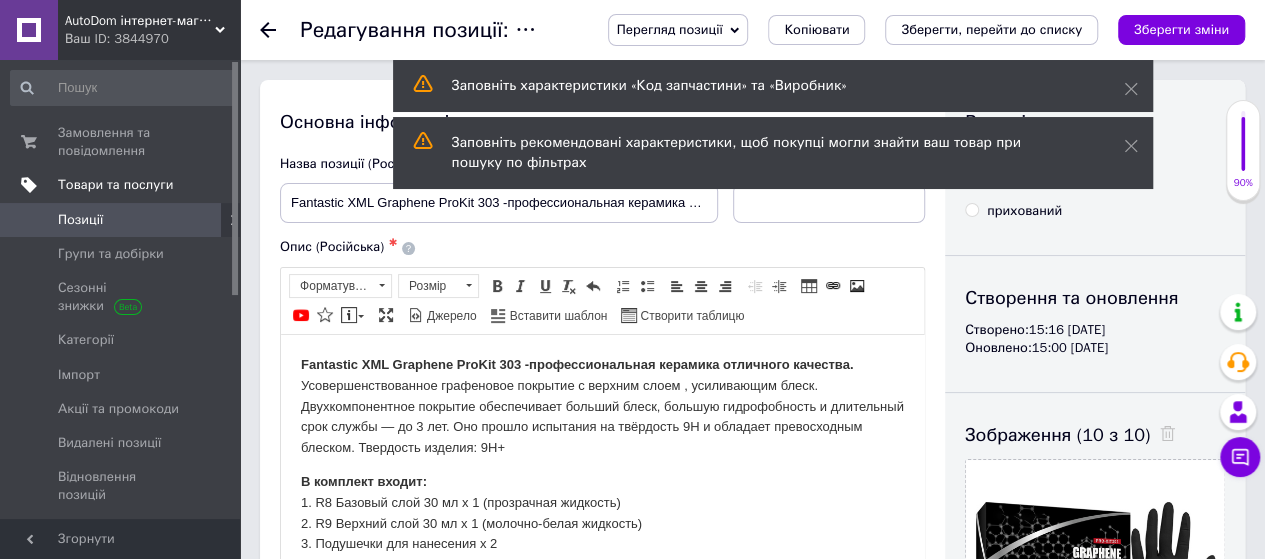 click on "Товари та послуги" at bounding box center (123, 185) 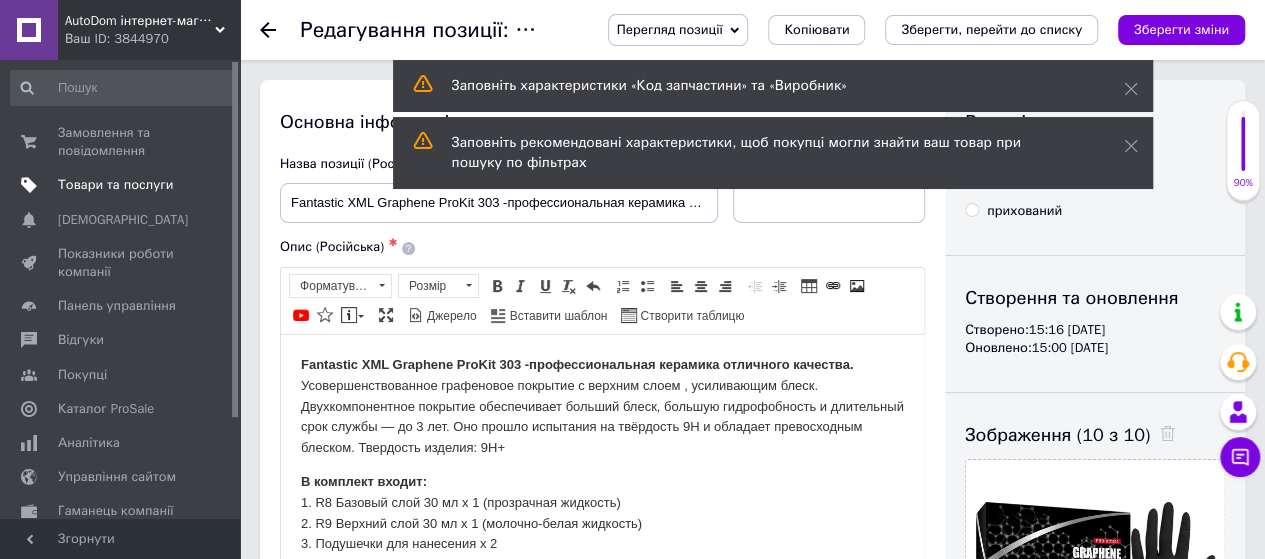 click on "Товари та послуги" at bounding box center (123, 185) 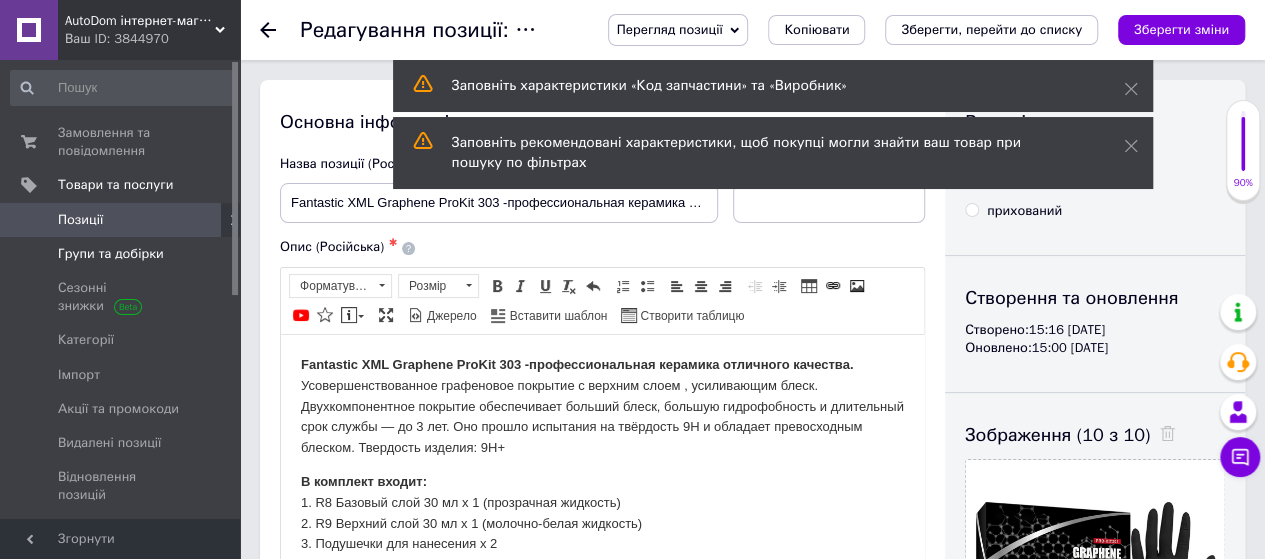 click on "Групи та добірки" at bounding box center (111, 254) 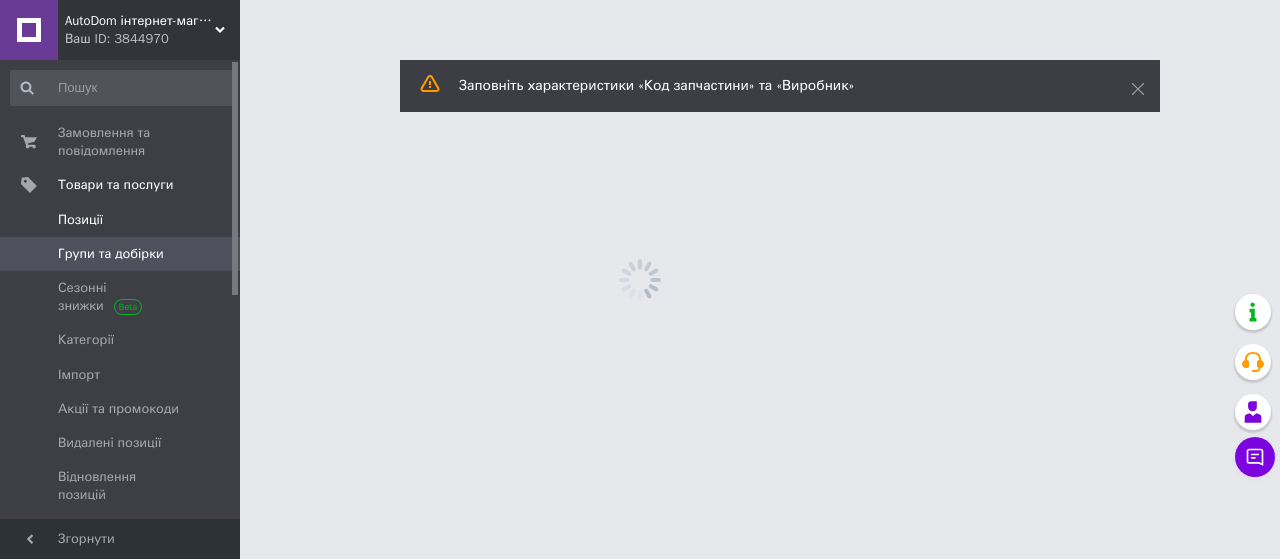 click on "Позиції" at bounding box center [121, 220] 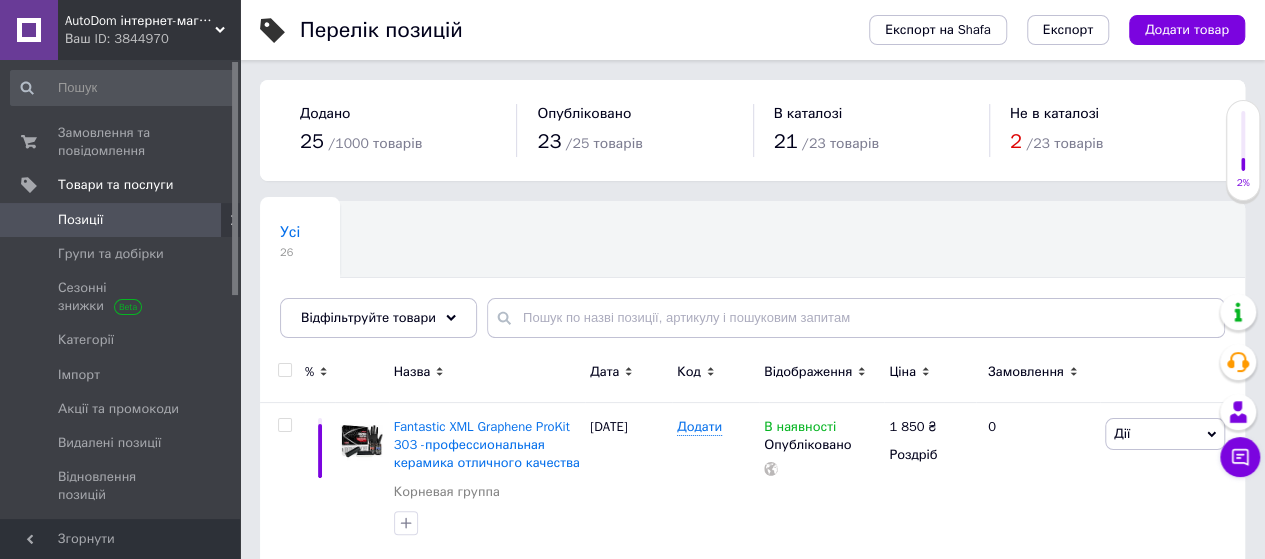 scroll, scrollTop: 100, scrollLeft: 0, axis: vertical 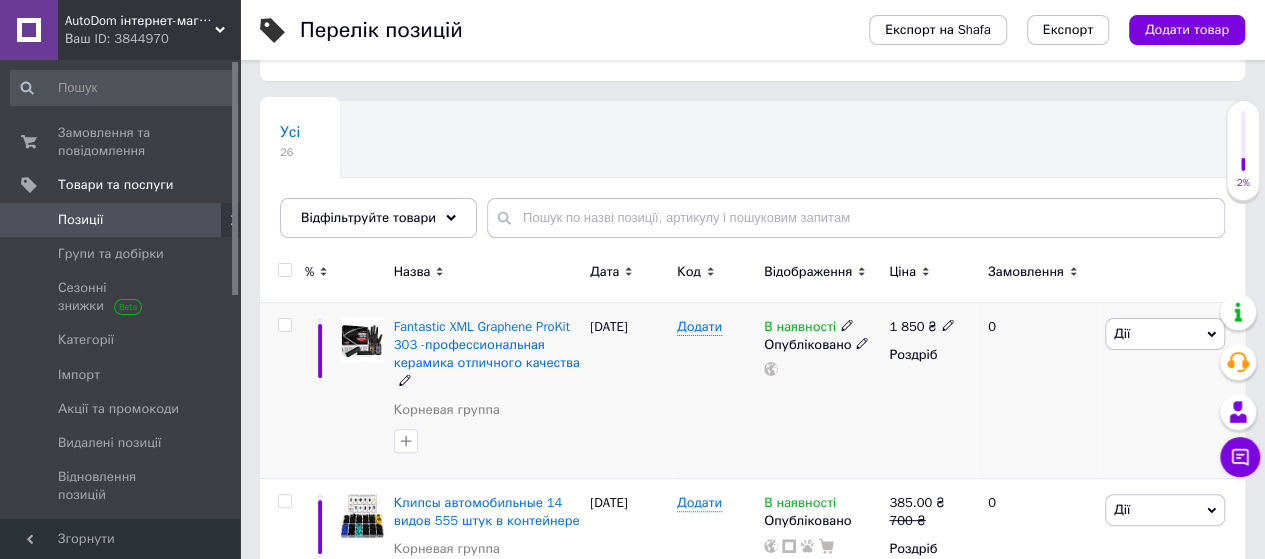 click on "Дії" at bounding box center (1165, 334) 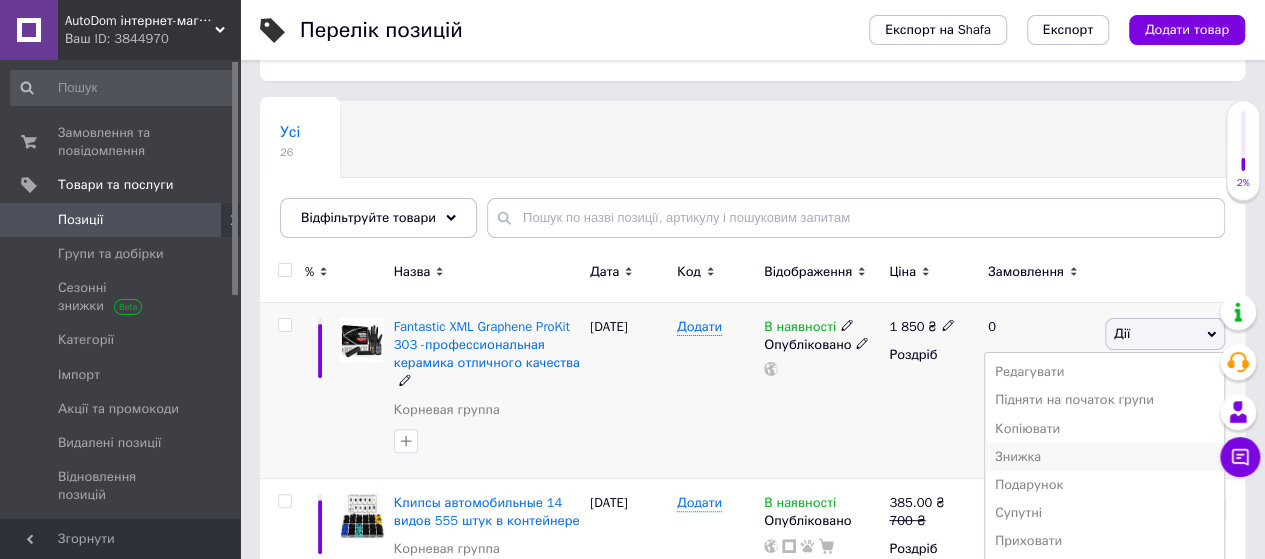 click on "Знижка" at bounding box center [1104, 457] 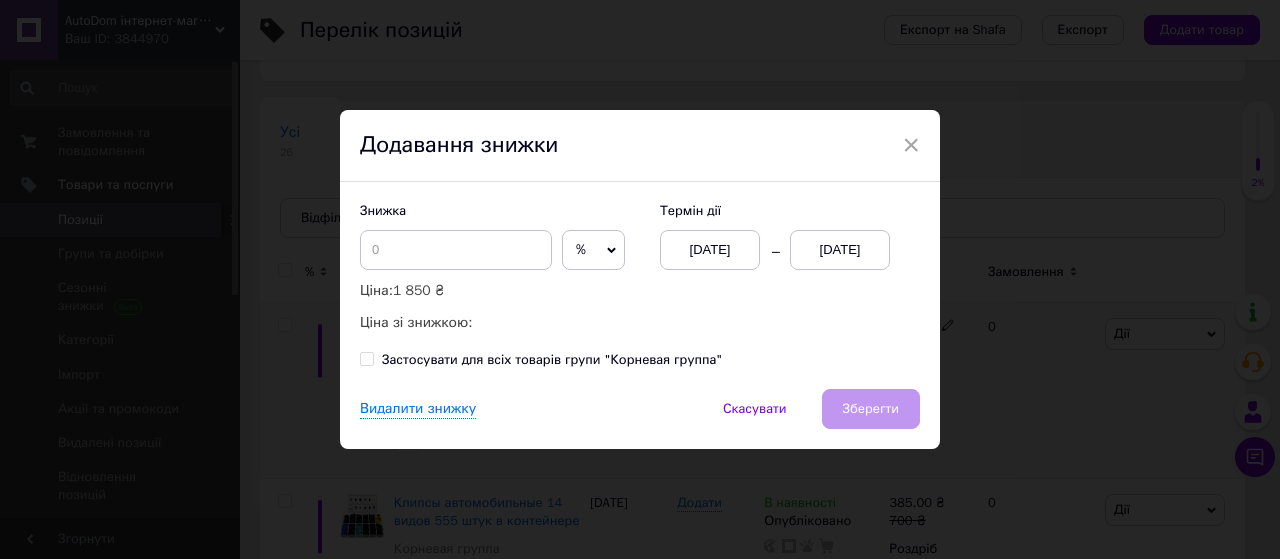 click on "%" at bounding box center [581, 249] 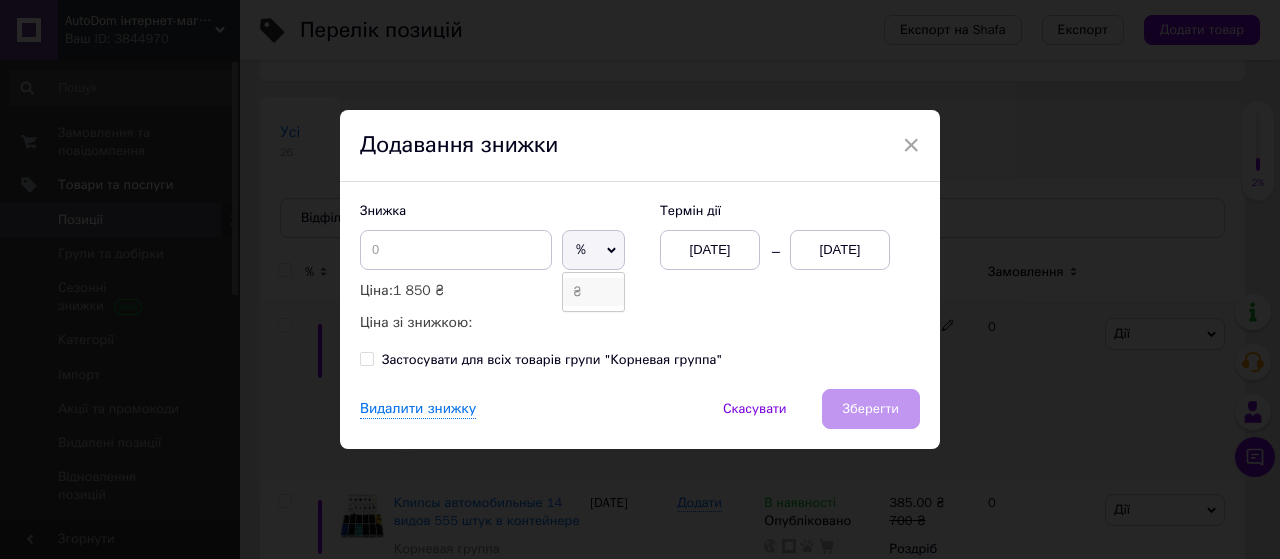 click on "₴" at bounding box center (593, 292) 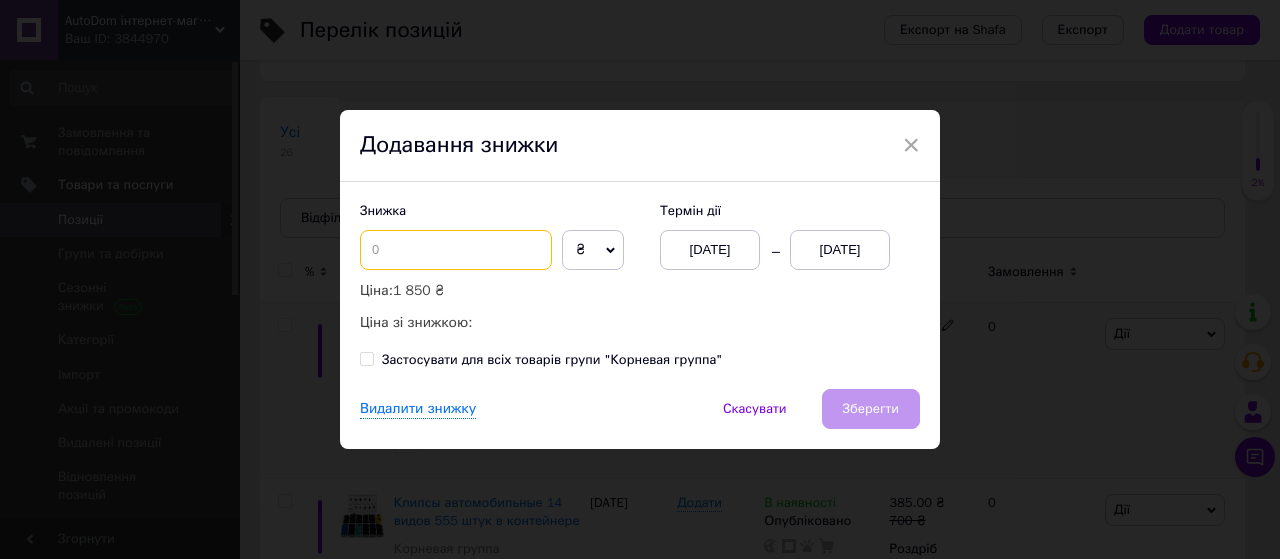 click at bounding box center (456, 250) 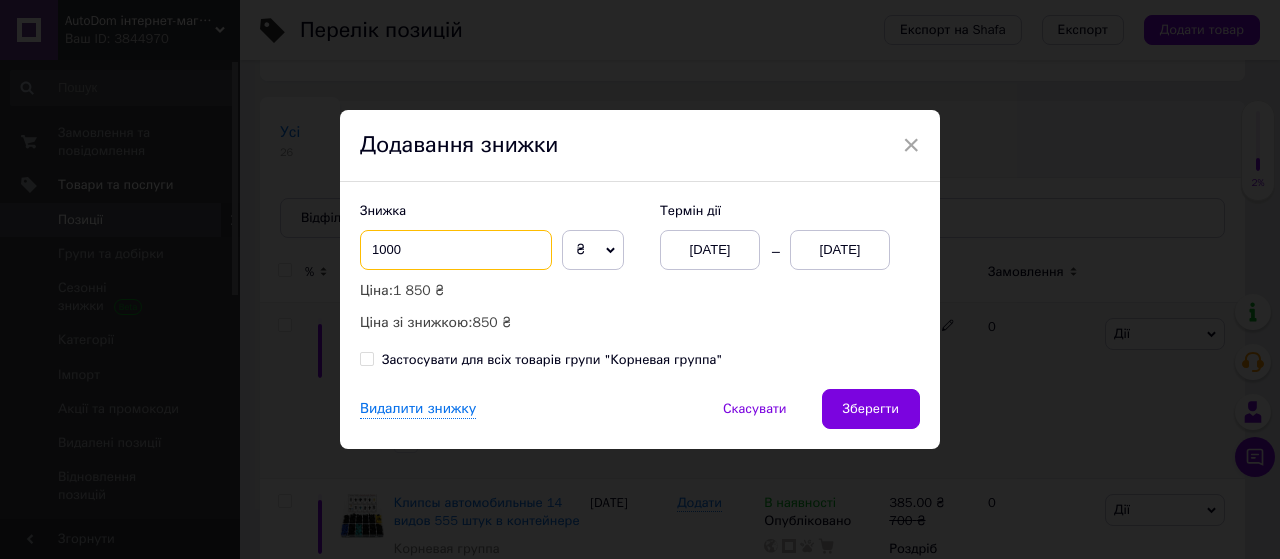 type on "1000" 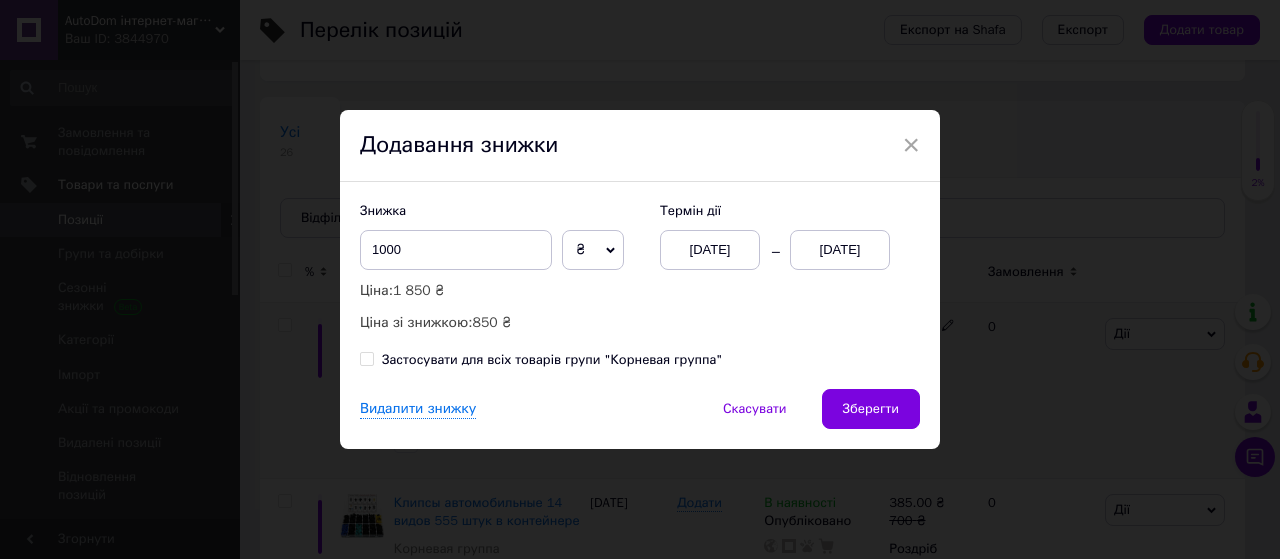 click on "[DATE]" at bounding box center (840, 250) 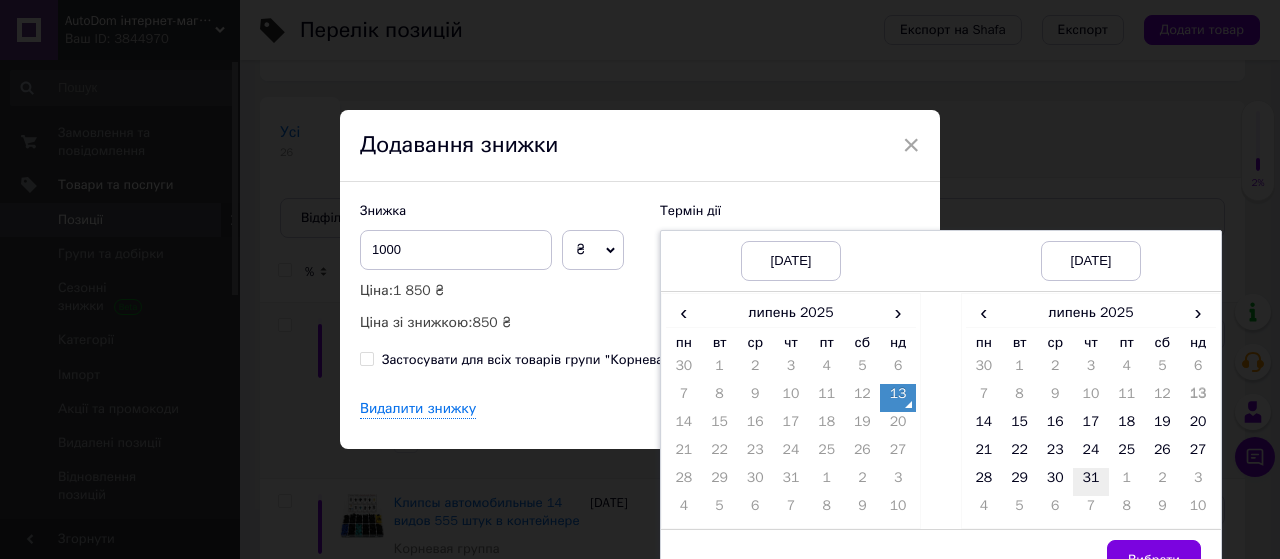 click on "31" at bounding box center (1091, 482) 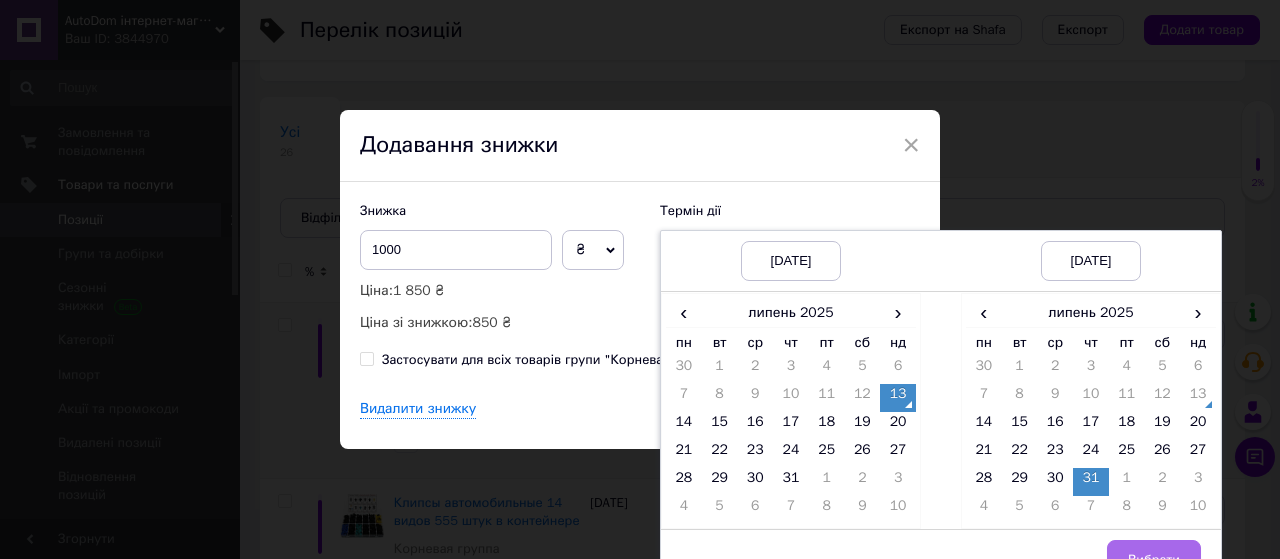 click on "Вибрати" at bounding box center [1154, 560] 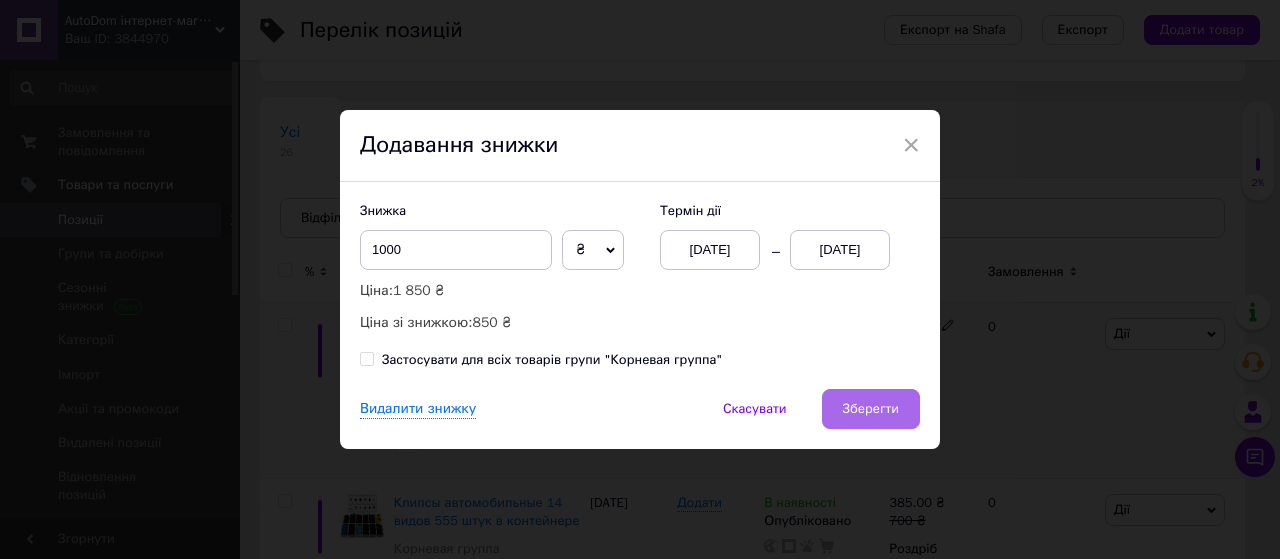 click on "Зберегти" at bounding box center (871, 409) 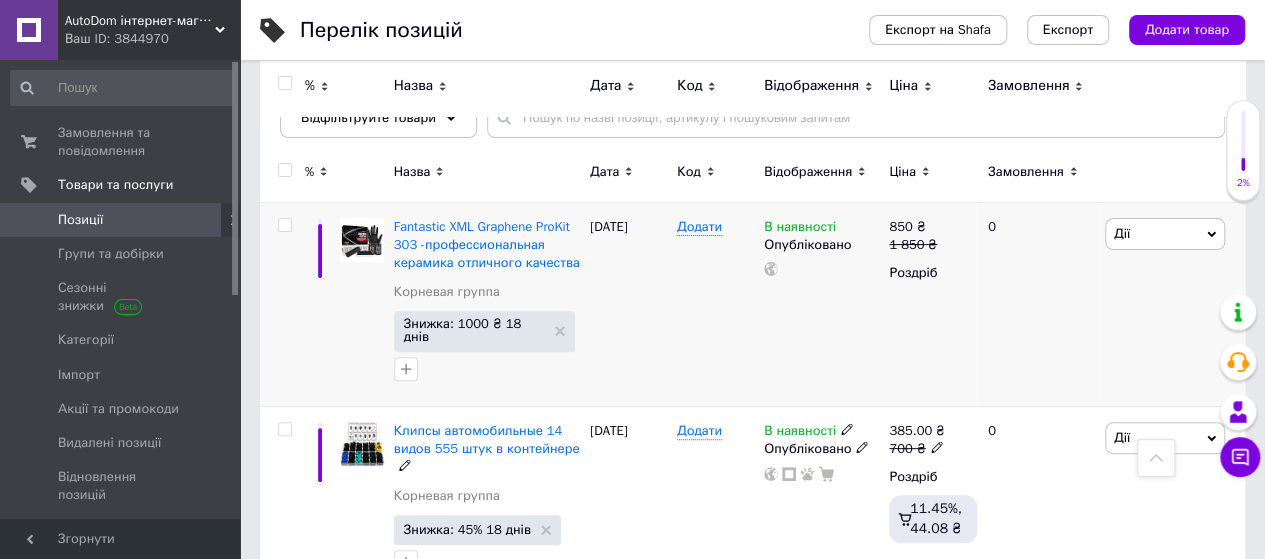 scroll, scrollTop: 100, scrollLeft: 0, axis: vertical 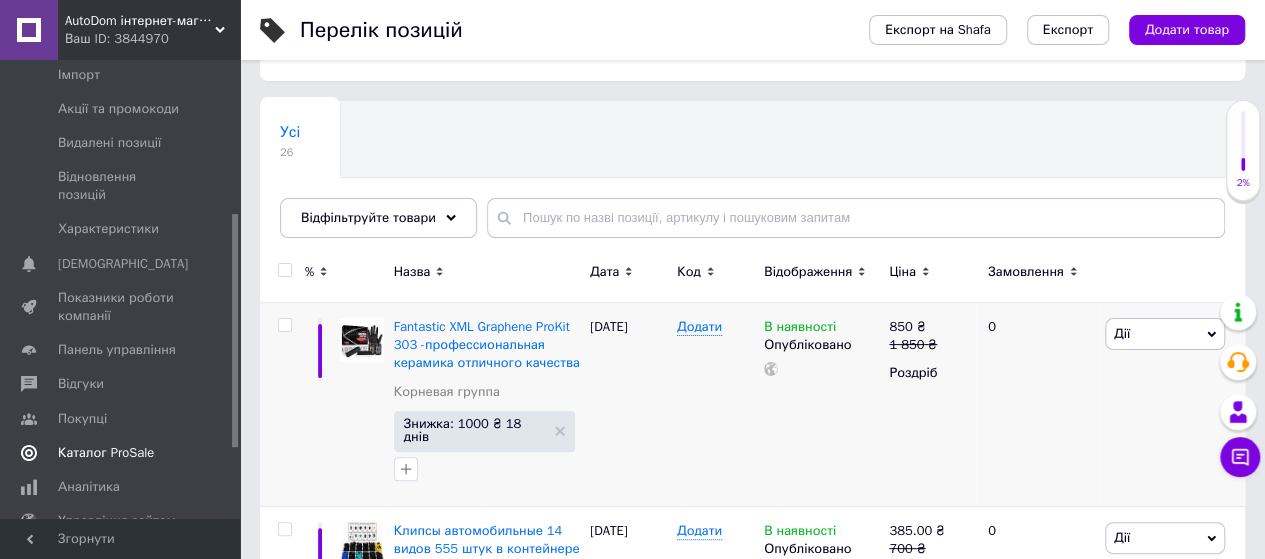 click on "Каталог ProSale" at bounding box center (106, 453) 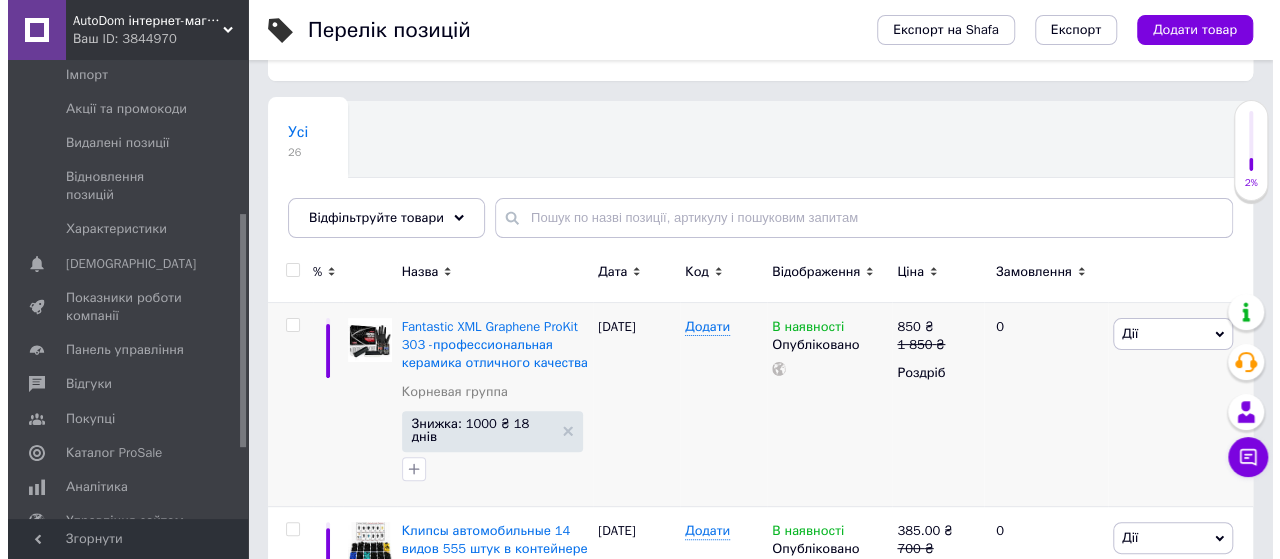 scroll, scrollTop: 0, scrollLeft: 0, axis: both 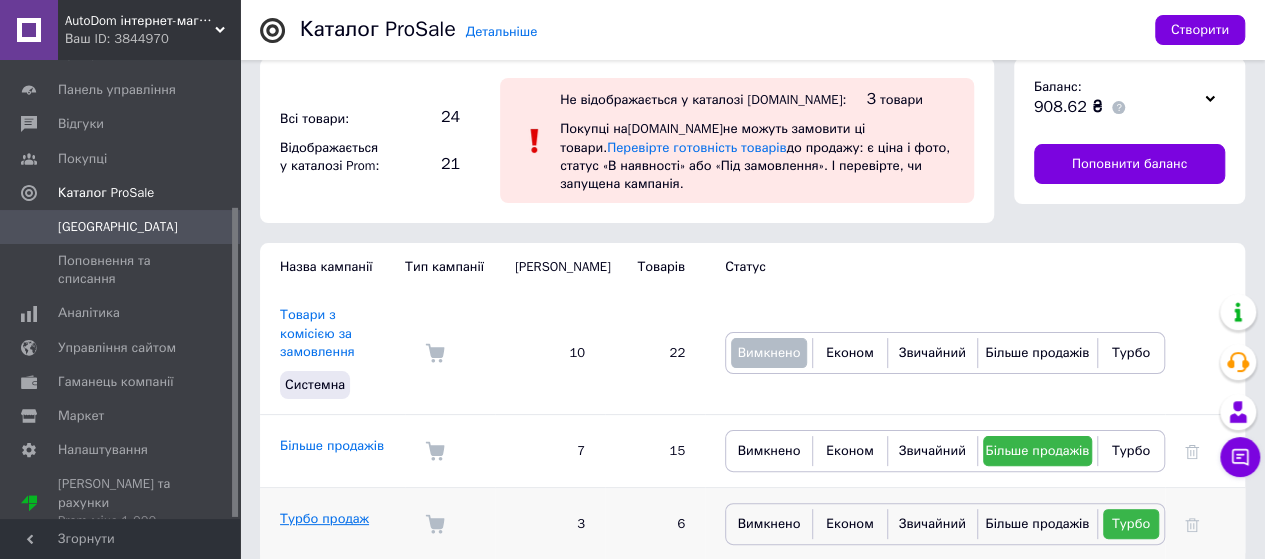 click on "Турбо продаж" at bounding box center (324, 518) 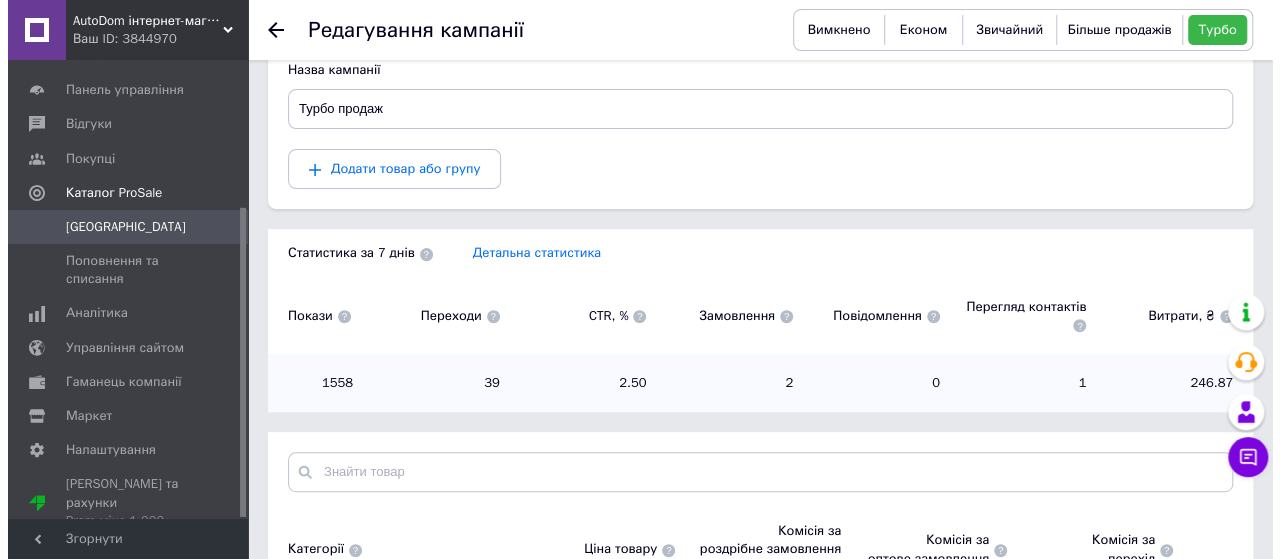 scroll, scrollTop: 124, scrollLeft: 0, axis: vertical 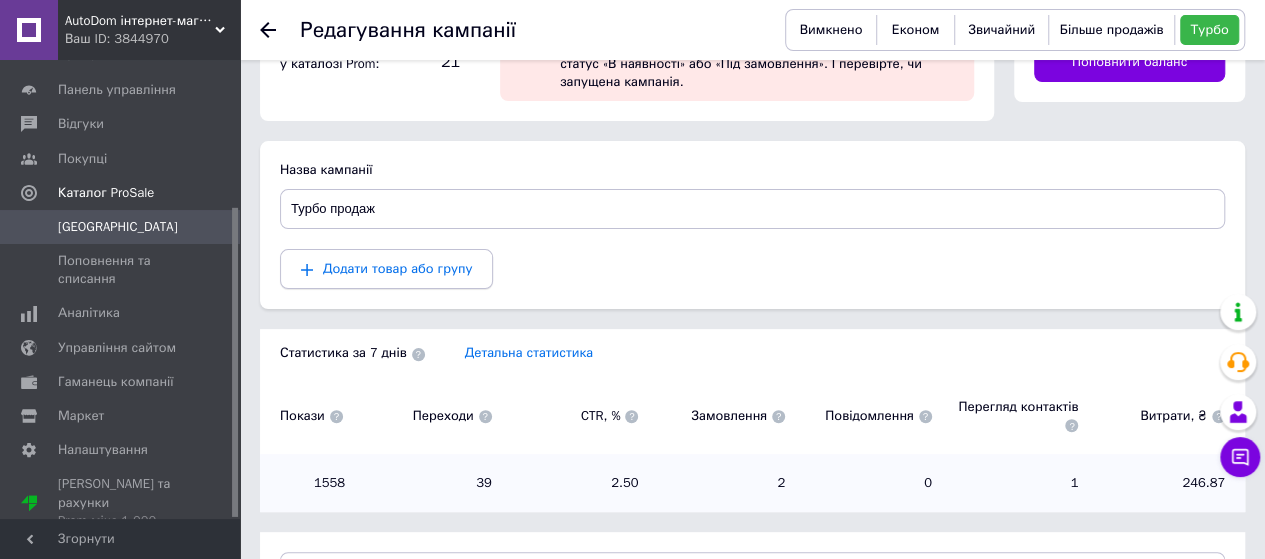 click on "Додати товар або групу" at bounding box center [397, 268] 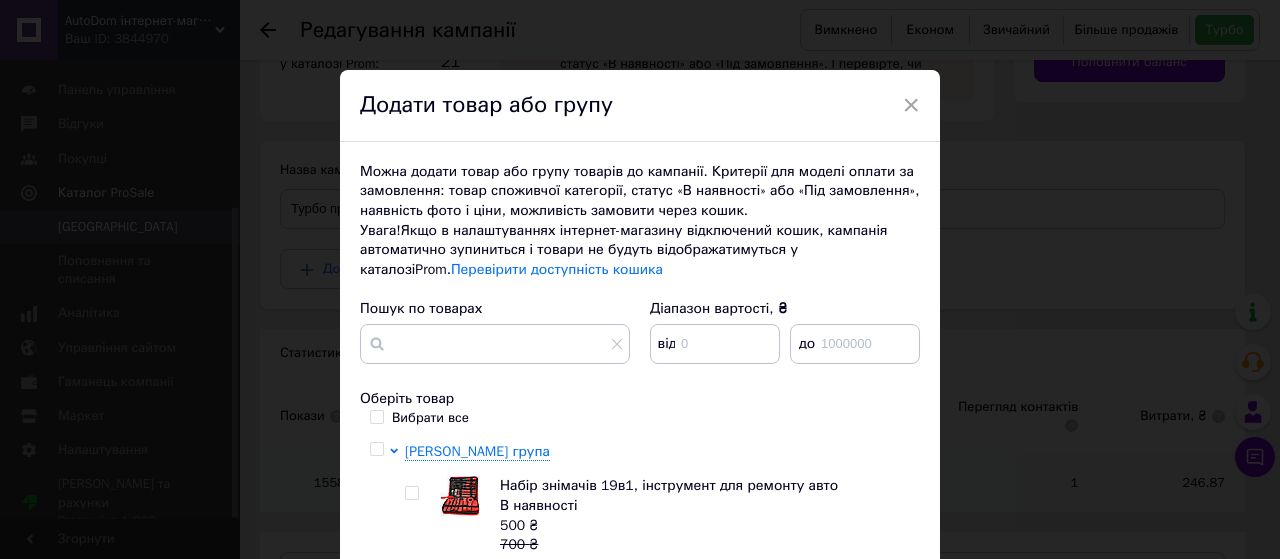 scroll, scrollTop: 151, scrollLeft: 0, axis: vertical 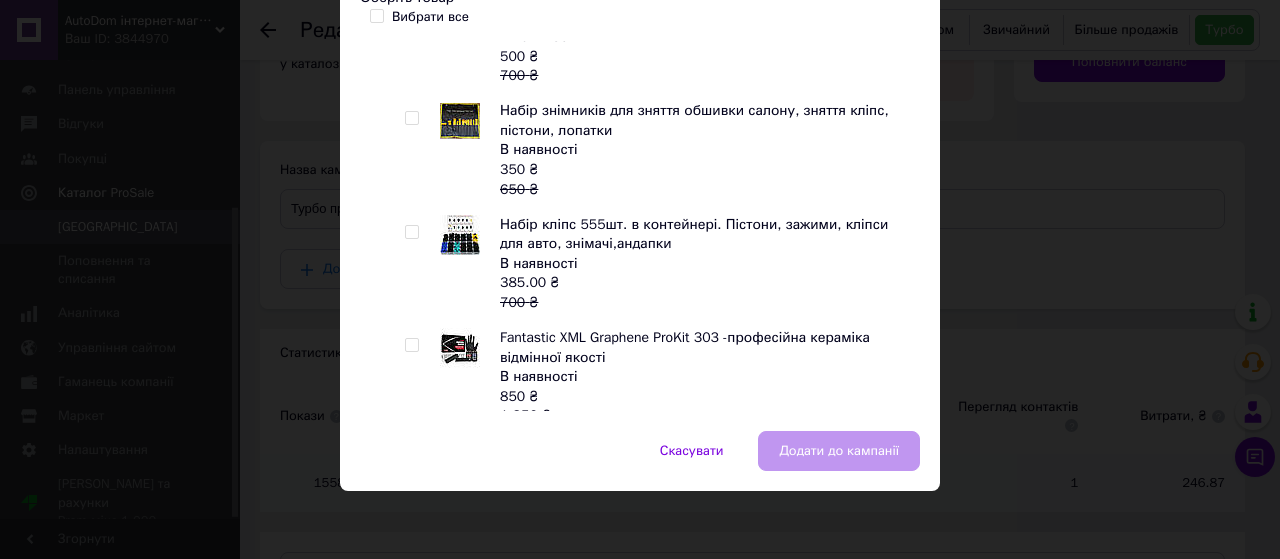 click at bounding box center [411, 345] 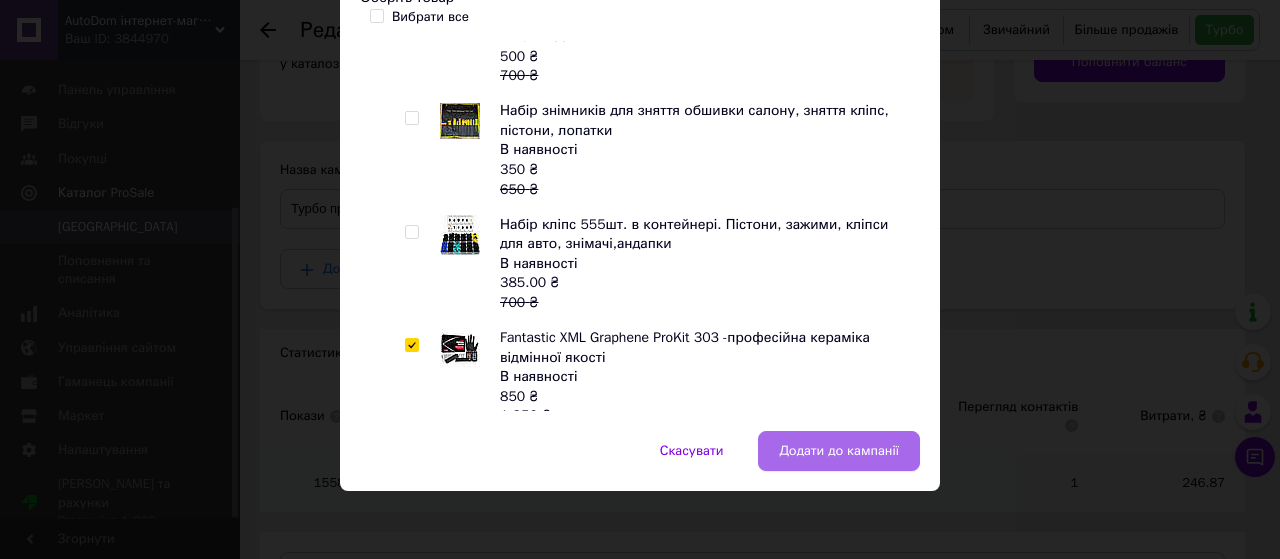 click on "Додати до кампанії" at bounding box center (839, 451) 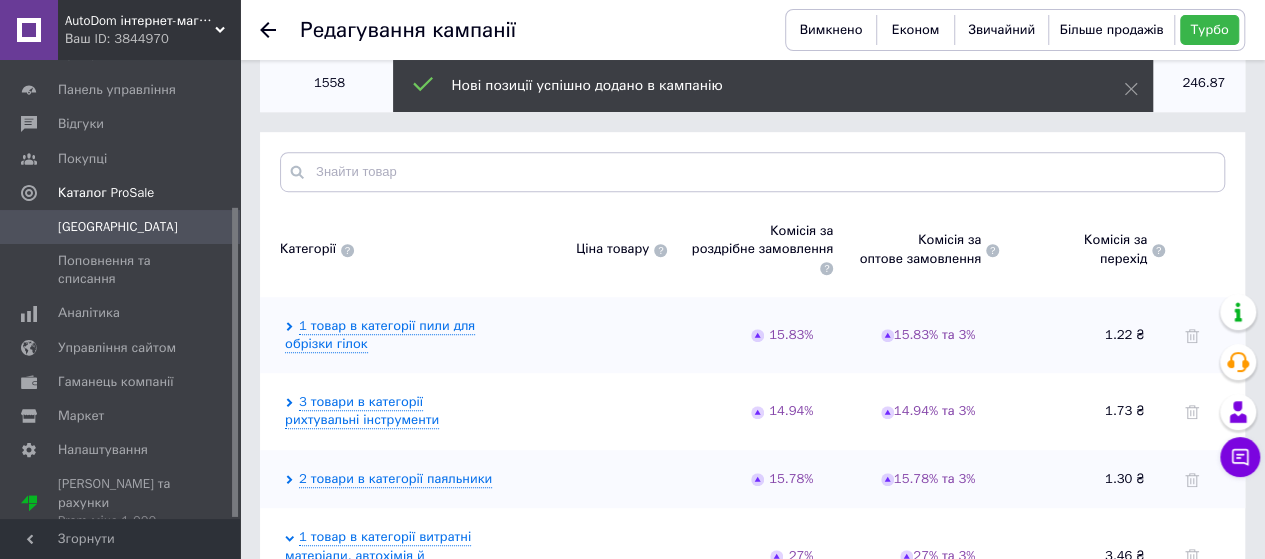 scroll, scrollTop: 720, scrollLeft: 0, axis: vertical 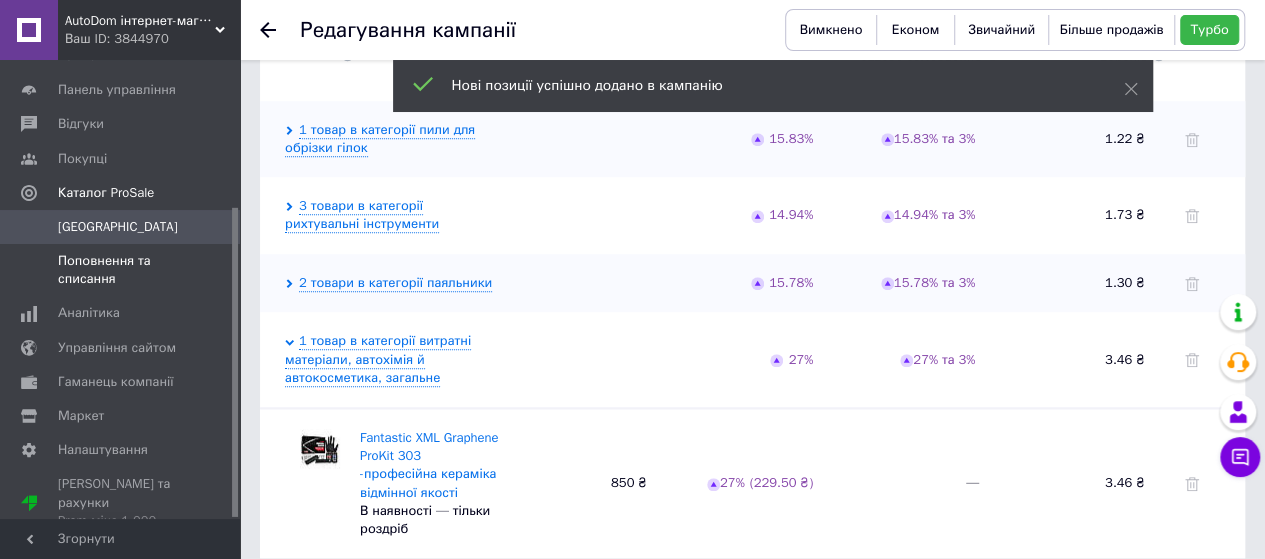 click on "Поповнення та списання" at bounding box center [121, 270] 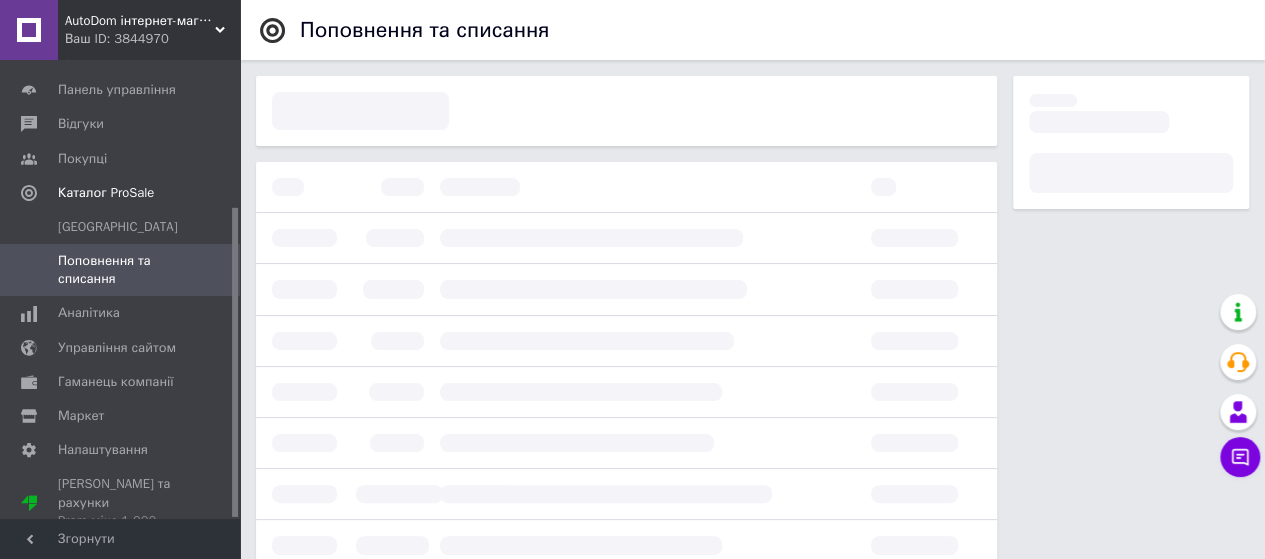scroll, scrollTop: 0, scrollLeft: 0, axis: both 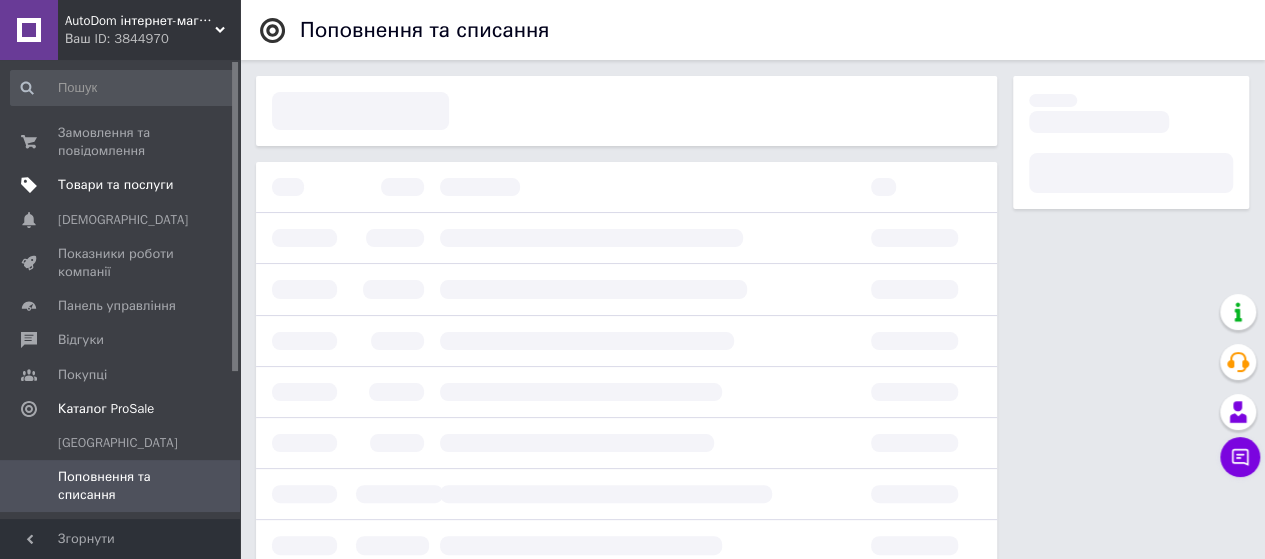 click on "Товари та послуги" at bounding box center (115, 185) 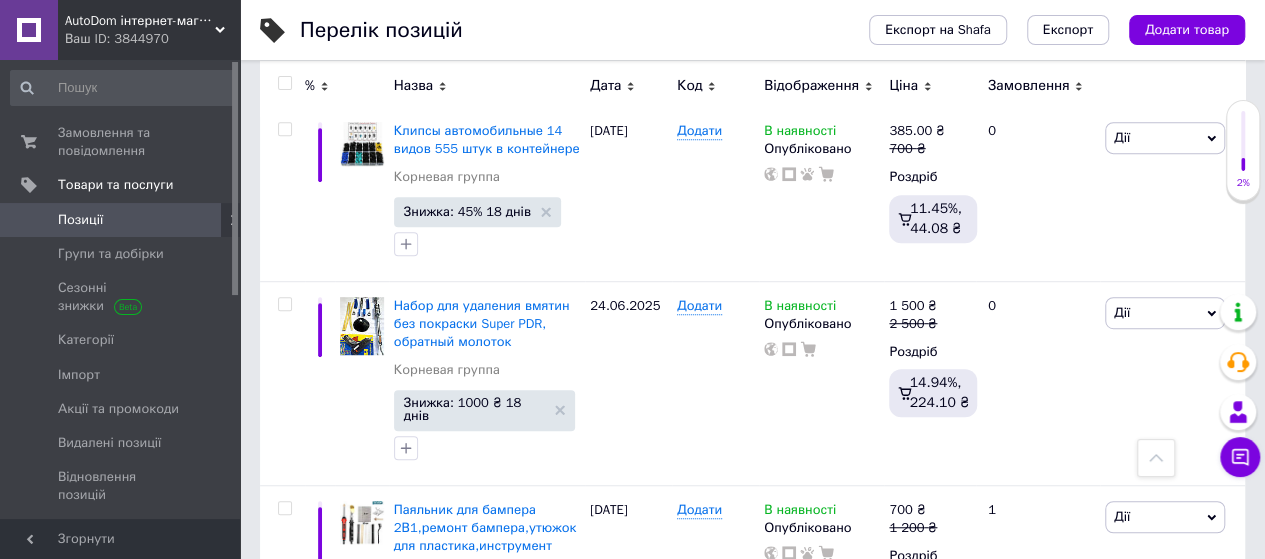 scroll, scrollTop: 100, scrollLeft: 0, axis: vertical 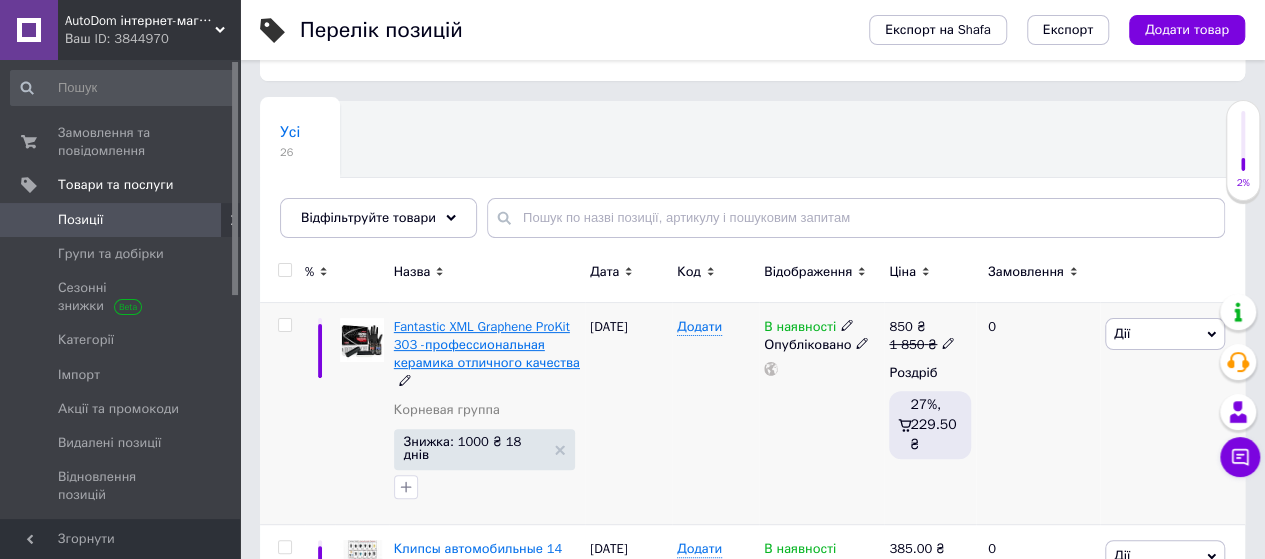 click on "Fantastic XML Graphene ProKit 303 -профессиональная керамика отличного качества" at bounding box center (487, 344) 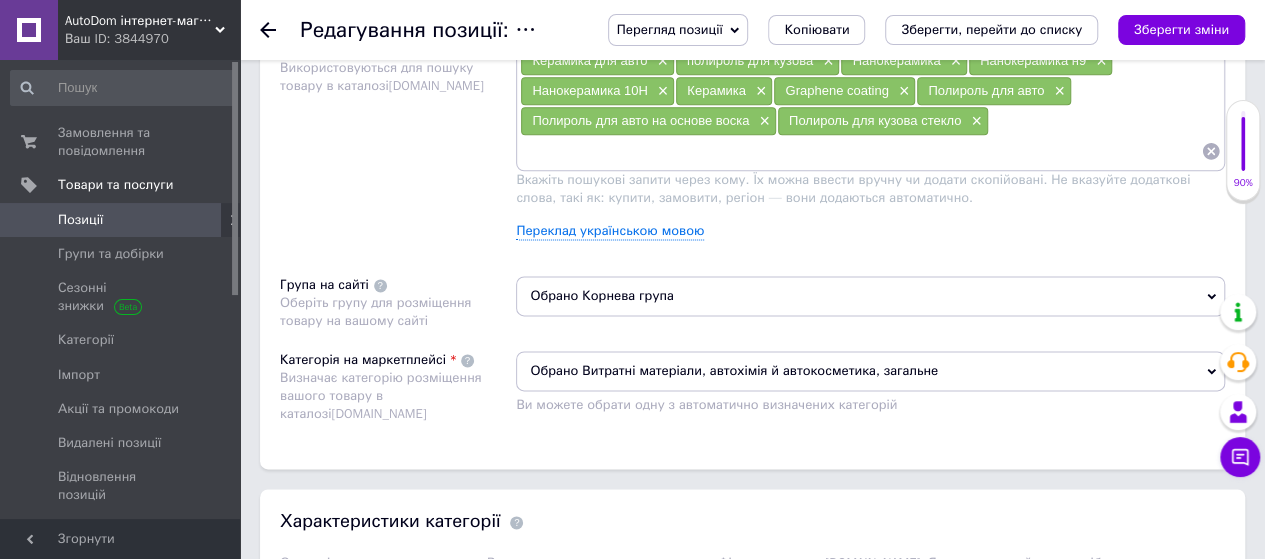 scroll, scrollTop: 1300, scrollLeft: 0, axis: vertical 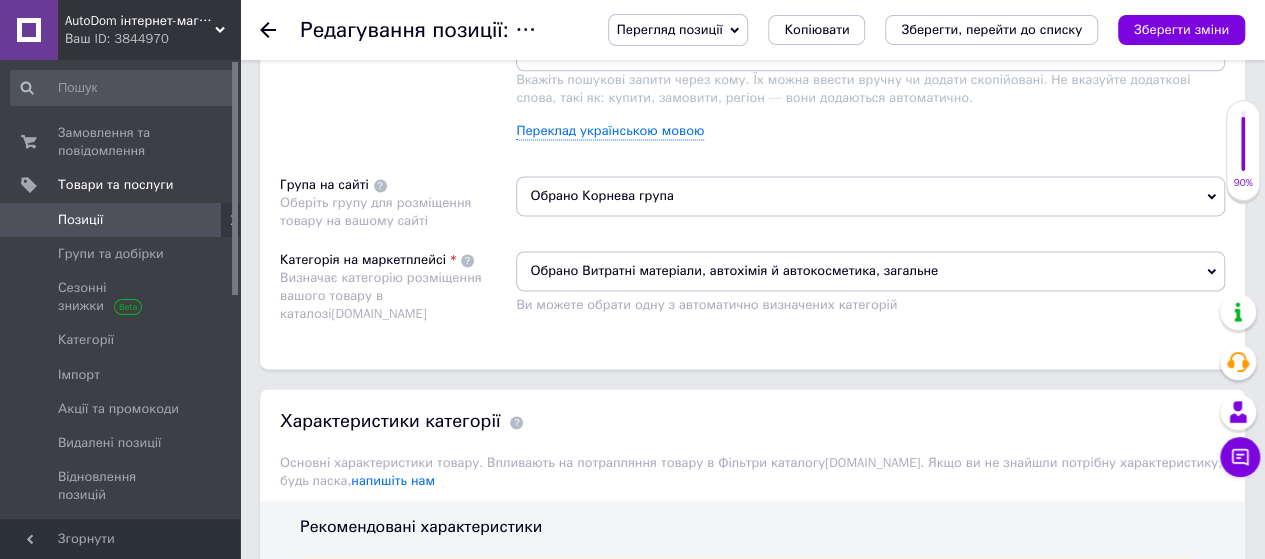 click on "Обрано Витратні матеріали, автохімія й автокосметика, загальне" at bounding box center [870, 271] 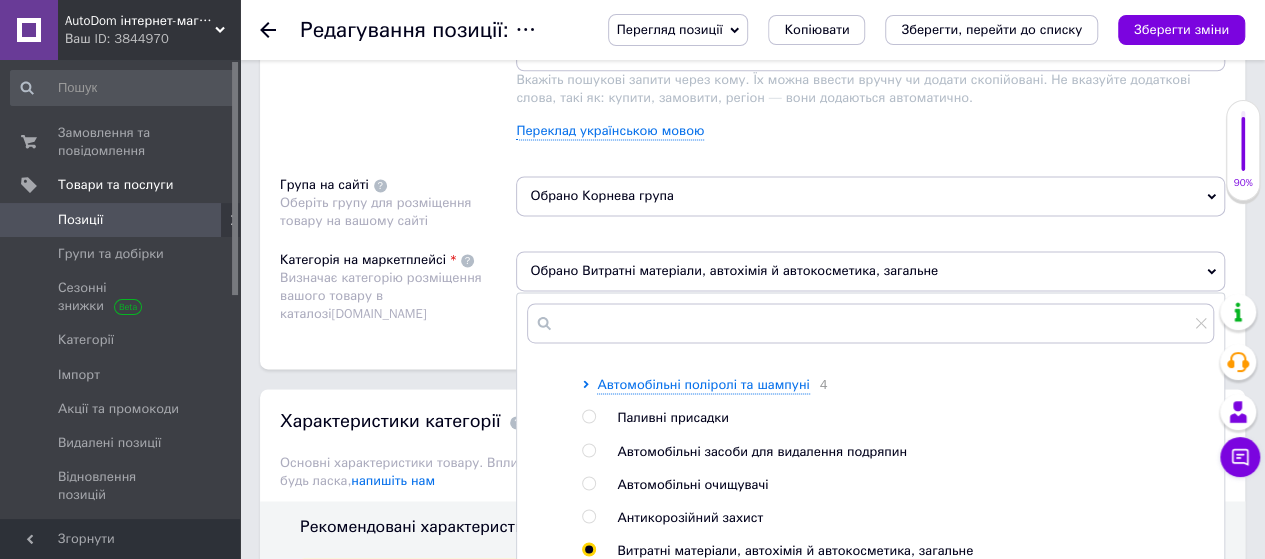 scroll, scrollTop: 900, scrollLeft: 0, axis: vertical 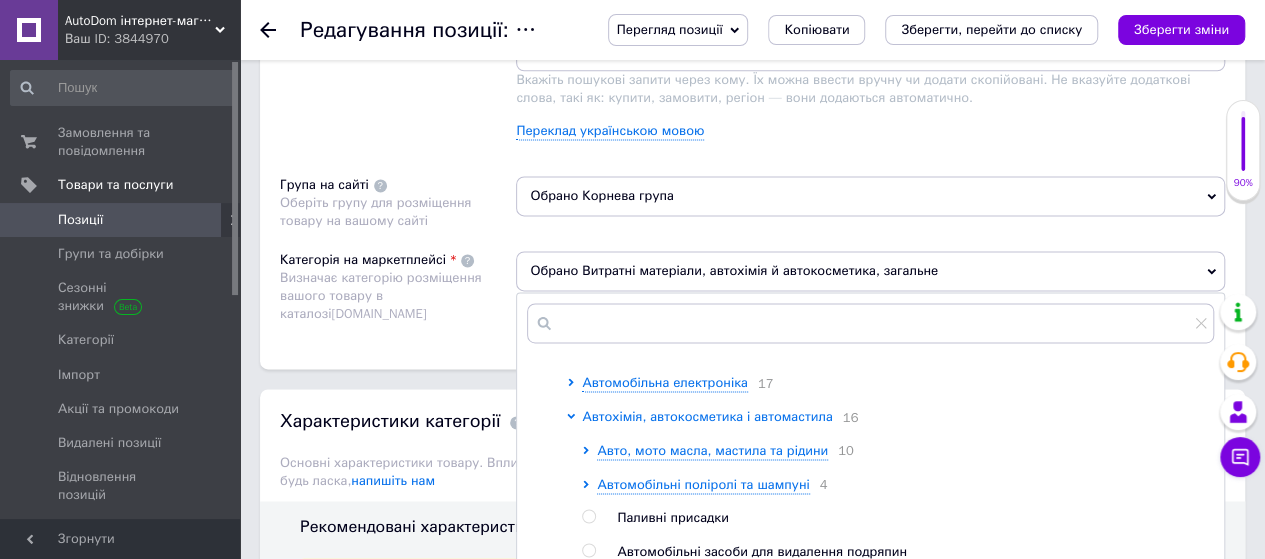 click on "Автохімія, автокосметика і автомастила" at bounding box center (707, 416) 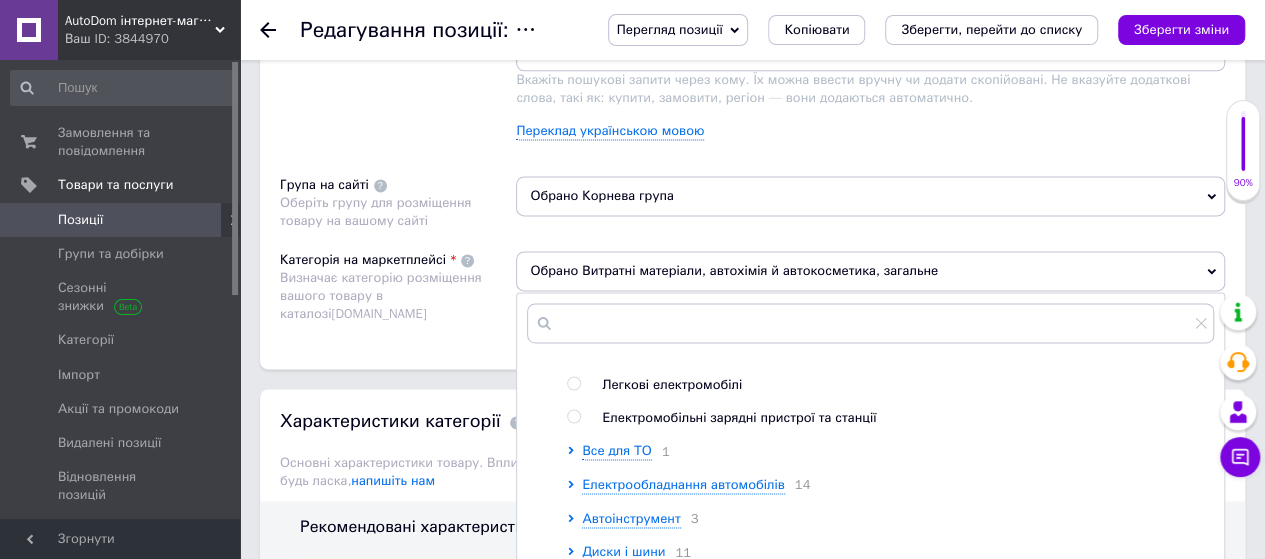 scroll, scrollTop: 1000, scrollLeft: 0, axis: vertical 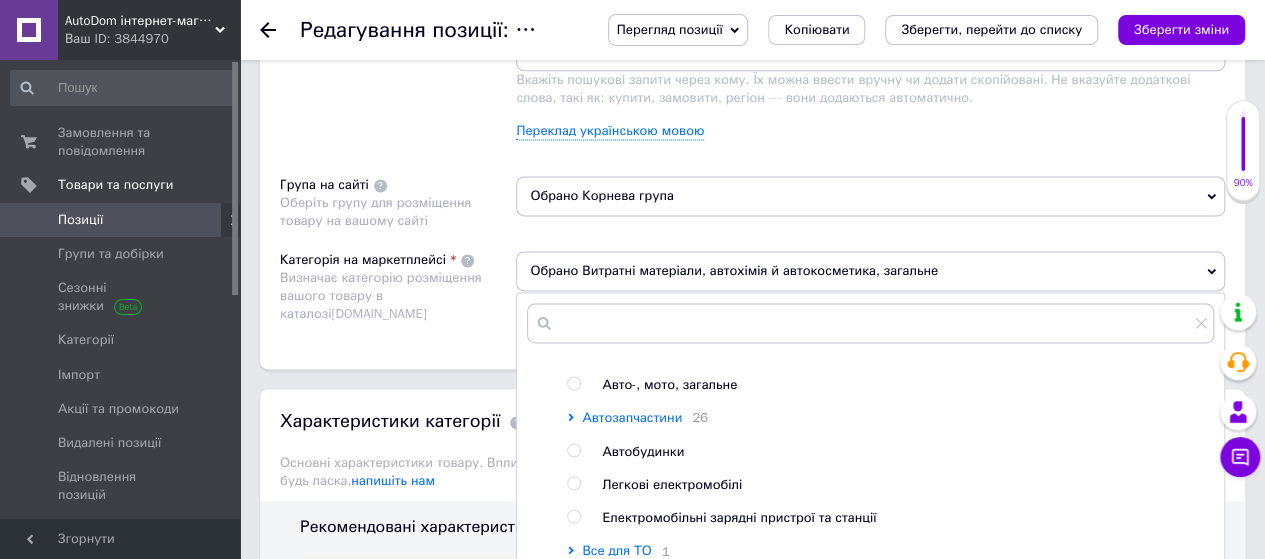 click on "Автозапчастини" at bounding box center [632, 417] 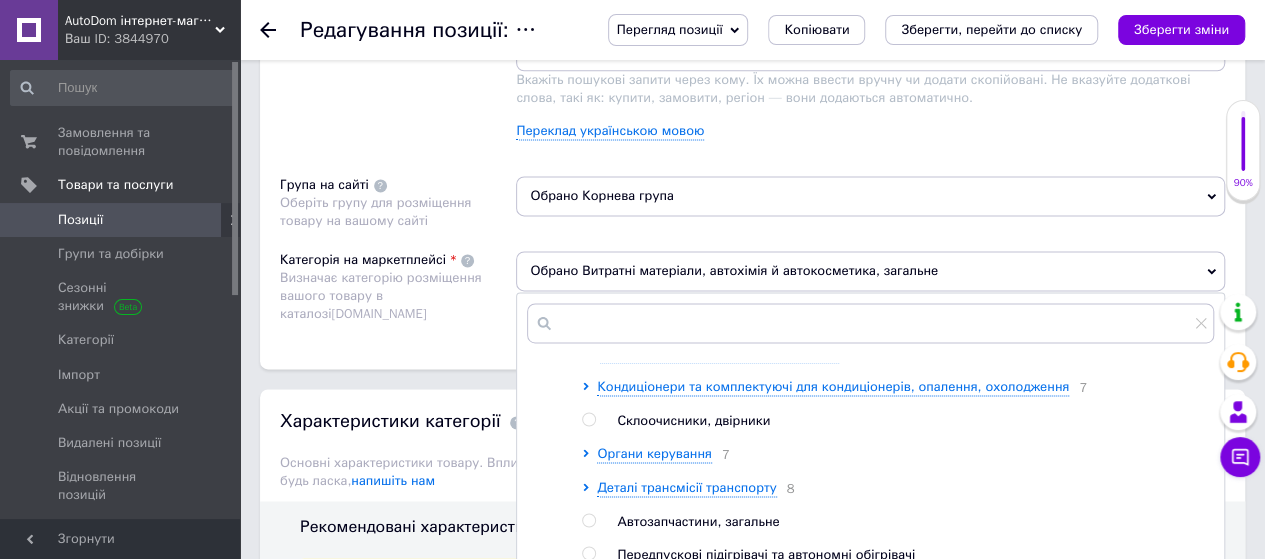 scroll, scrollTop: 1400, scrollLeft: 0, axis: vertical 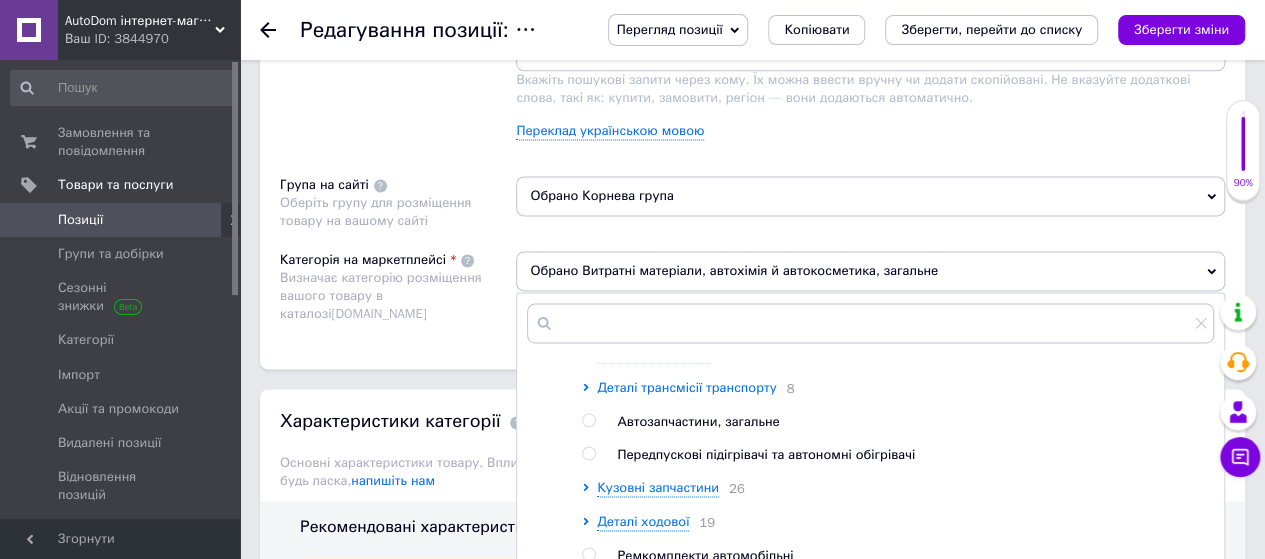 click on "Деталі трансмісії транспорту" at bounding box center (686, 387) 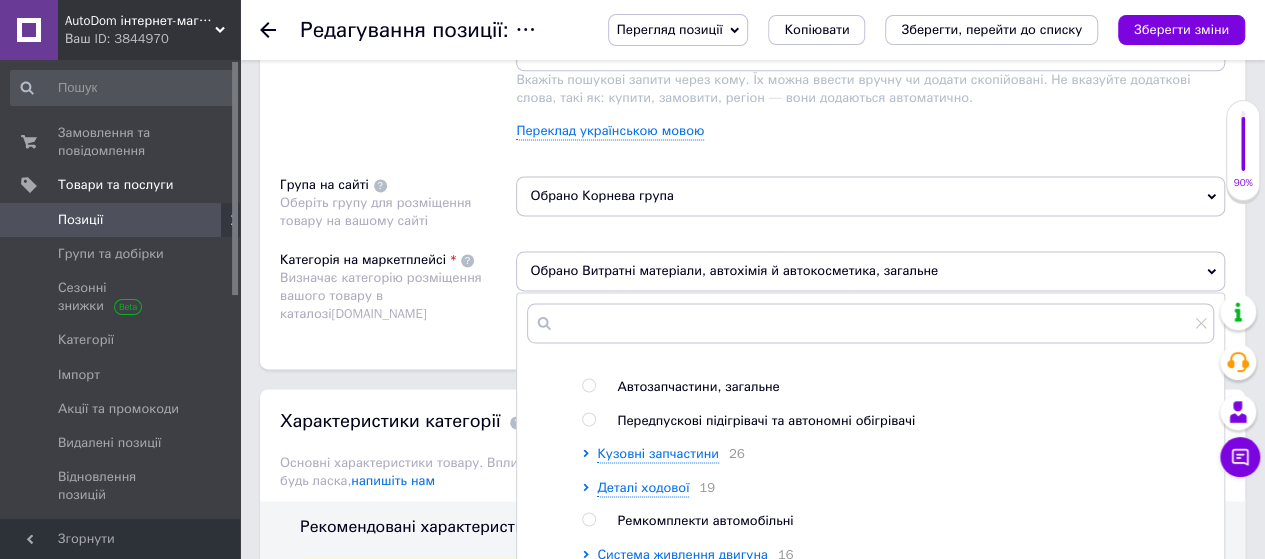 scroll, scrollTop: 1900, scrollLeft: 0, axis: vertical 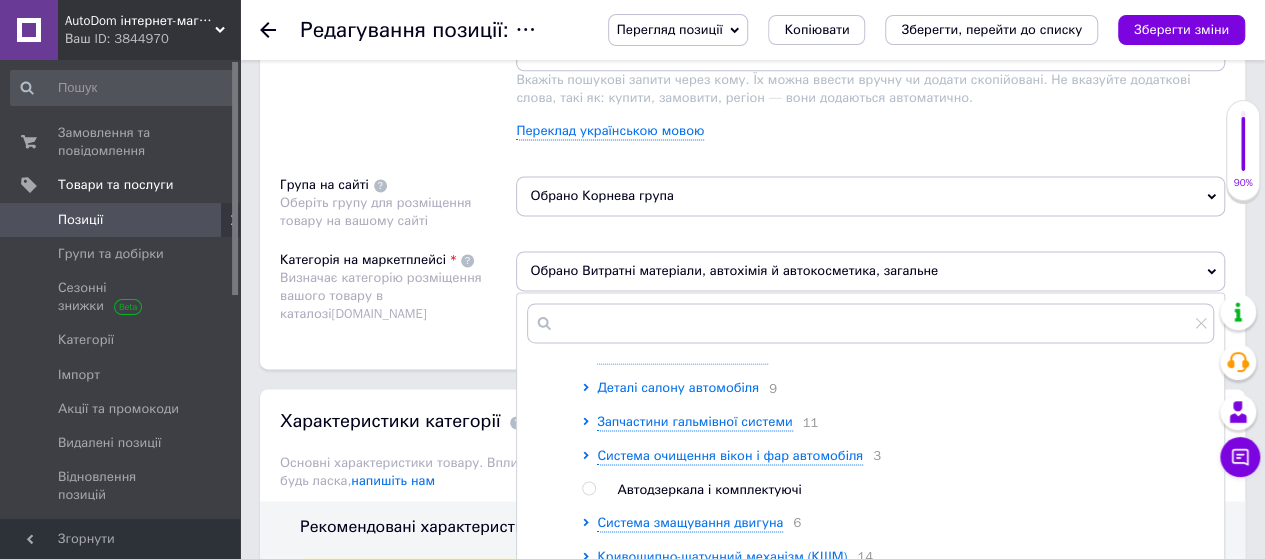 click on "Деталі салону автомобіля" at bounding box center (678, 387) 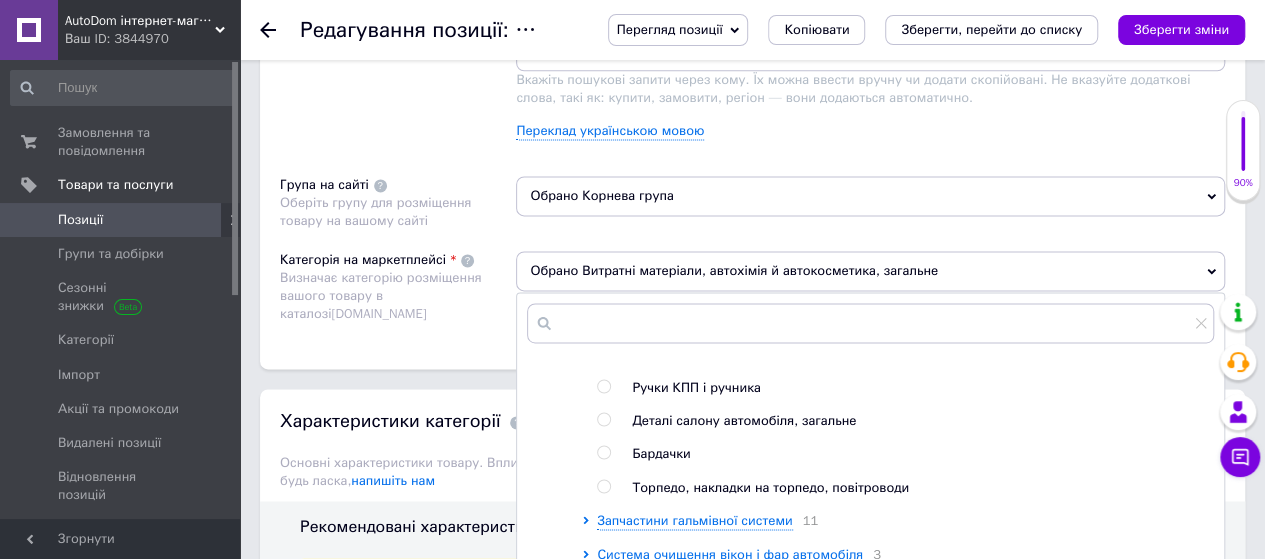 scroll, scrollTop: 1900, scrollLeft: 0, axis: vertical 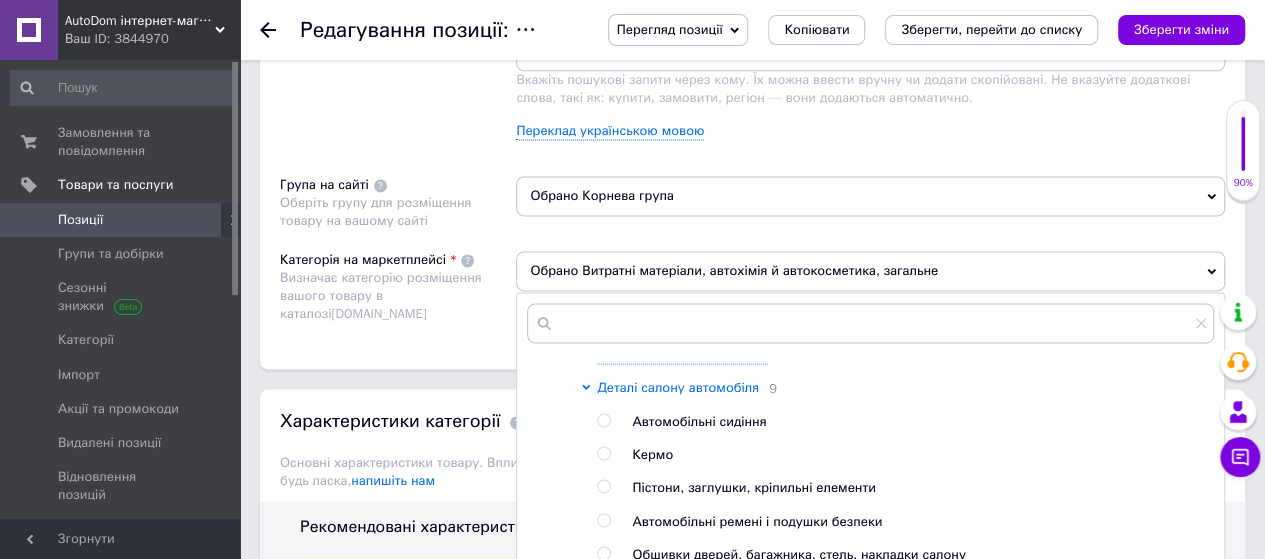 click on "Деталі салону автомобіля" at bounding box center (678, 387) 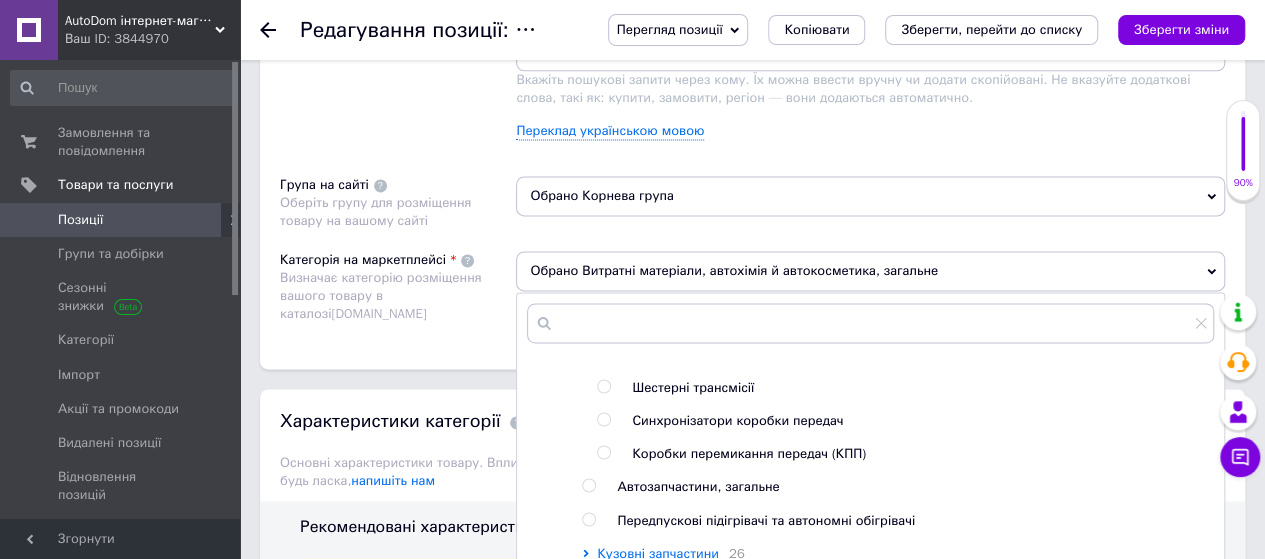 scroll, scrollTop: 1400, scrollLeft: 0, axis: vertical 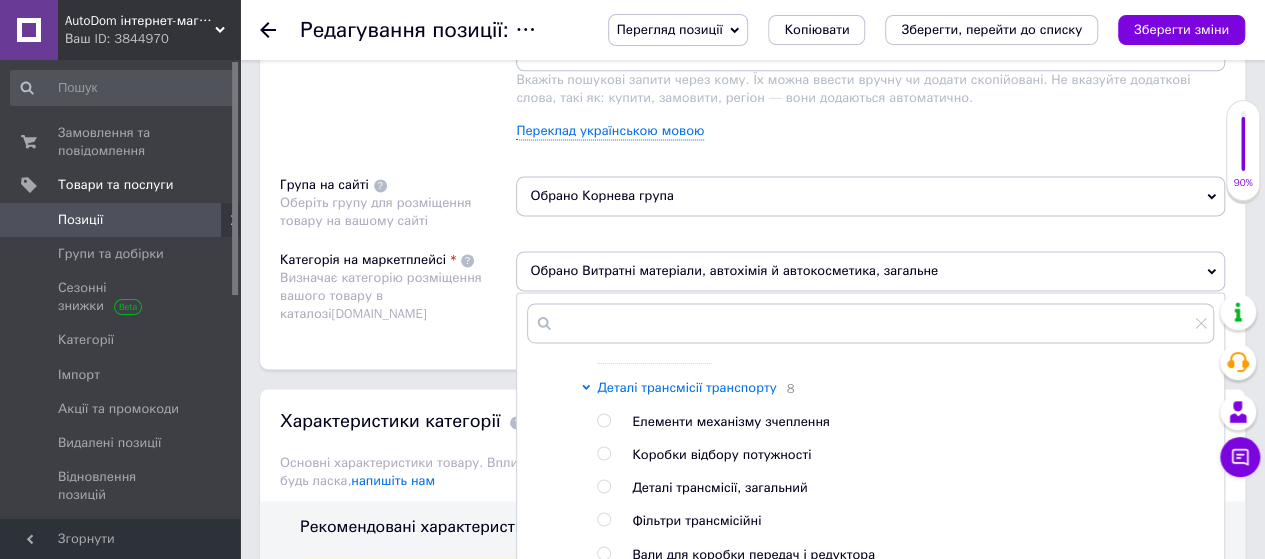 click on "Деталі трансмісії транспорту" at bounding box center (686, 387) 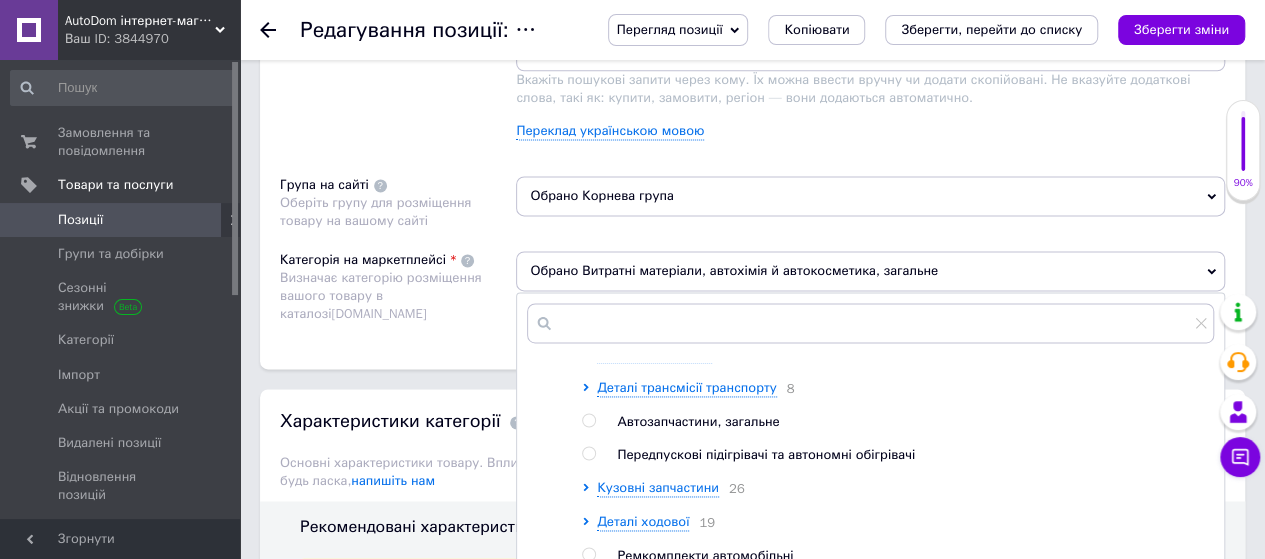 scroll, scrollTop: 900, scrollLeft: 0, axis: vertical 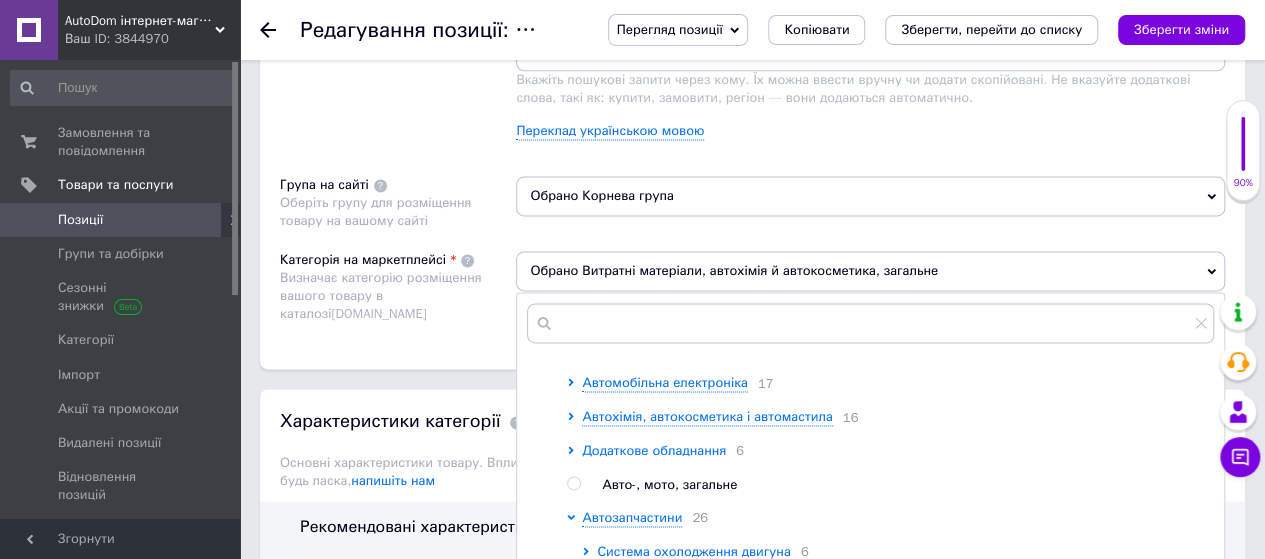 click on "Додаткове обладнання" at bounding box center (654, 450) 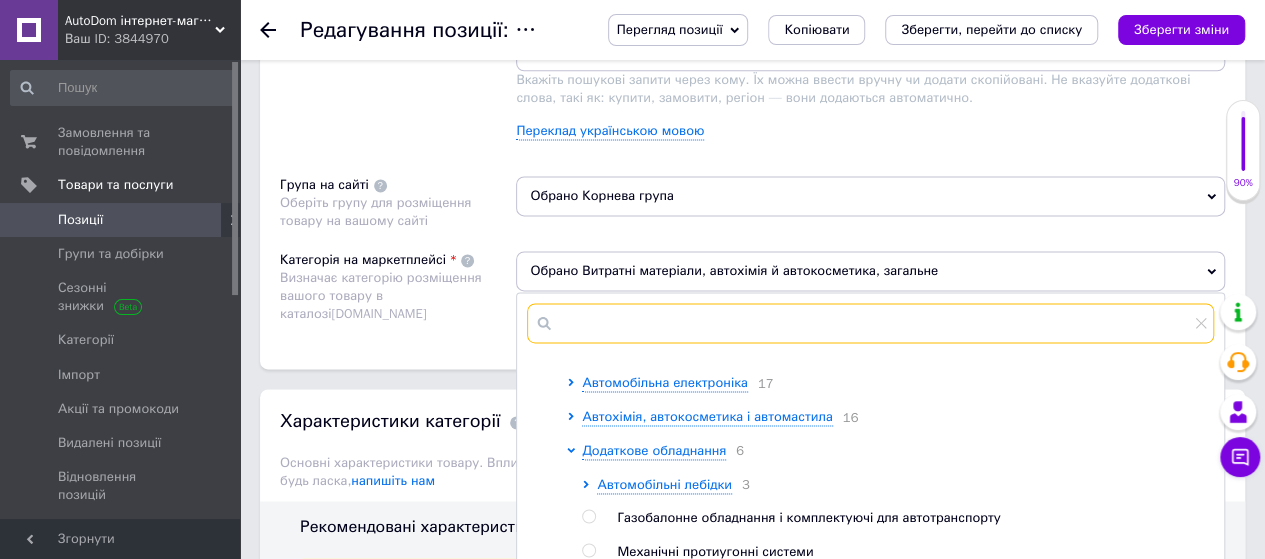 click at bounding box center [870, 323] 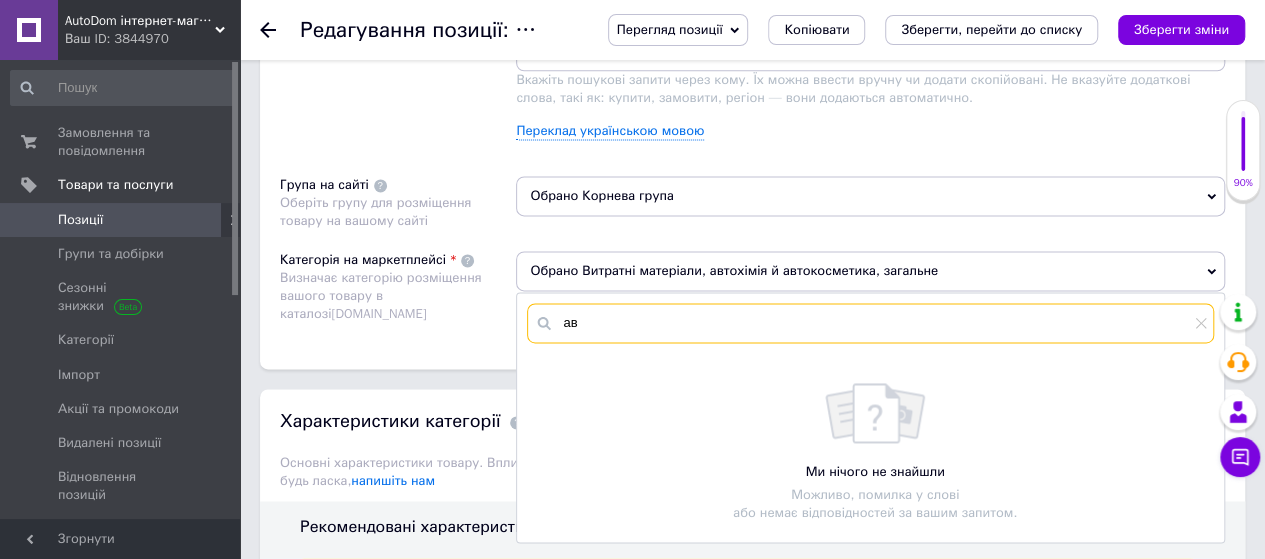 scroll, scrollTop: 0, scrollLeft: 0, axis: both 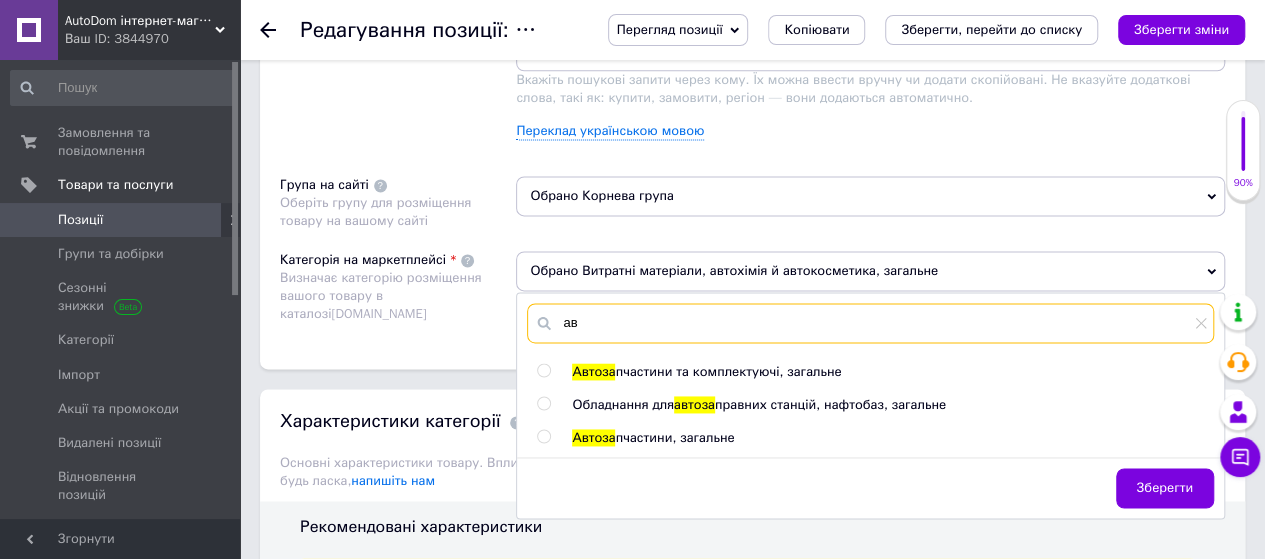 type on "а" 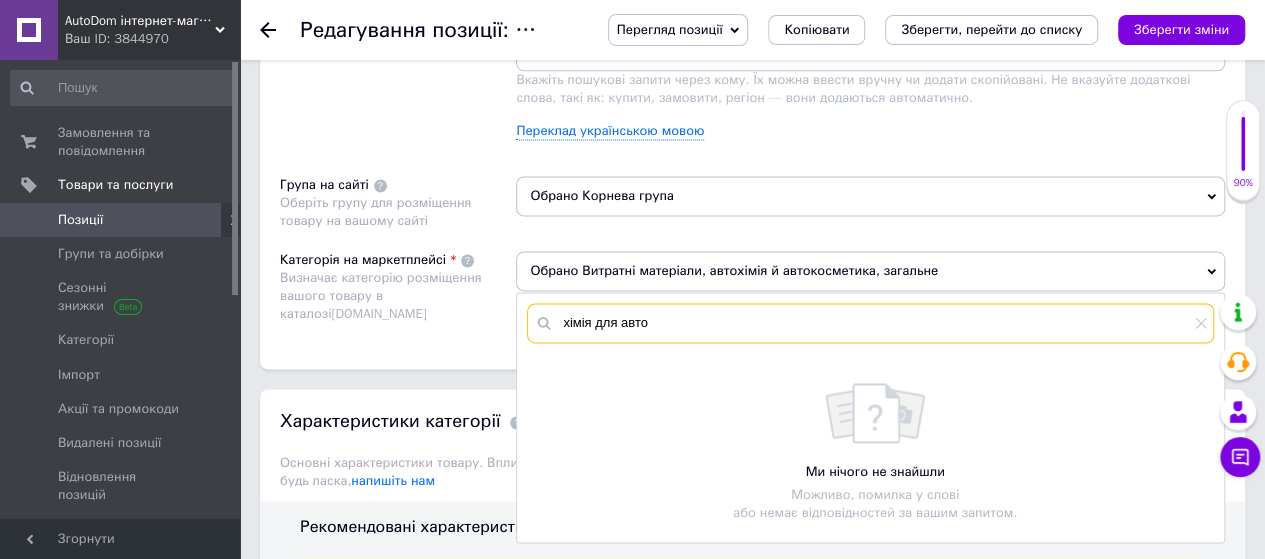 drag, startPoint x: 646, startPoint y: 317, endPoint x: 547, endPoint y: 309, distance: 99.32271 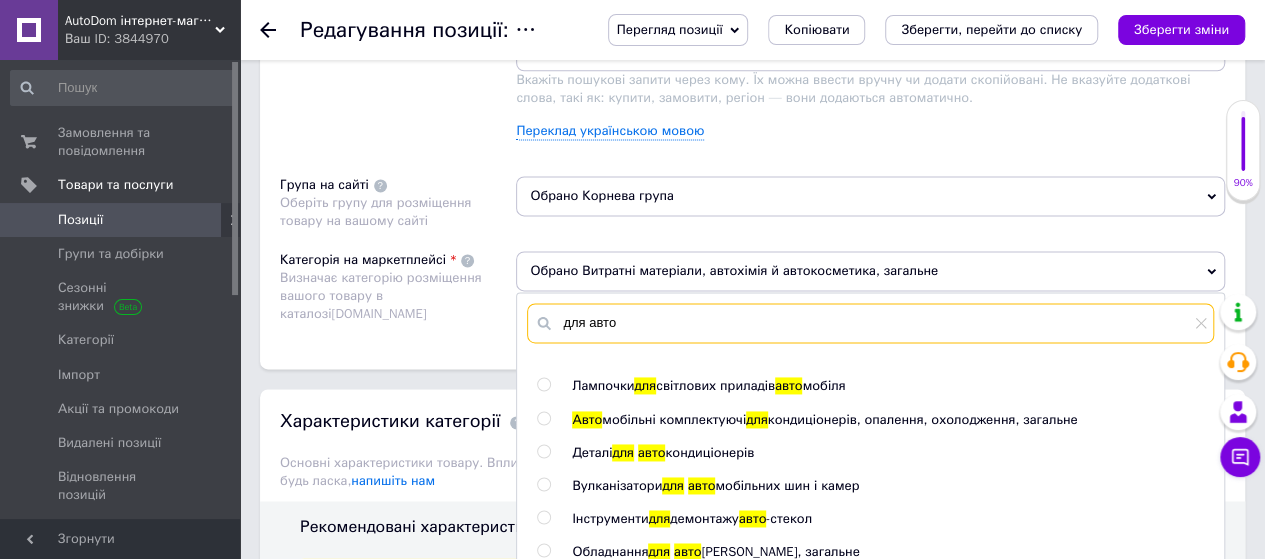 scroll, scrollTop: 828, scrollLeft: 0, axis: vertical 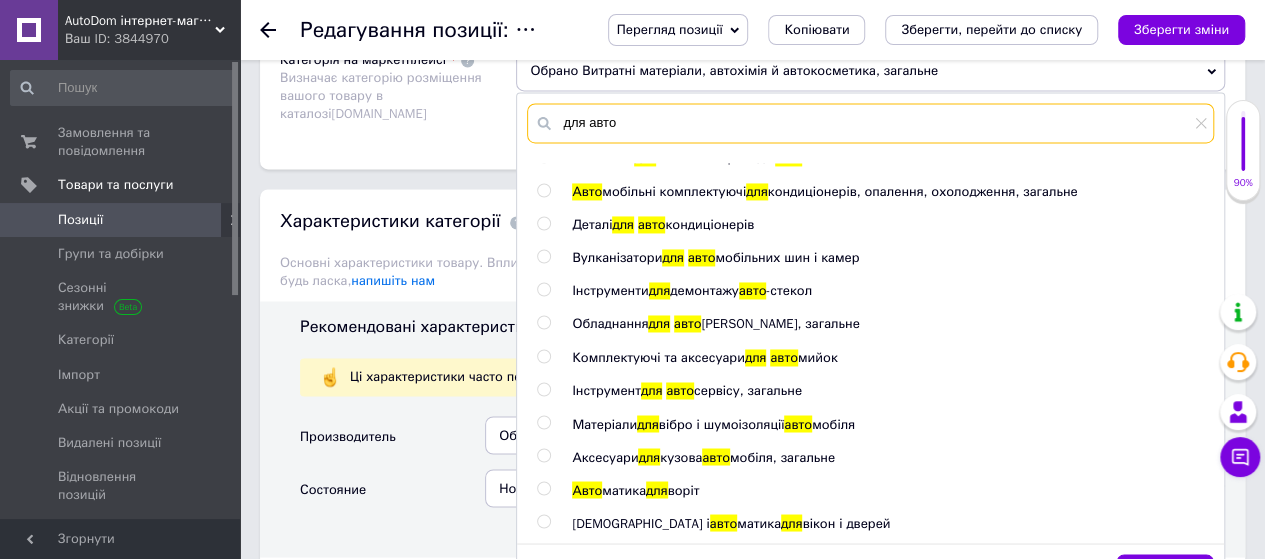 type on "для авто" 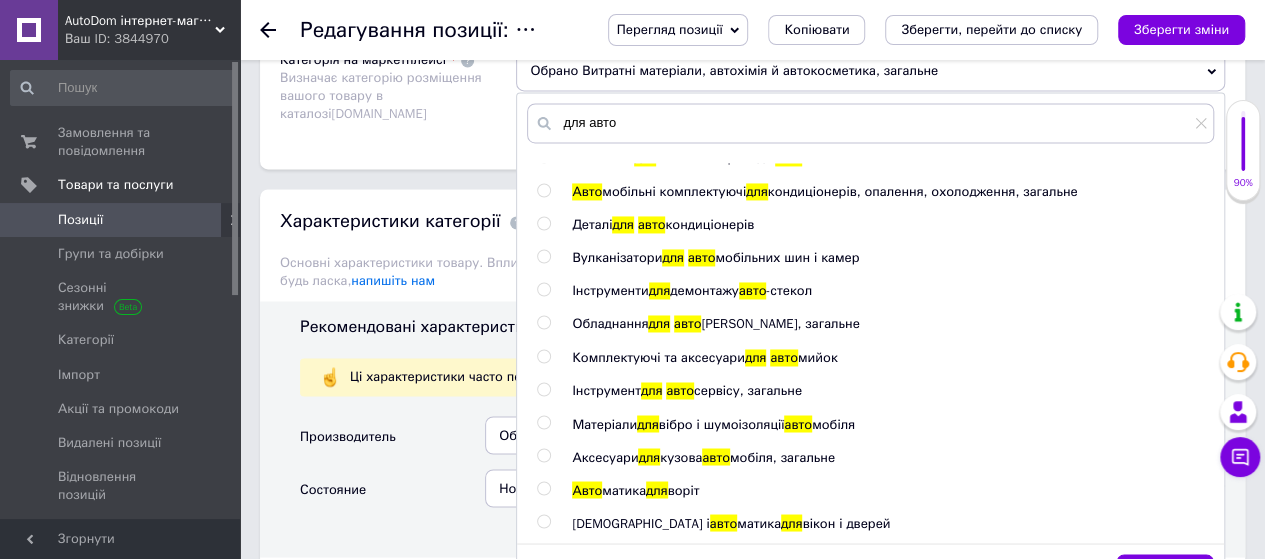 click at bounding box center (543, 455) 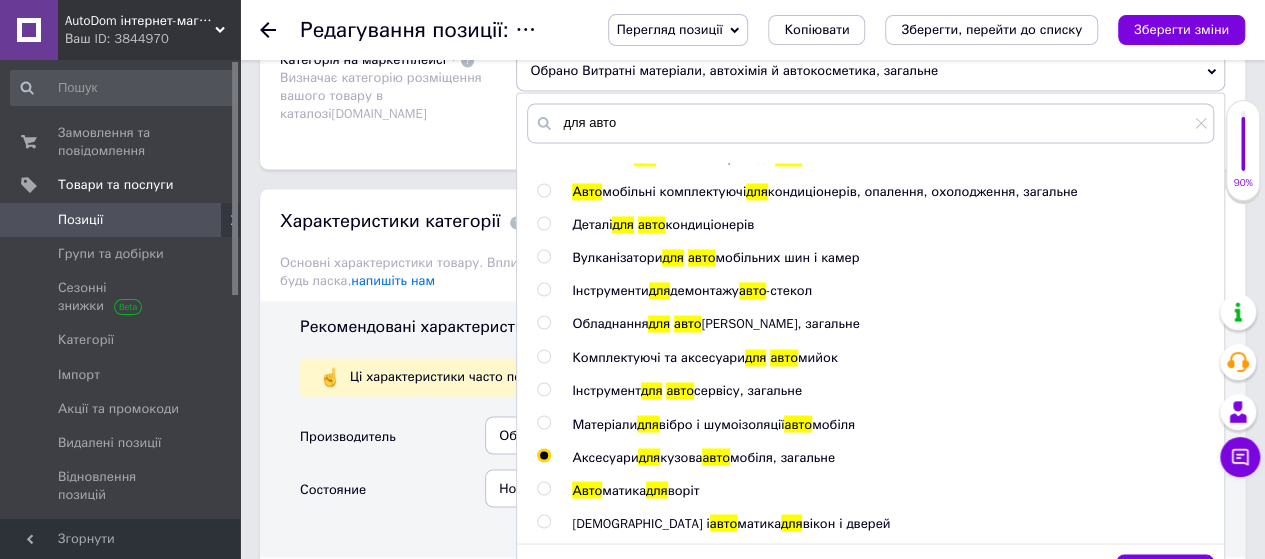 radio on "true" 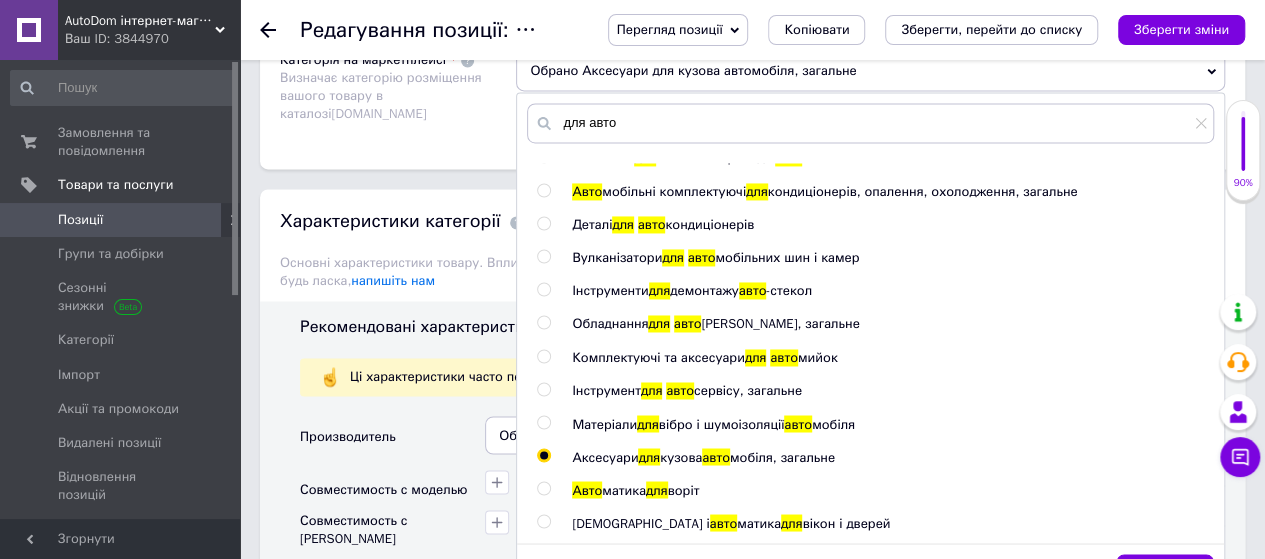 scroll, scrollTop: 1600, scrollLeft: 0, axis: vertical 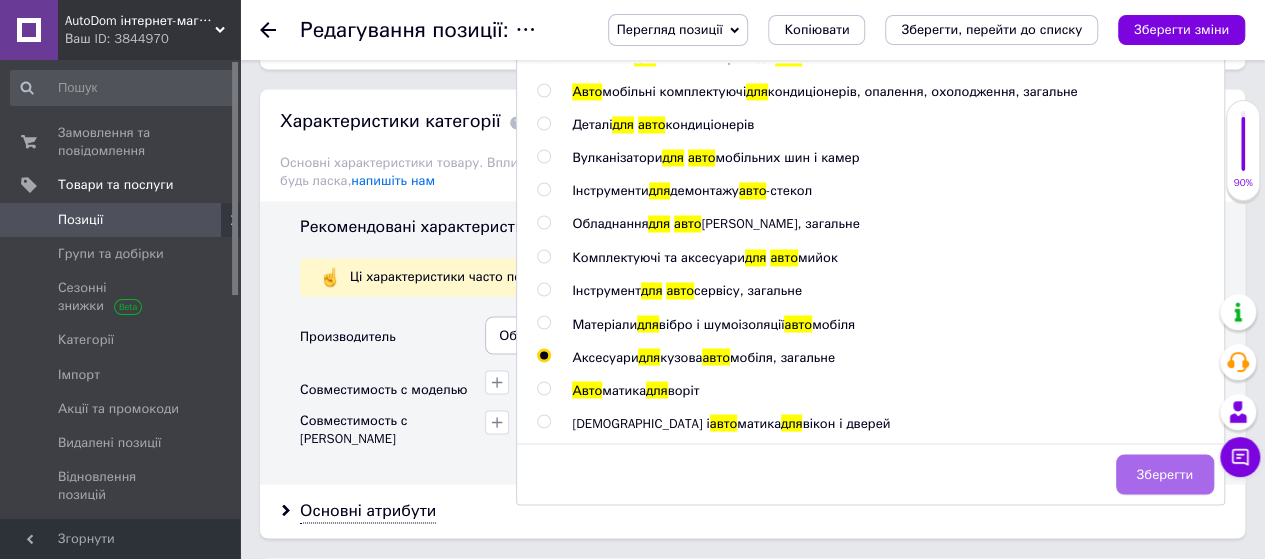 click on "Зберегти" at bounding box center (1165, 474) 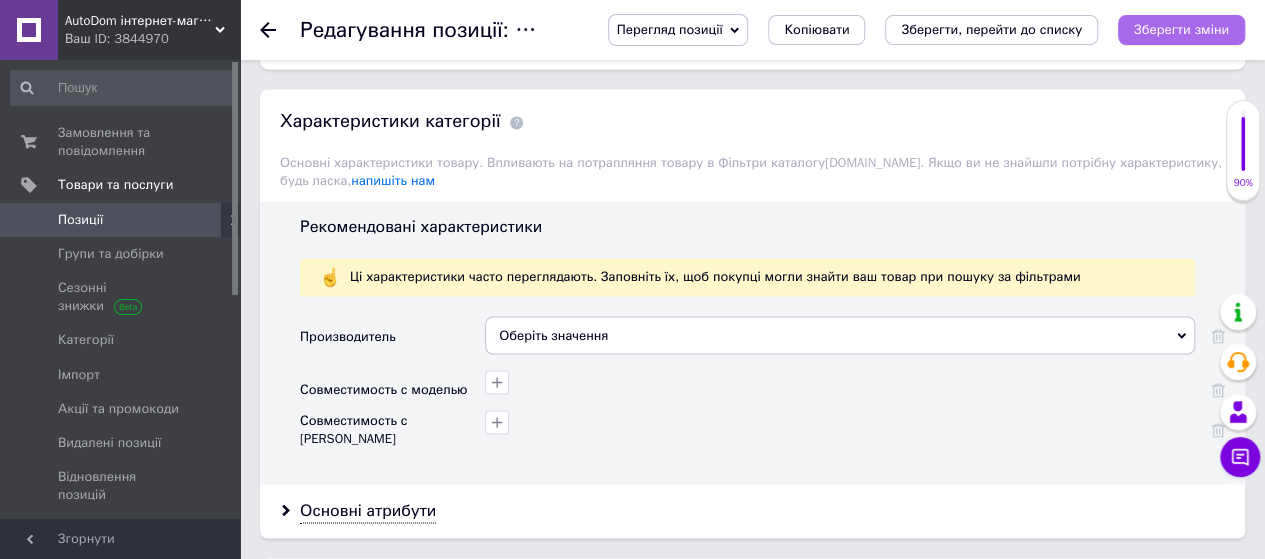 click on "Зберегти зміни" at bounding box center (1181, 29) 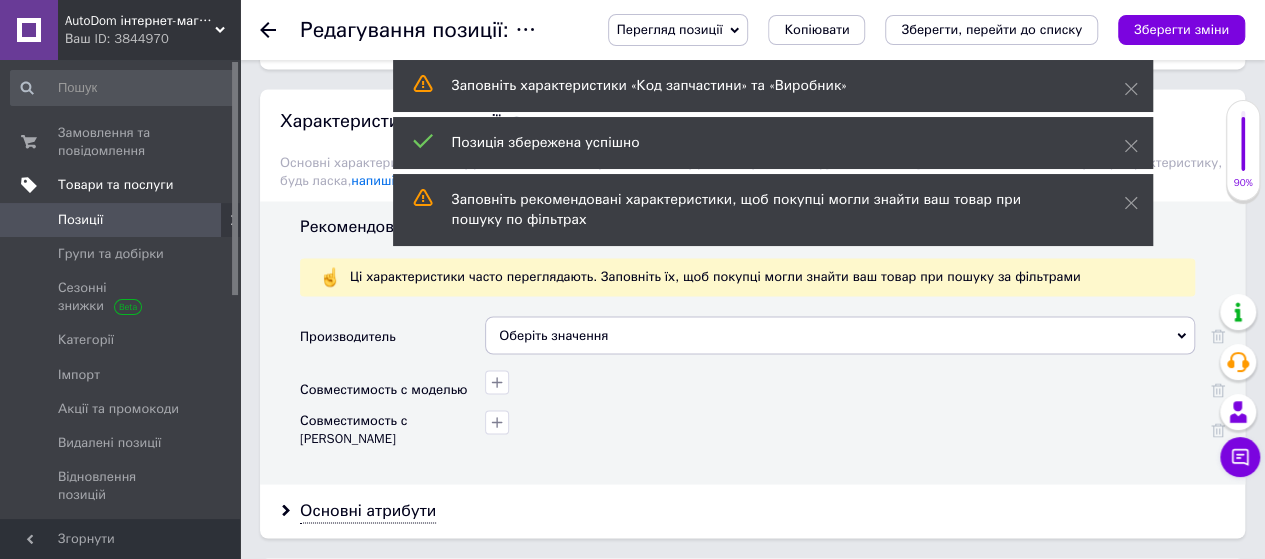 click on "Товари та послуги" at bounding box center [115, 185] 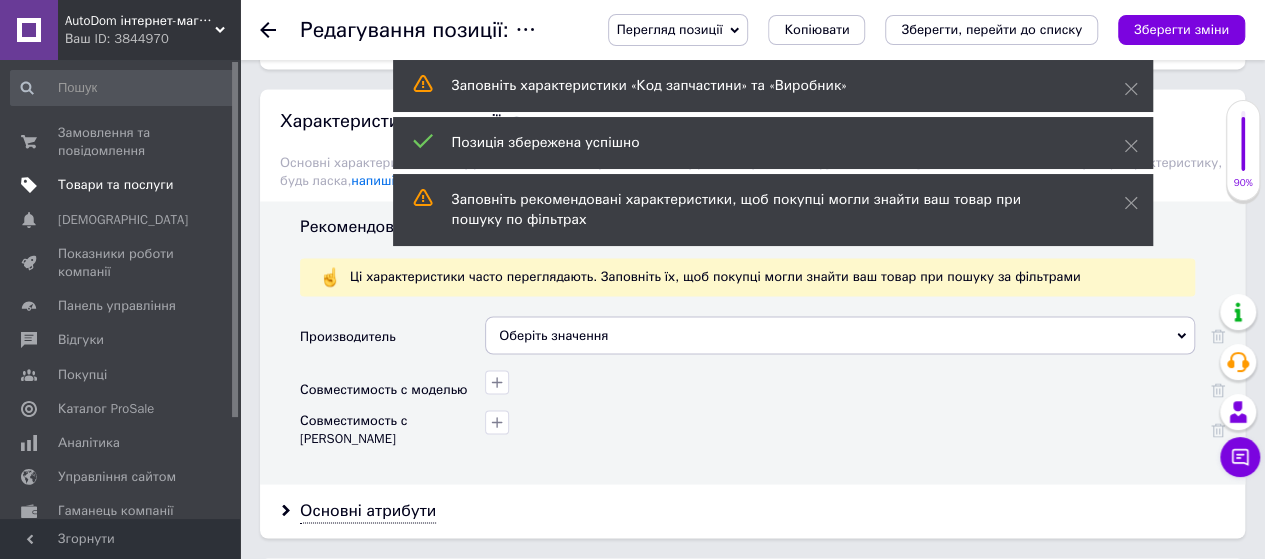 click on "Товари та послуги" at bounding box center [115, 185] 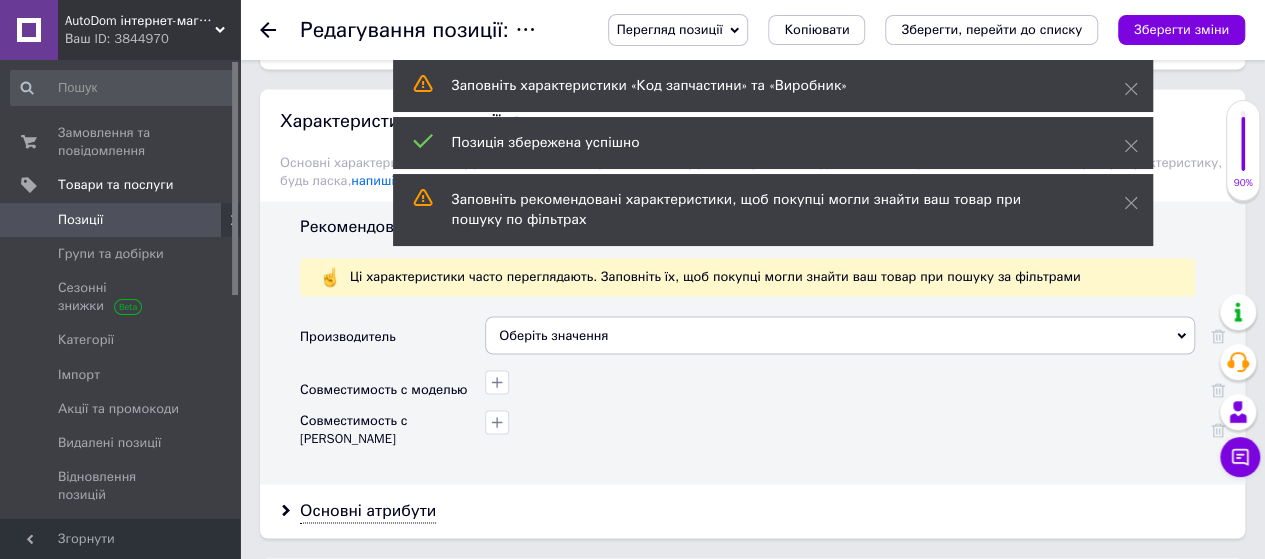 click on "Позиції" at bounding box center [121, 220] 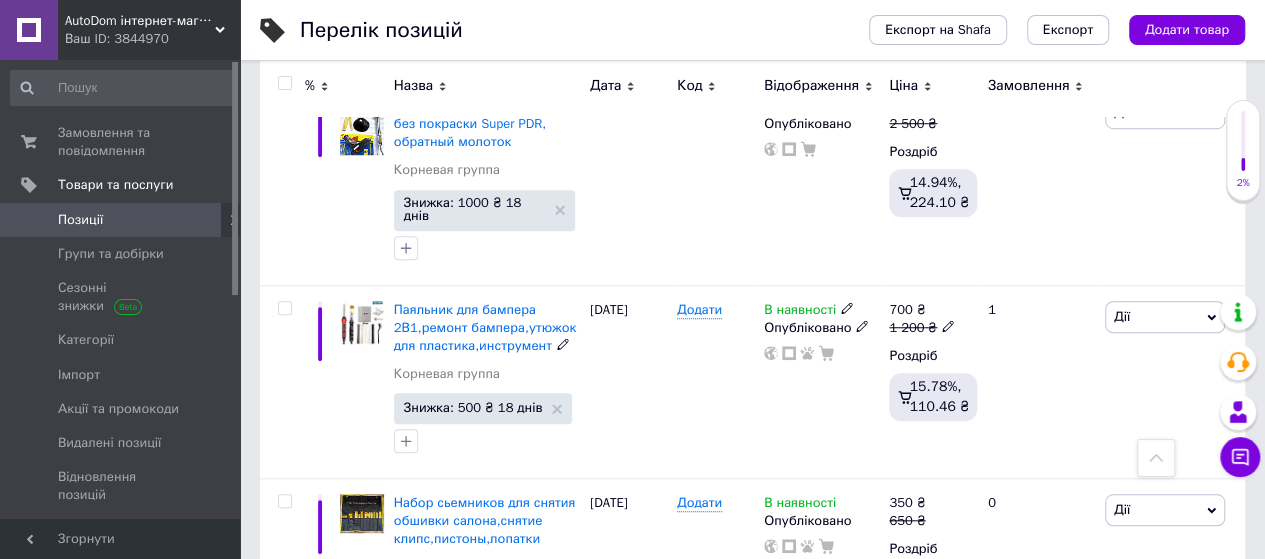 scroll, scrollTop: 300, scrollLeft: 0, axis: vertical 